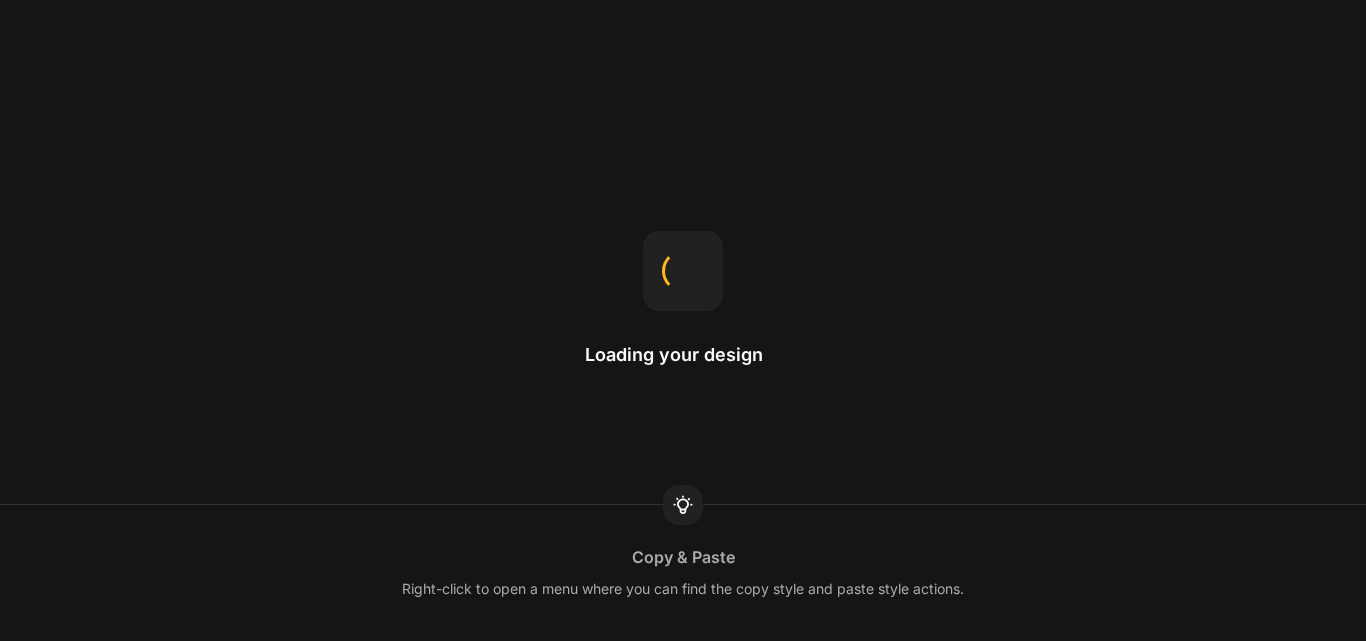 scroll, scrollTop: 0, scrollLeft: 0, axis: both 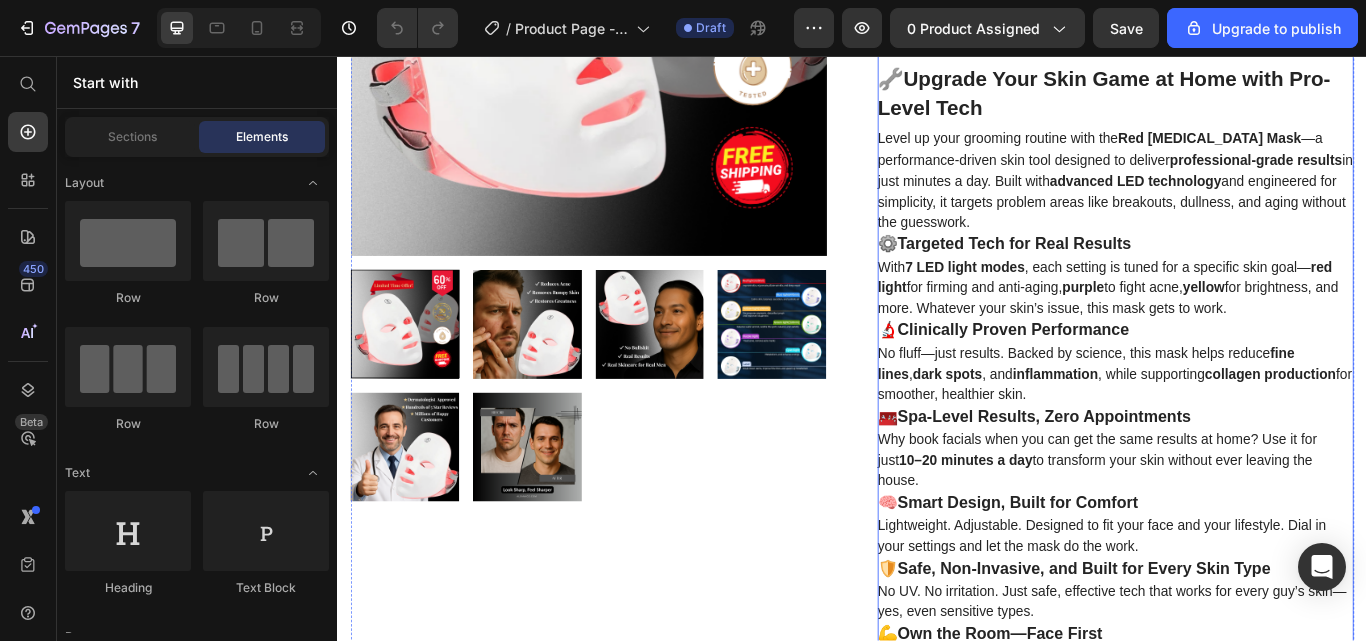 click on "*Save An Extra 25% When You Buy 3 Masks* *Save An Extra 30% When You Buy 10 Masks*
🔧  Upgrade Your Skin Game at Home with Pro-Level Tech
Level up your grooming routine with the  Red Light Therapy Mask —a performance-driven skin tool designed to deliver  professional-grade results  in just minutes a day. Built with  advanced LED technology  and engineered for simplicity, it targets problem areas like breakouts, dullness, and aging without the guesswork.
⚙️  Targeted Tech for Real Results
With  7 LED light modes , each setting is tuned for a specific skin goal— red light  for firming and anti-aging,  purple  to fight acne,  yellow  for brightness, and more. Whatever your skin’s issue, this mask gets to work.
🔬  Clinically Proven Performance
No fluff—just results. Backed by science, this mask helps reduce  fine lines ,  dark spots , and  inflammation , while supporting  collagen production  for smoother, healthier skin.
🧰  Spa-Level Results, Zero Appointments" at bounding box center [1244, 444] 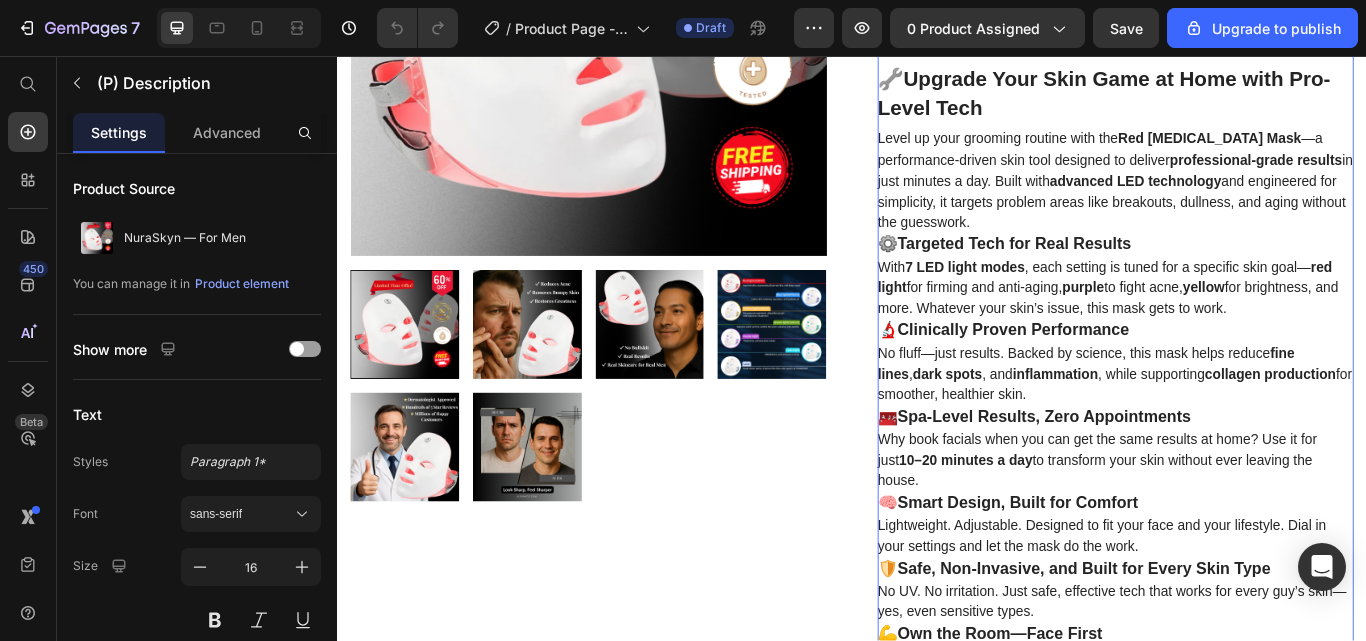 click on "*Save An Extra 25% When You Buy 3 Masks* *Save An Extra 30% When You Buy 10 Masks*
🔧  Upgrade Your Skin Game at Home with Pro-Level Tech
Level up your grooming routine with the  Red Light Therapy Mask —a performance-driven skin tool designed to deliver  professional-grade results  in just minutes a day. Built with  advanced LED technology  and engineered for simplicity, it targets problem areas like breakouts, dullness, and aging without the guesswork.
⚙️  Targeted Tech for Real Results
With  7 LED light modes , each setting is tuned for a specific skin goal— red light  for firming and anti-aging,  purple  to fight acne,  yellow  for brightness, and more. Whatever your skin’s issue, this mask gets to work.
🔬  Clinically Proven Performance
No fluff—just results. Backed by science, this mask helps reduce  fine lines ,  dark spots , and  inflammation , while supporting  collagen production  for smoother, healthier skin.
🧰  Spa-Level Results, Zero Appointments" at bounding box center (1244, 444) 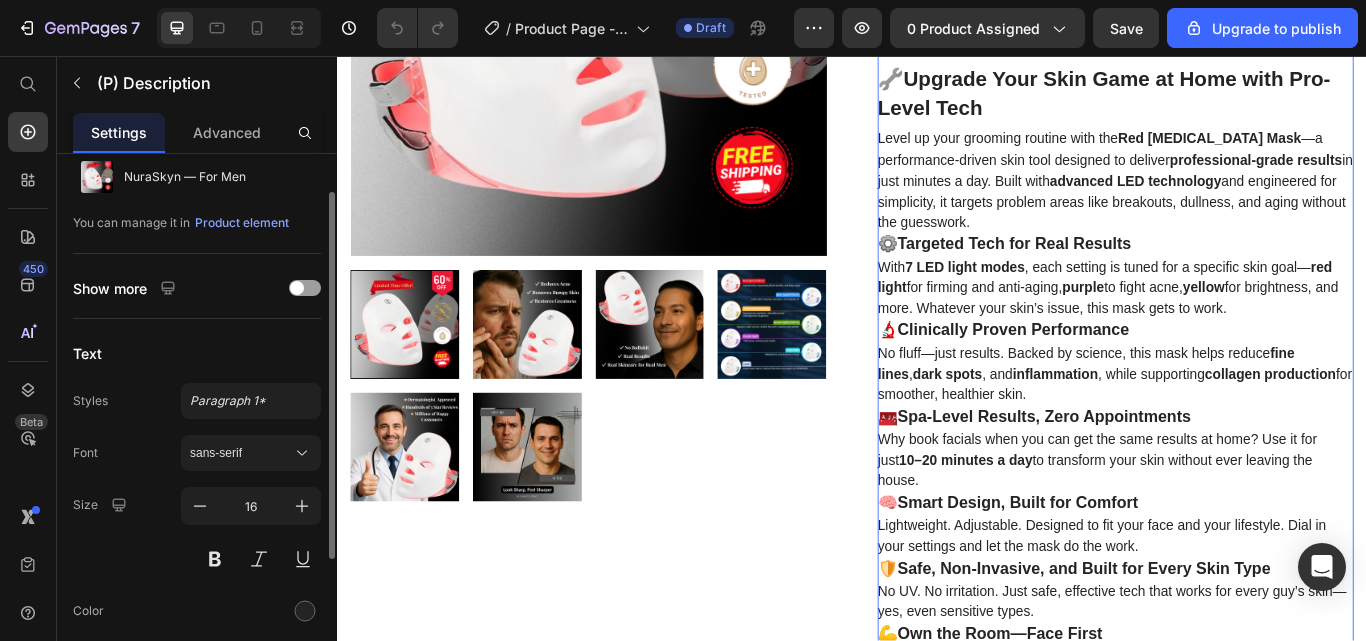 scroll, scrollTop: 59, scrollLeft: 0, axis: vertical 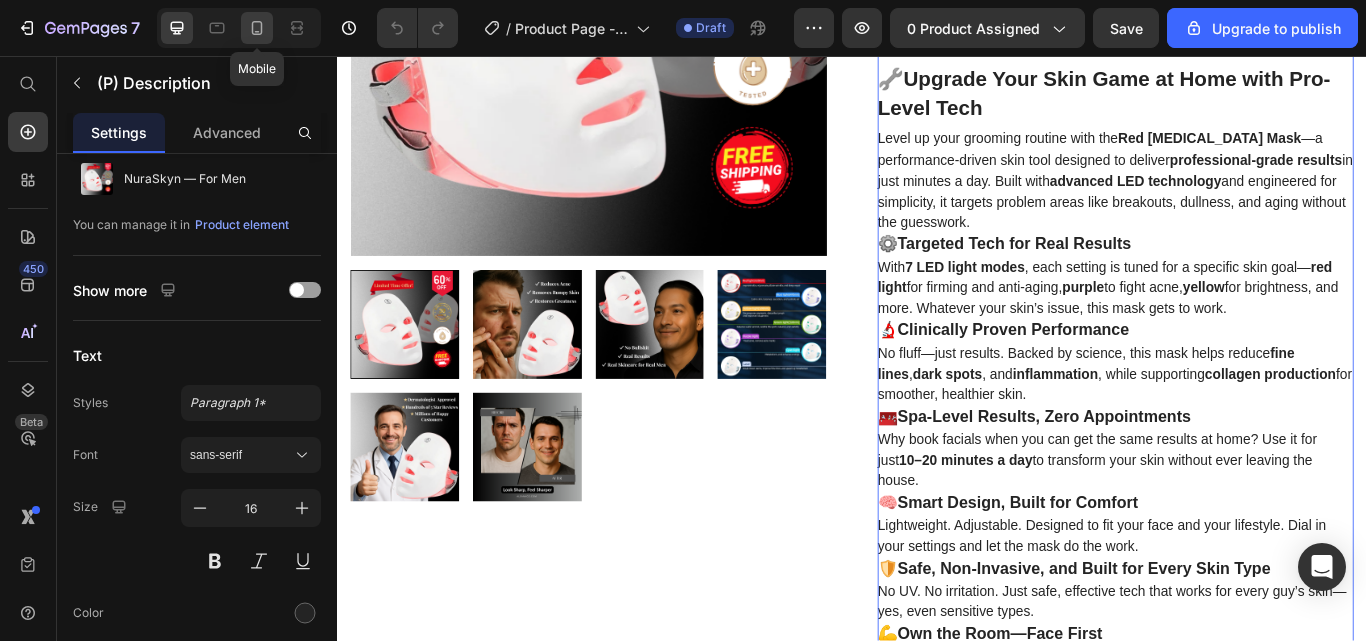click 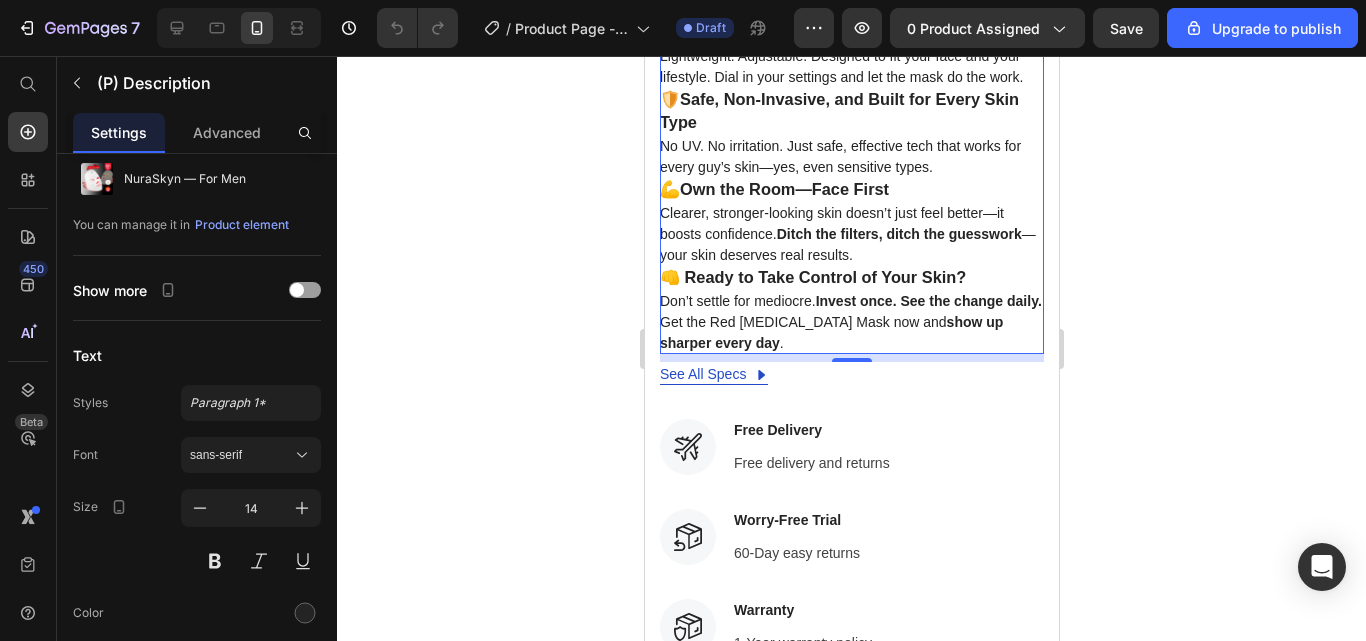 scroll, scrollTop: 1688, scrollLeft: 0, axis: vertical 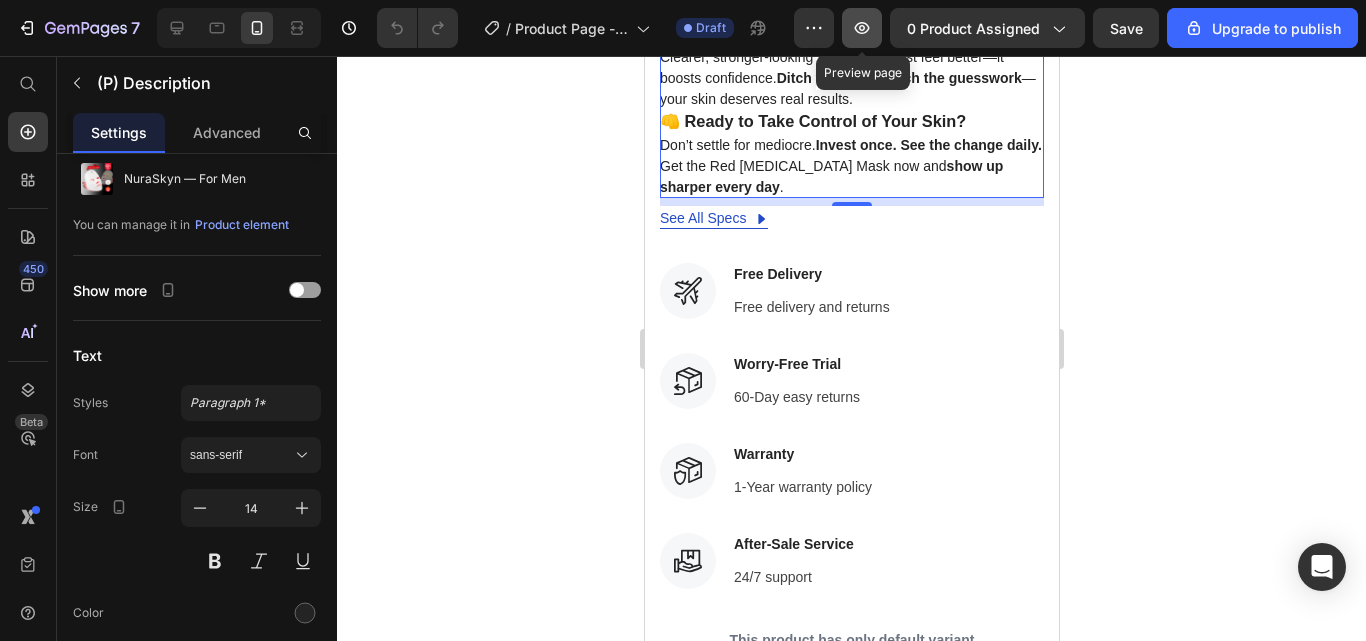 click 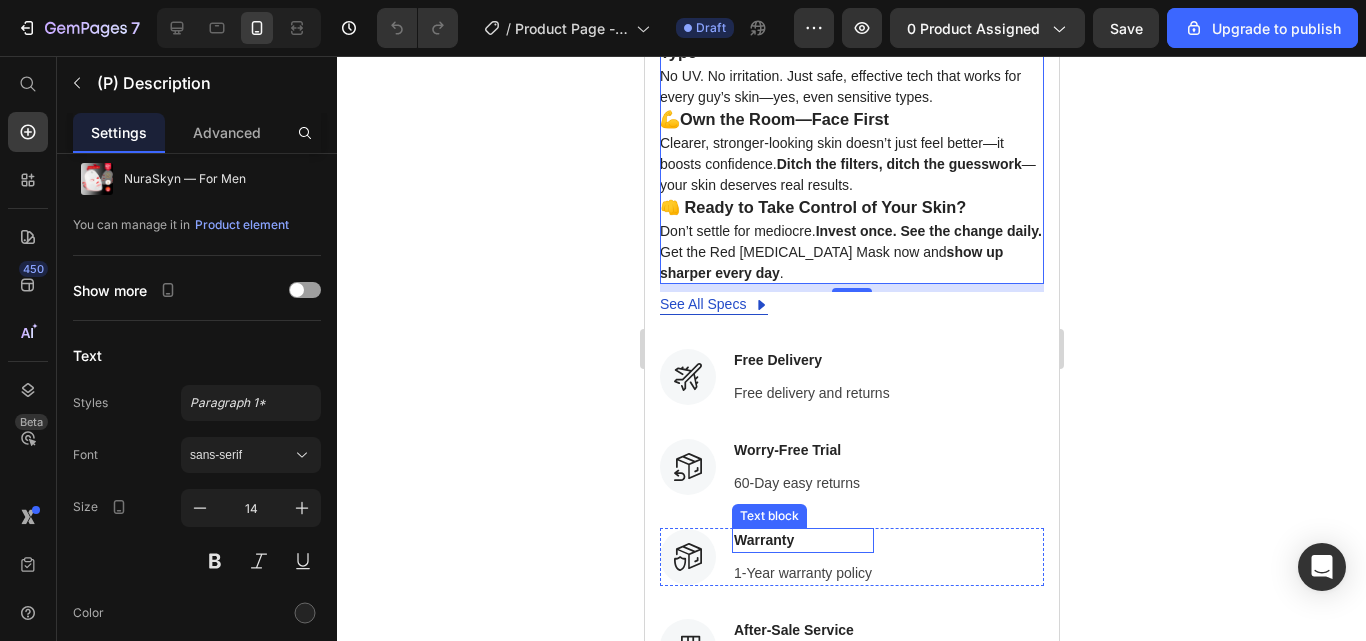 scroll, scrollTop: 1601, scrollLeft: 0, axis: vertical 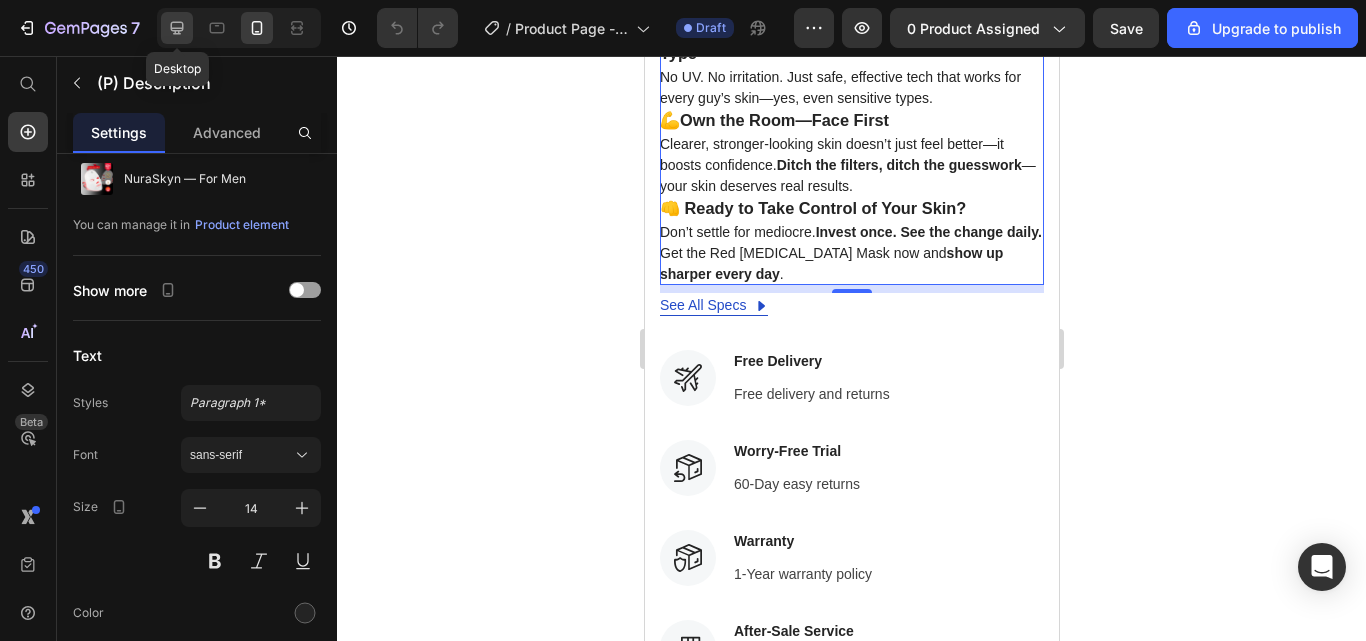 click 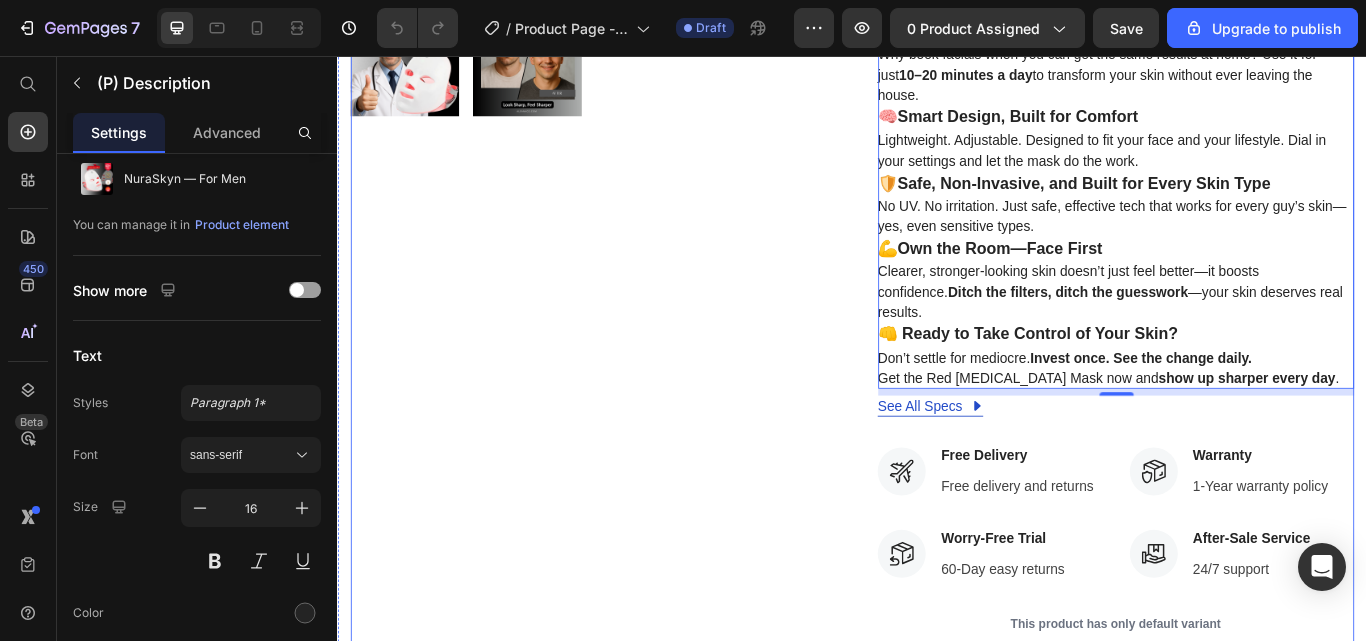 scroll, scrollTop: 892, scrollLeft: 0, axis: vertical 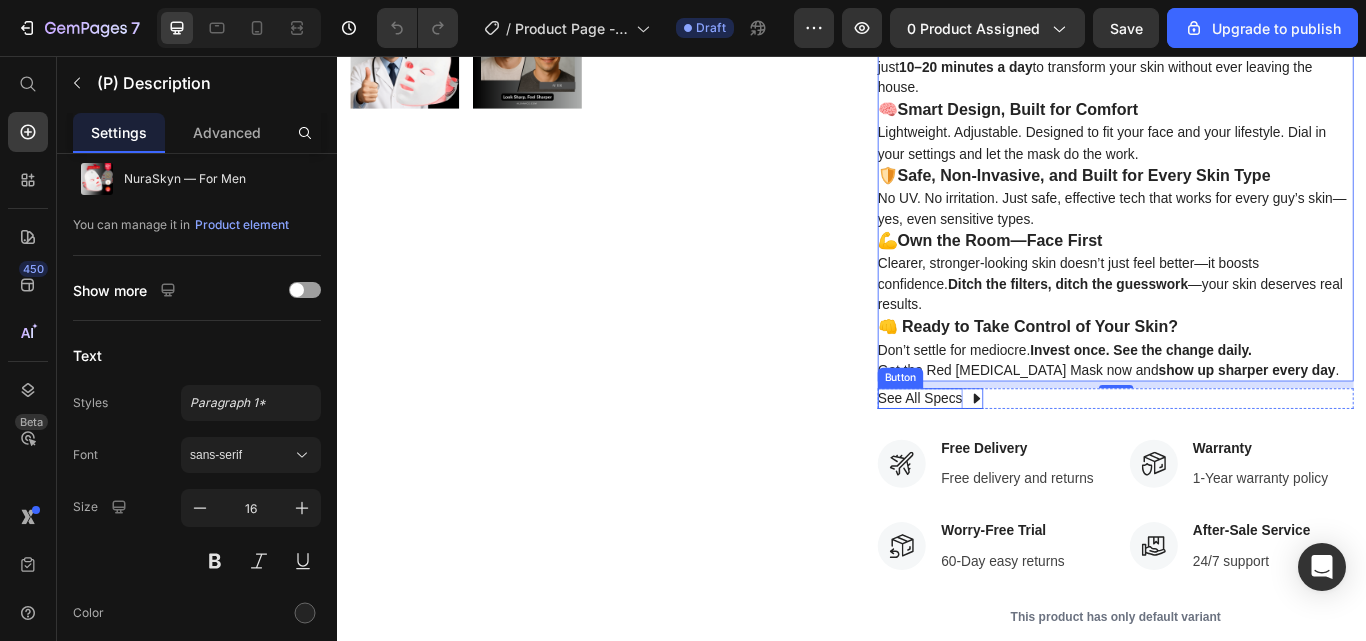 click on "See All Specs" at bounding box center (1016, 456) 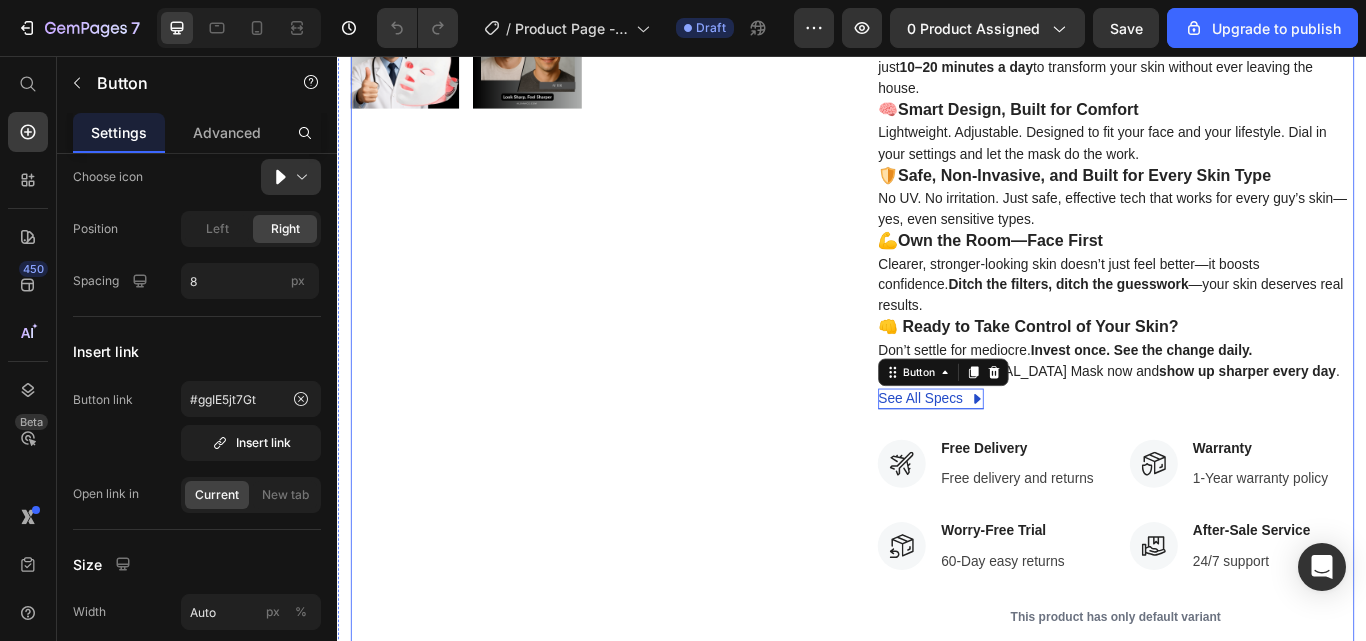 scroll, scrollTop: 0, scrollLeft: 0, axis: both 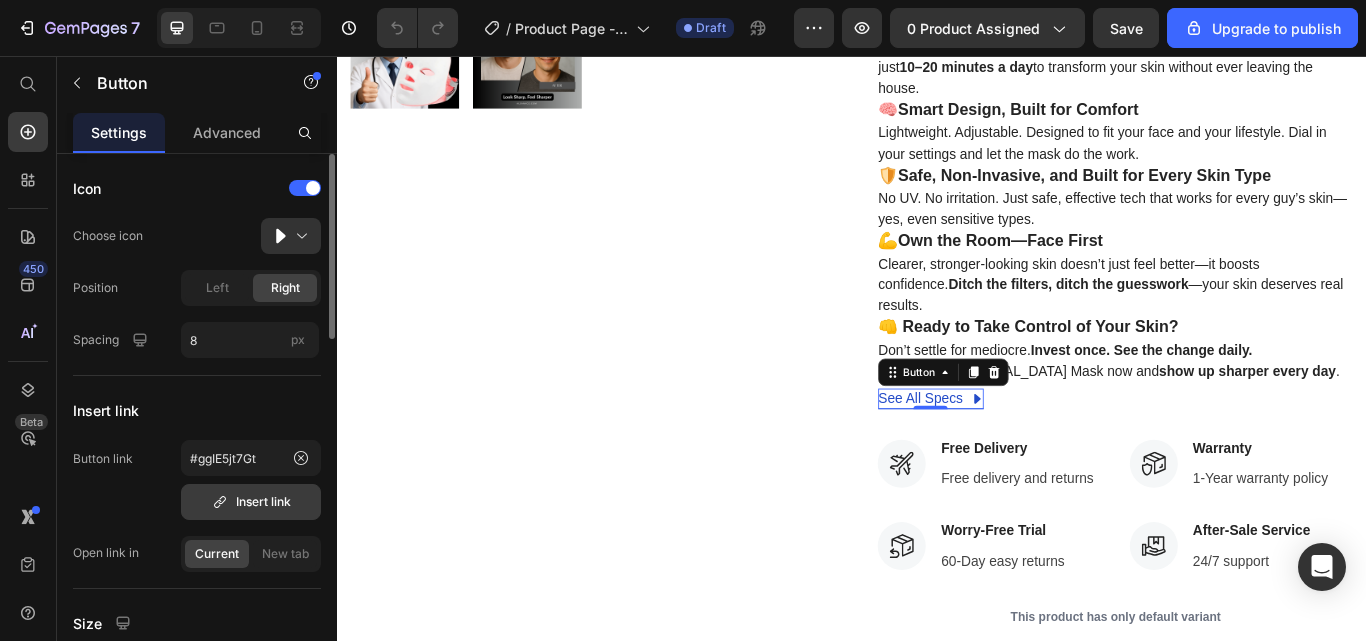 click on "Insert link" at bounding box center [251, 502] 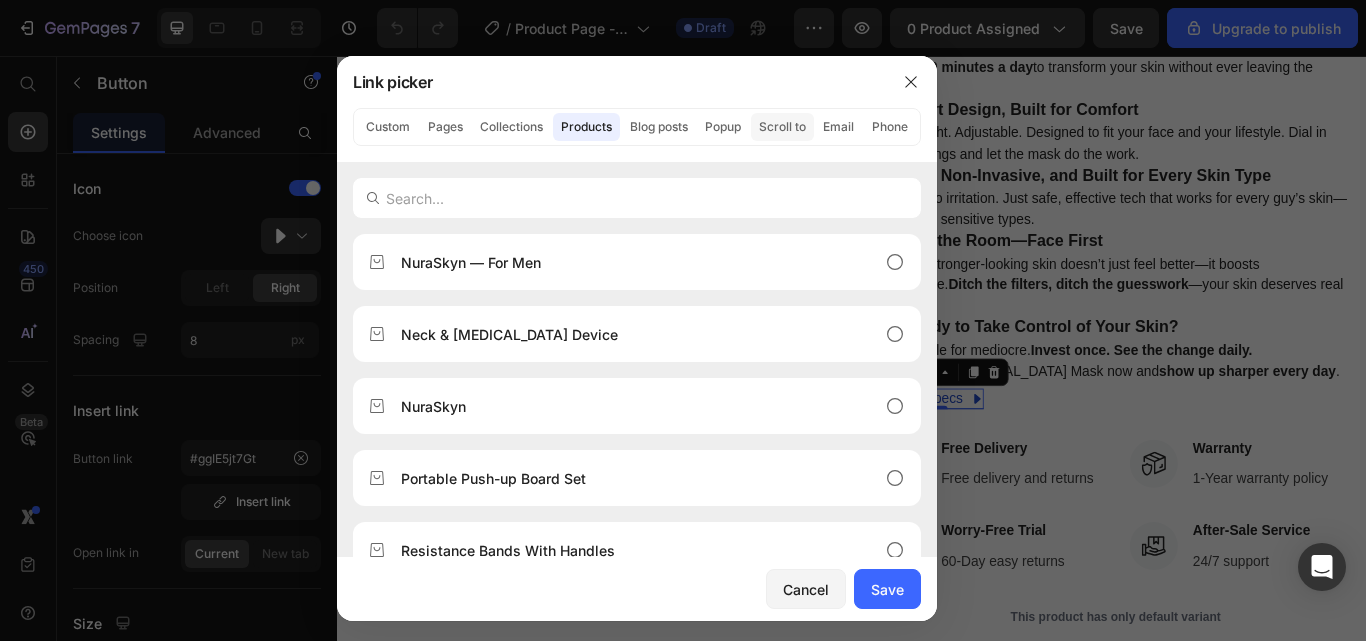 click on "Scroll to" 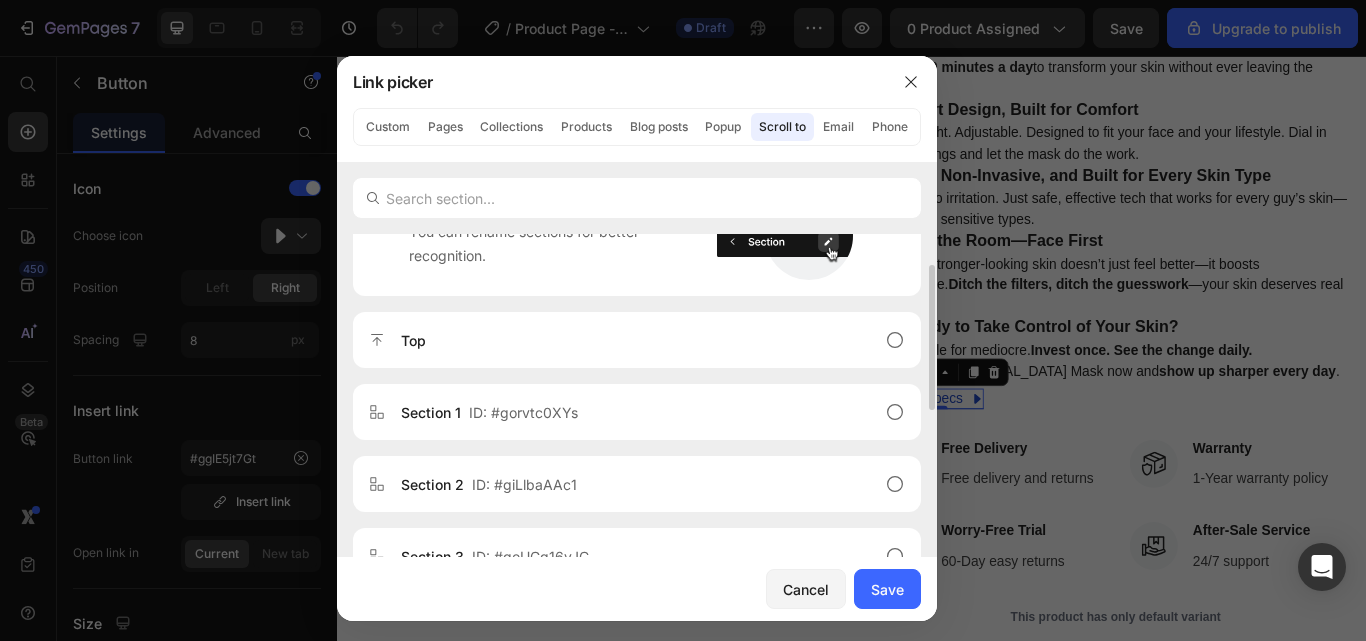 scroll, scrollTop: 69, scrollLeft: 0, axis: vertical 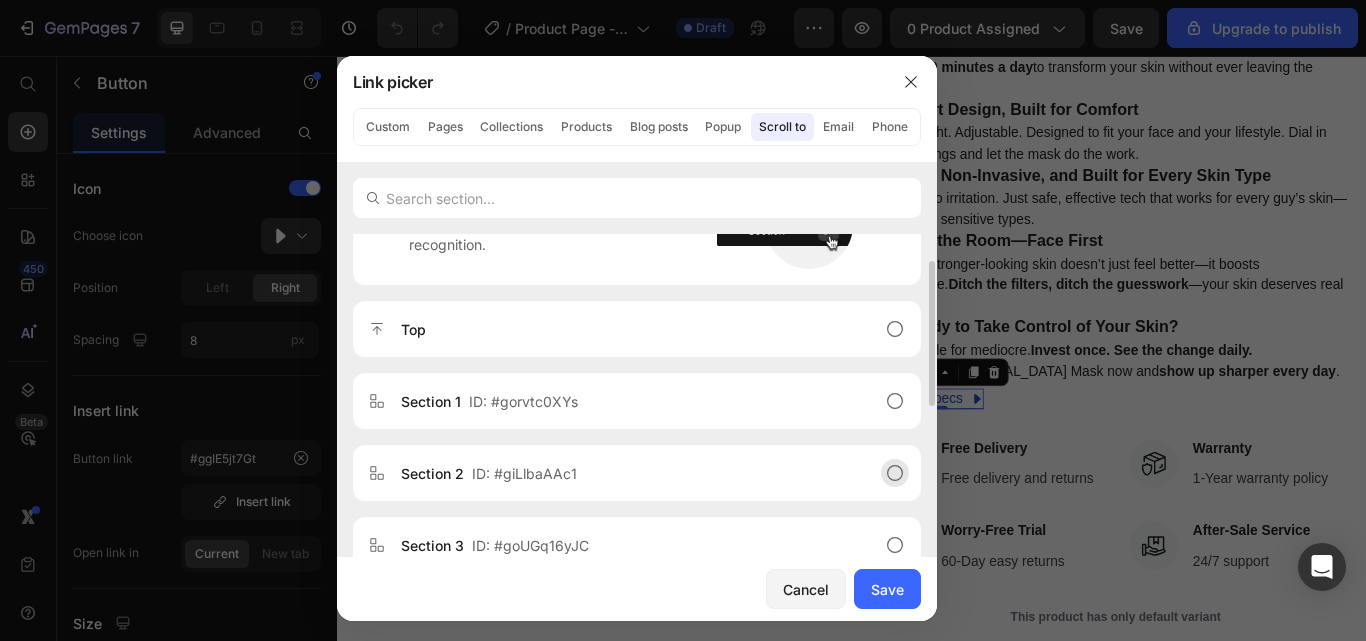 click on "Section 2  ID: #giLlbaAAc1" 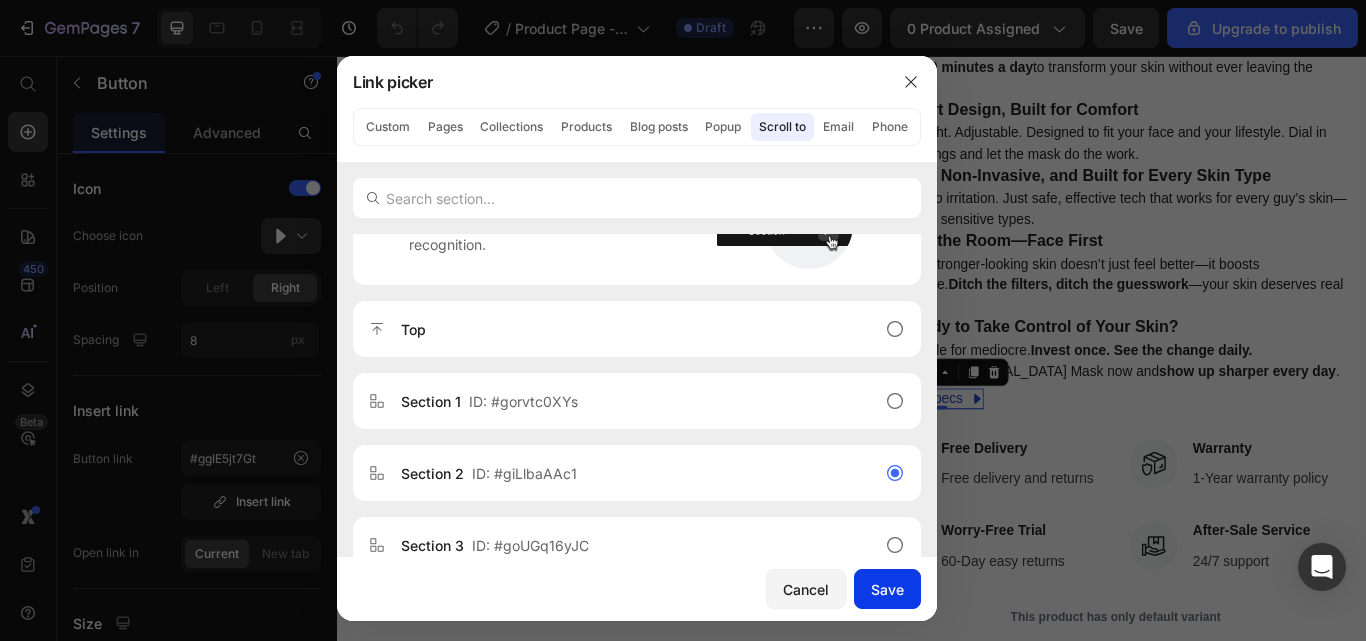 click on "Save" at bounding box center [887, 589] 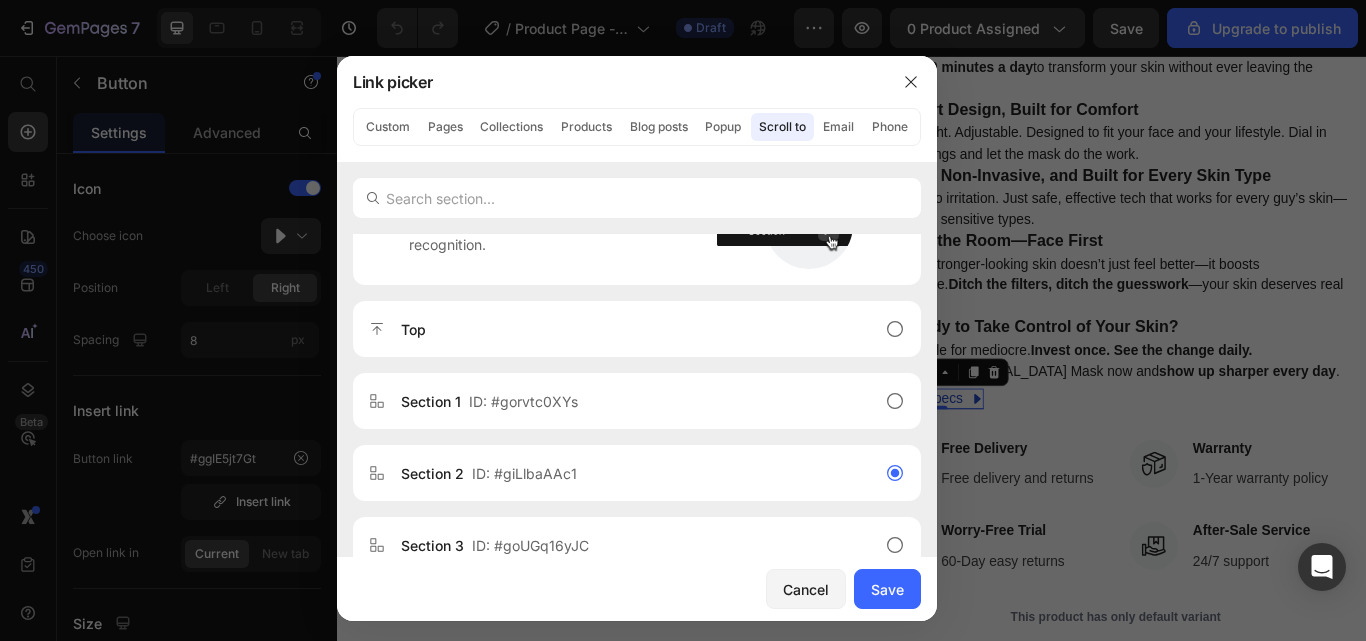 type on "#giLlbaAAc1" 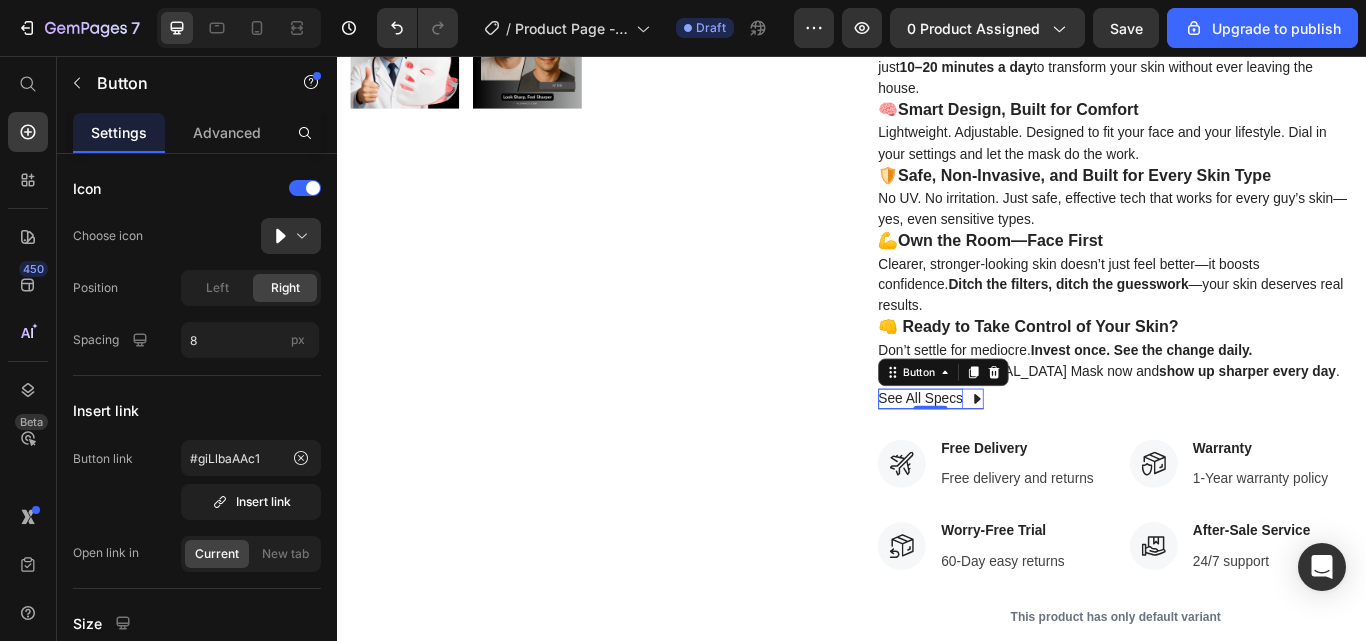 click on "See All Specs" at bounding box center (1016, 456) 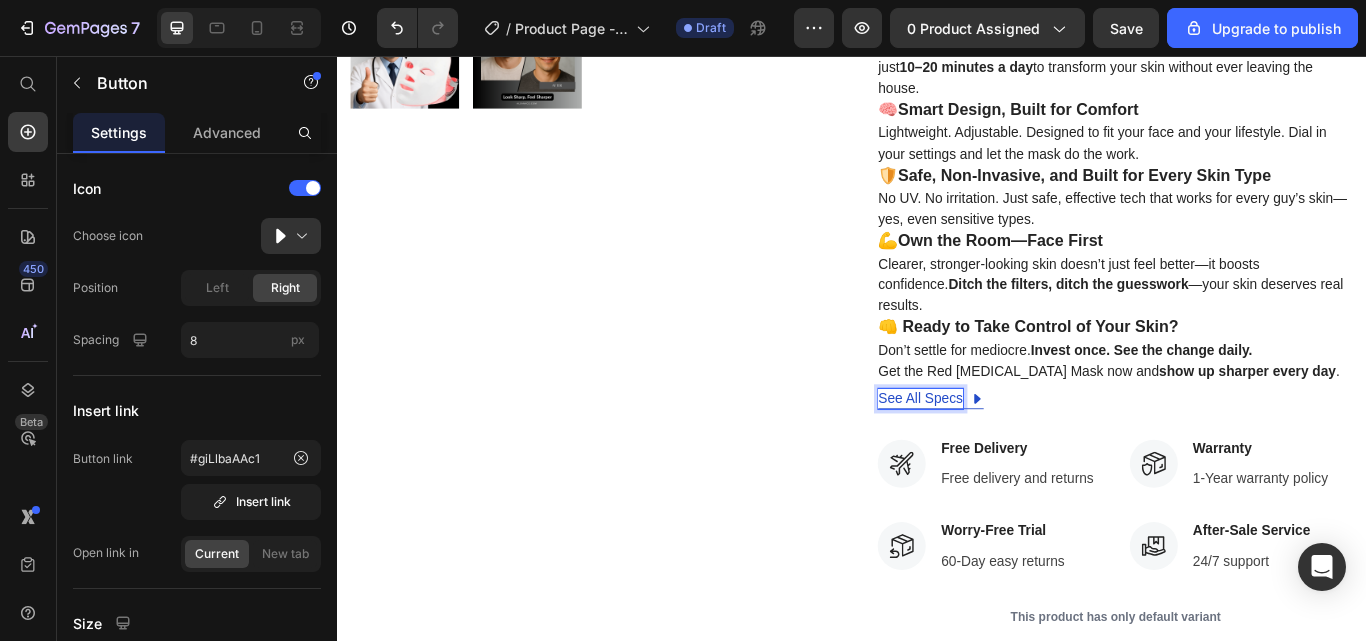 click on "Product Images" at bounding box center [629, 153] 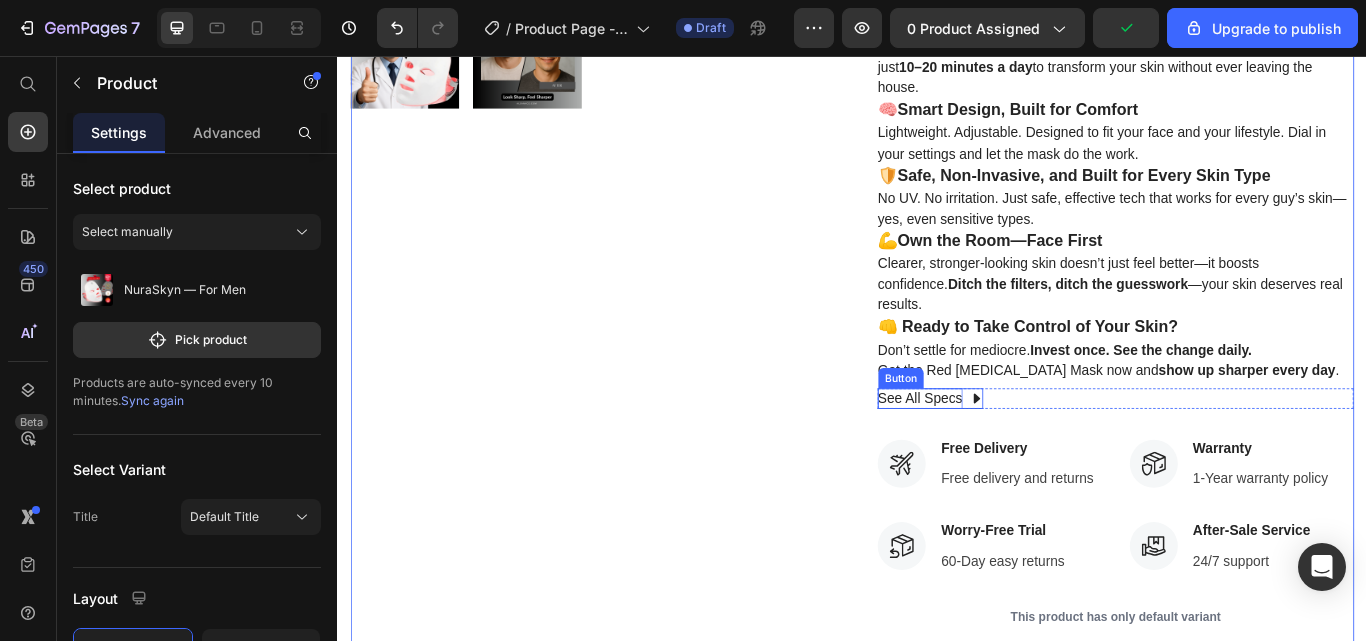 click on "See All Specs" at bounding box center [1016, 456] 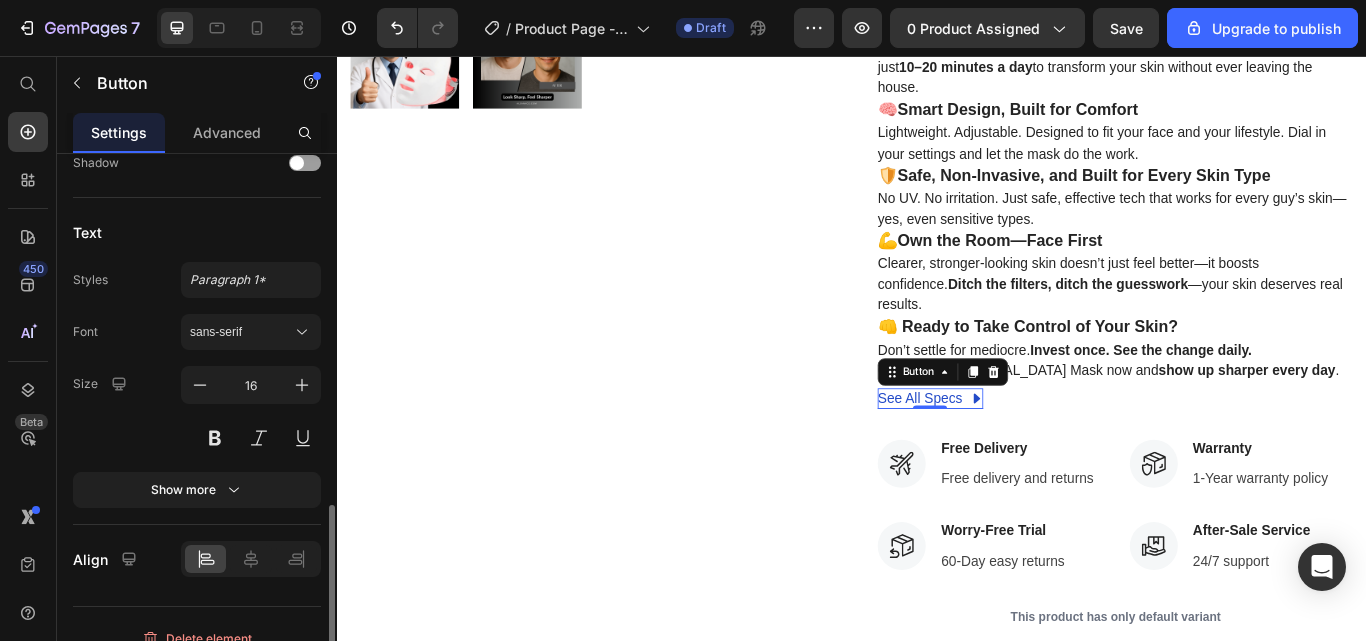 scroll, scrollTop: 1028, scrollLeft: 0, axis: vertical 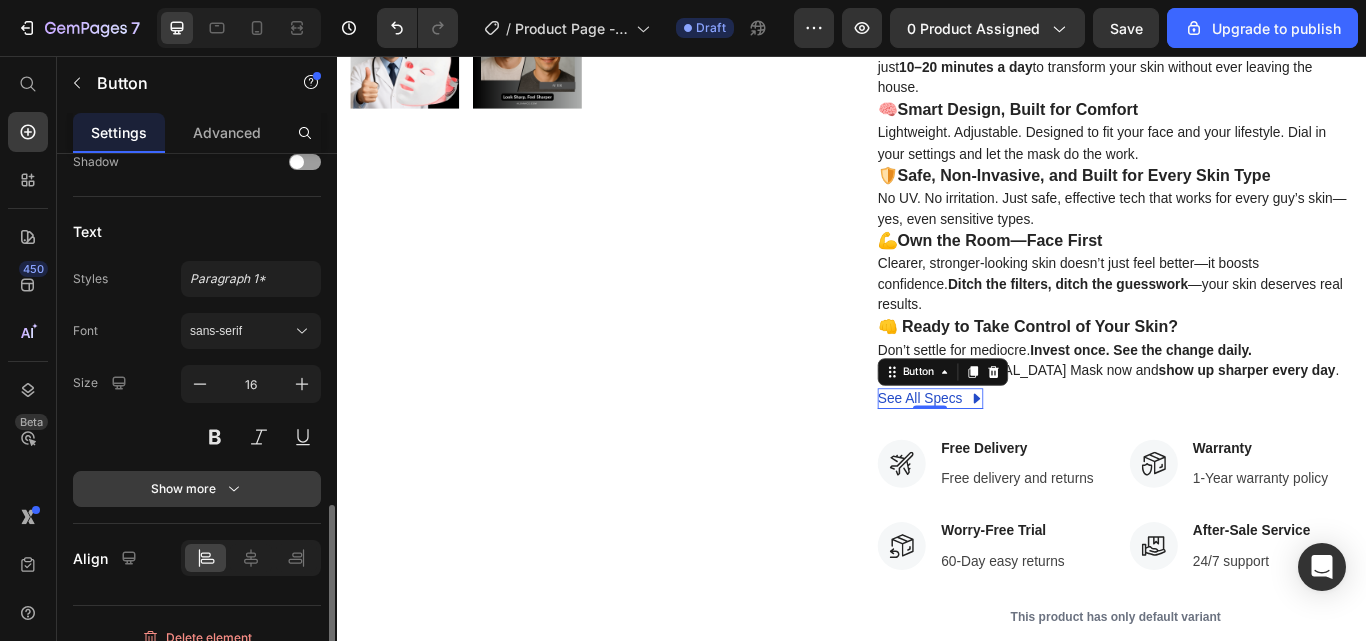 click on "Show more" at bounding box center (197, 489) 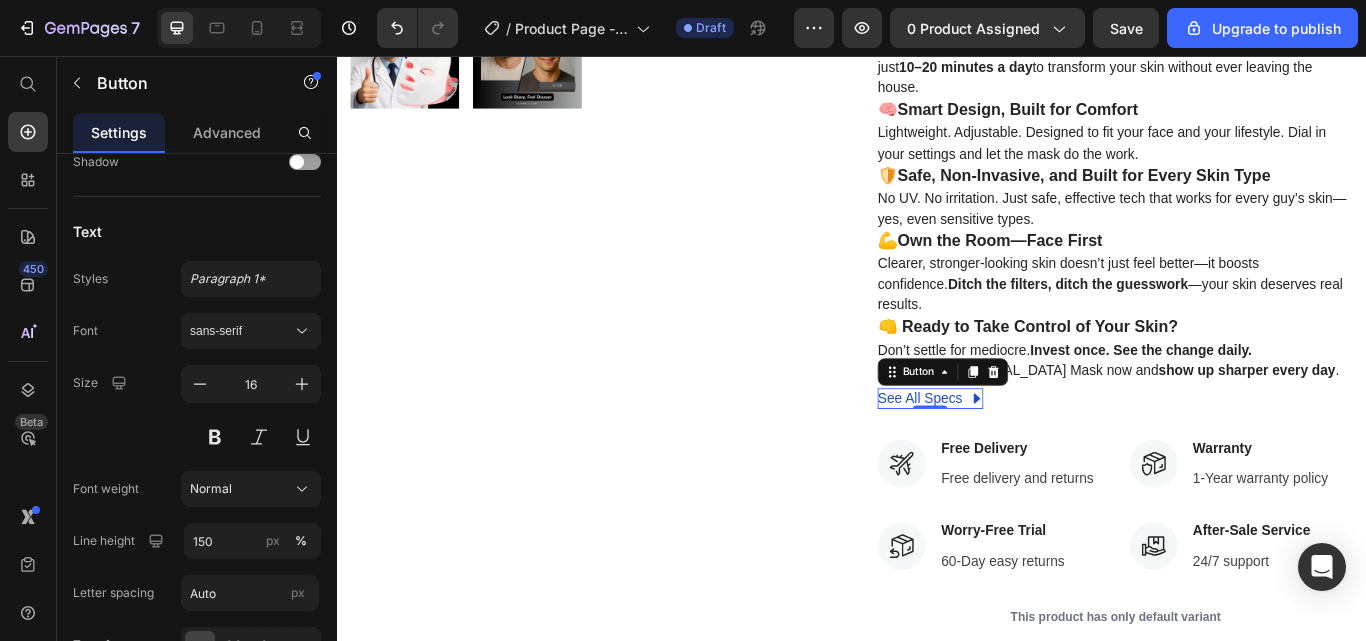 scroll, scrollTop: 1258, scrollLeft: 0, axis: vertical 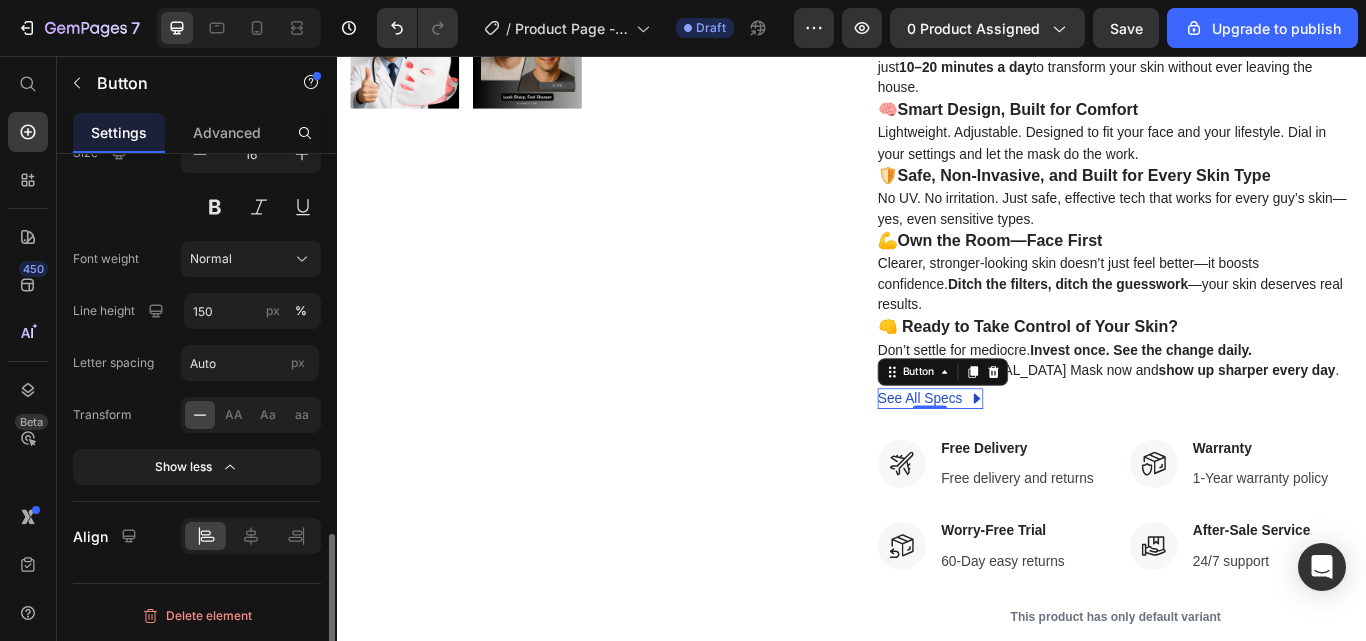 click on "Show less" 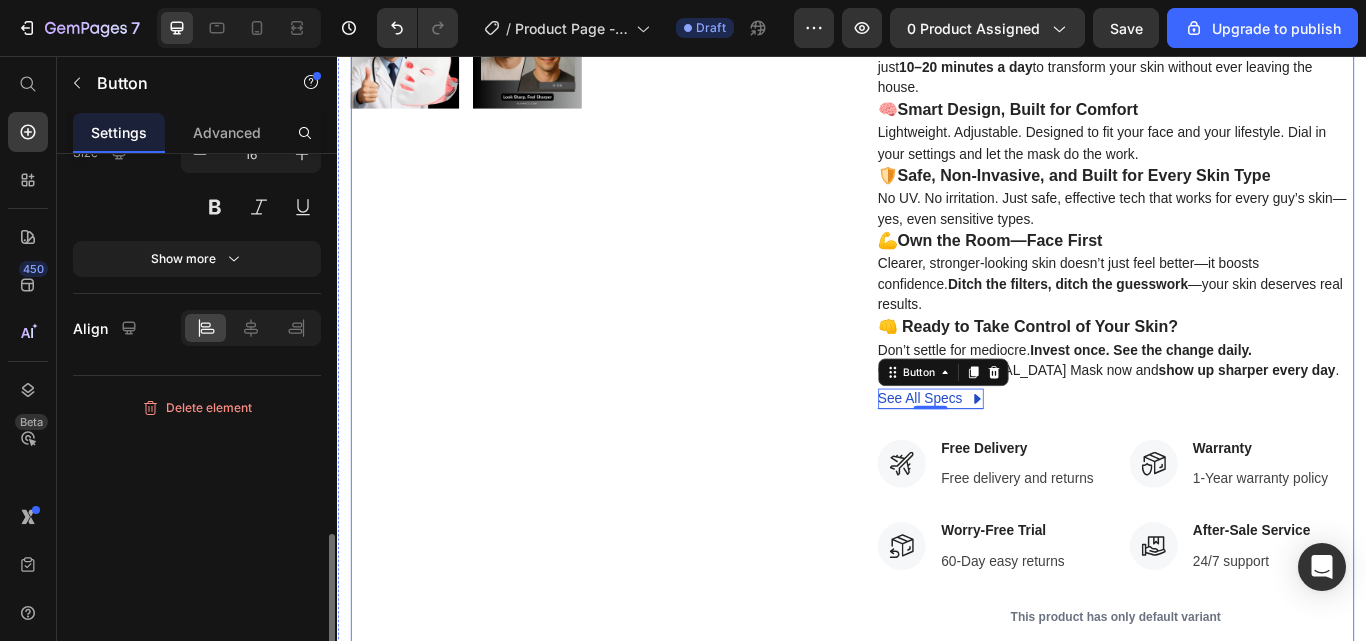 click on "Product Images" at bounding box center [629, 153] 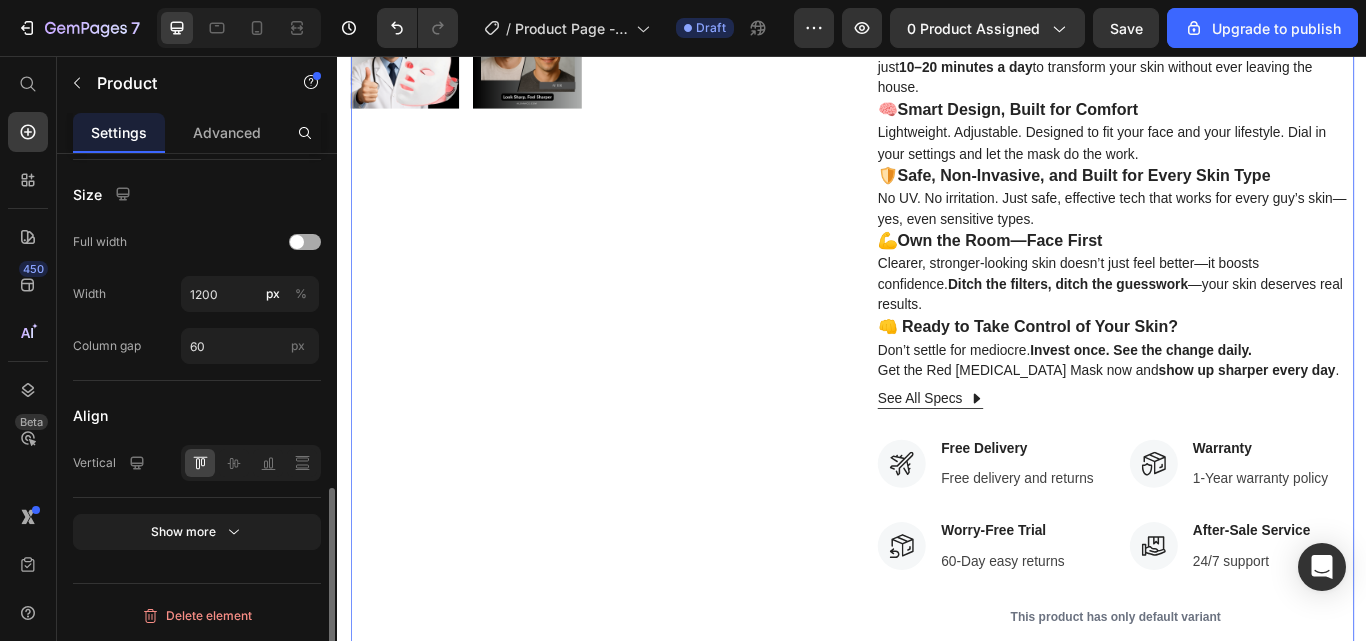 scroll, scrollTop: 0, scrollLeft: 0, axis: both 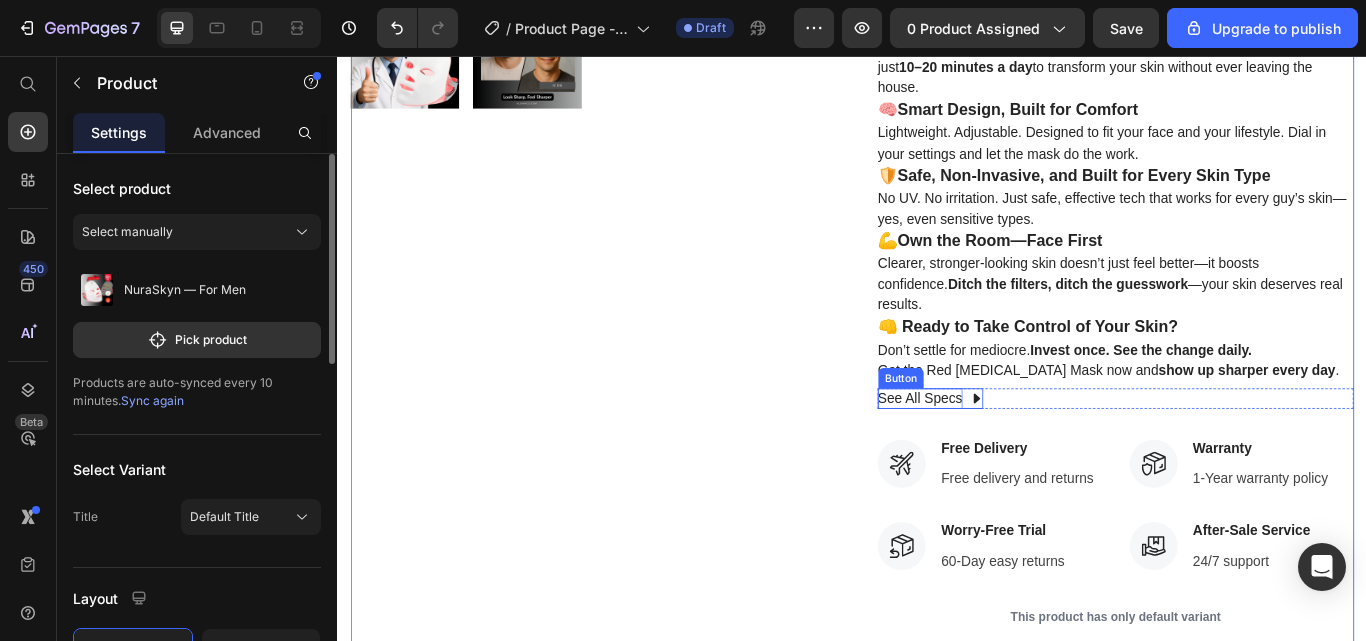 click on "See All Specs" at bounding box center [1016, 456] 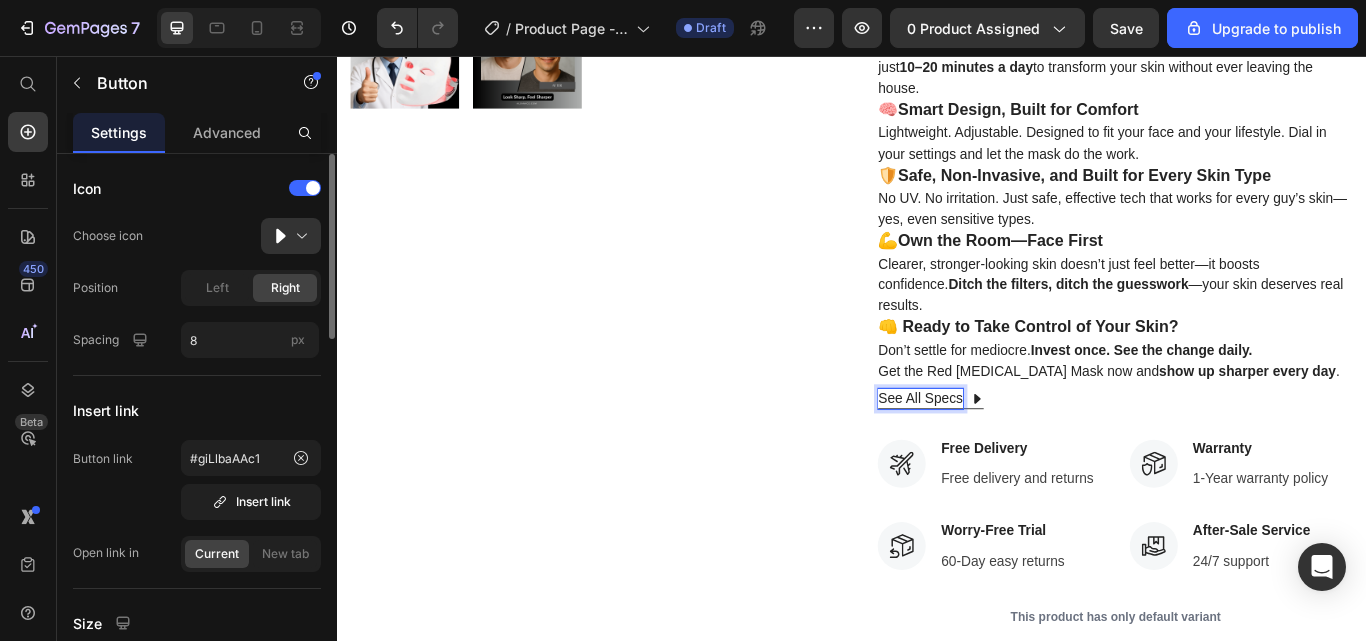 click on "See All Specs" at bounding box center (1016, 456) 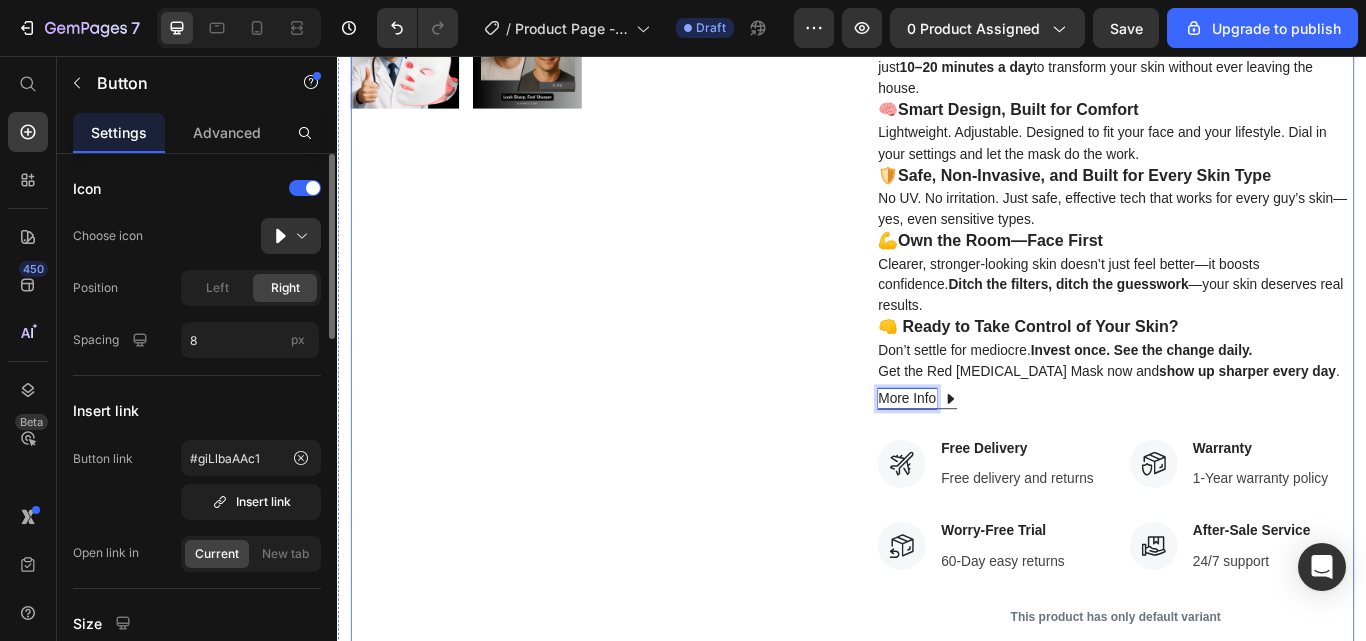 click on "Product Images" at bounding box center (629, 153) 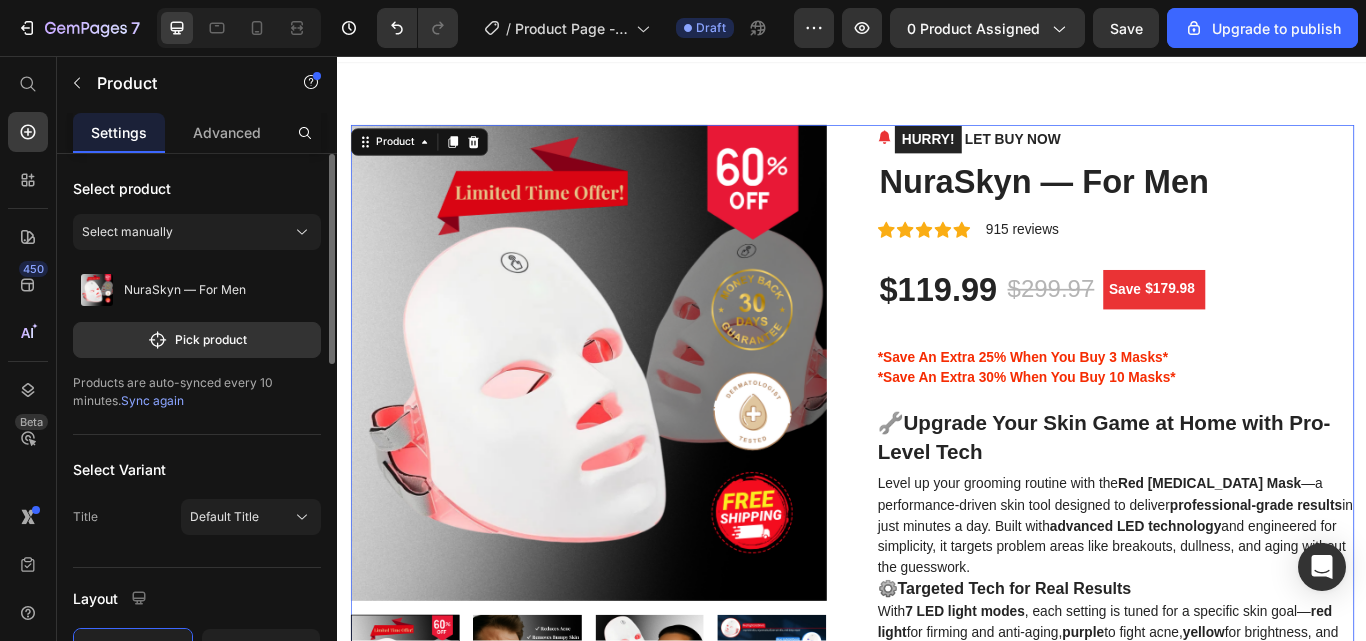 scroll, scrollTop: 0, scrollLeft: 0, axis: both 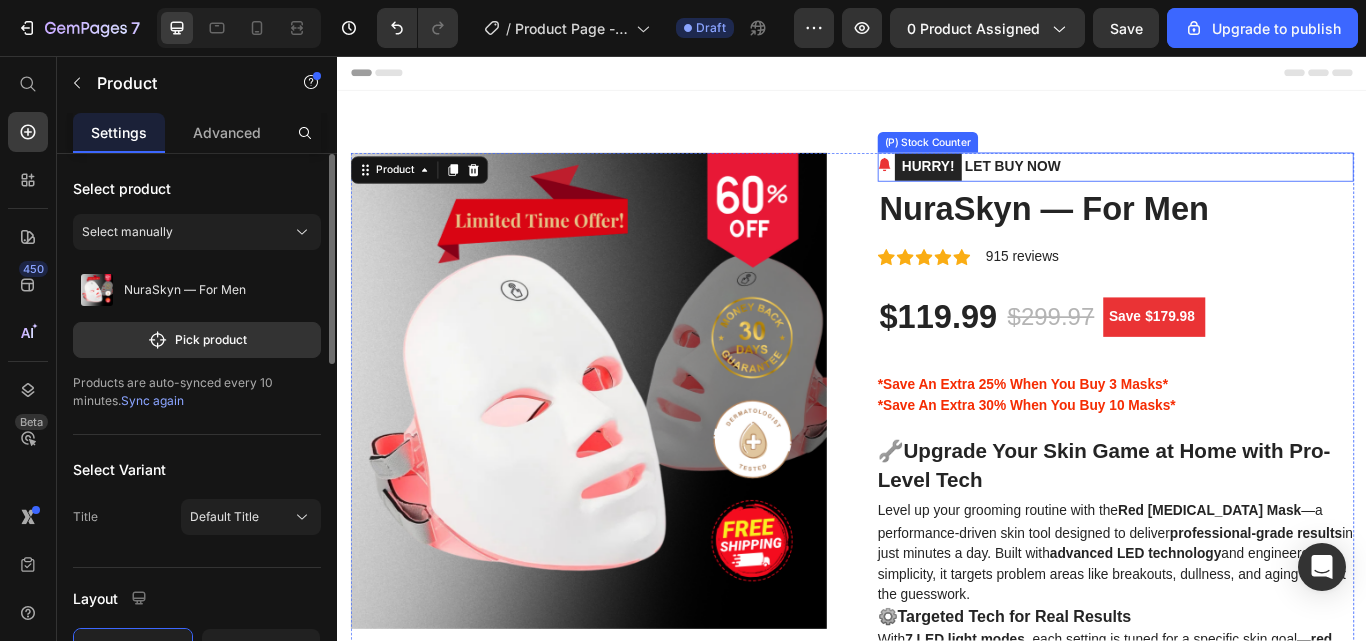 click on "HURRY!  LET BUY NOW" at bounding box center (1083, 186) 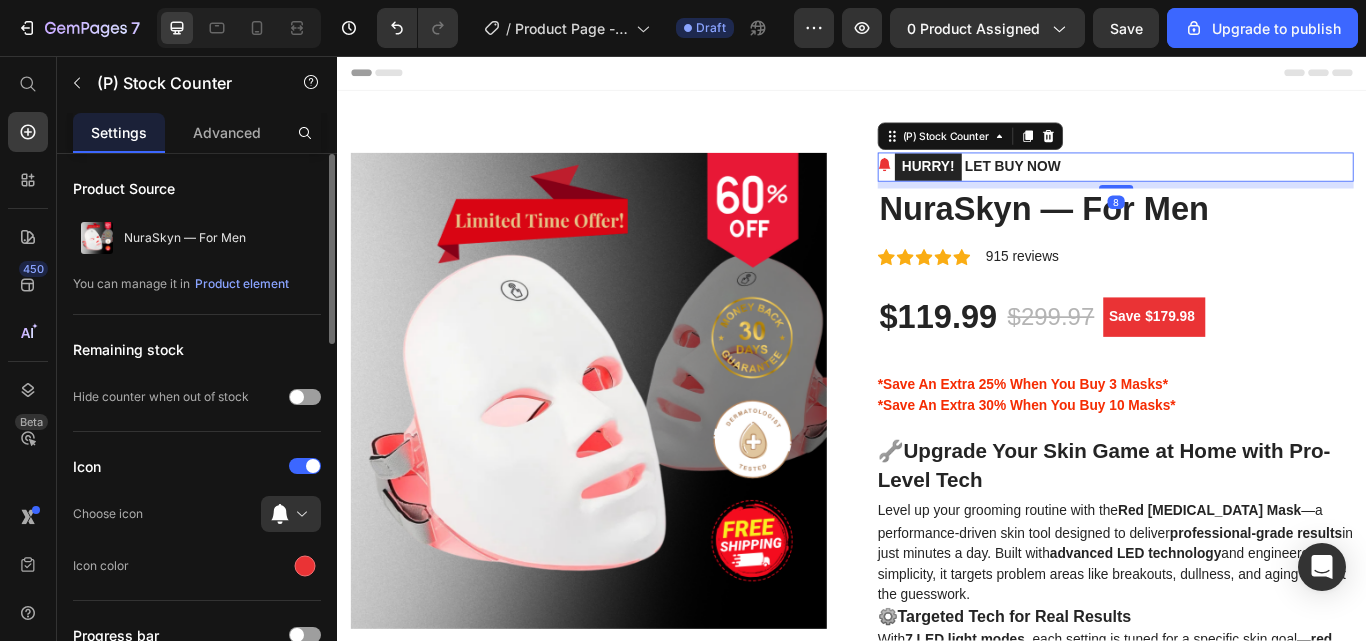 click on "HURRY!  LET BUY NOW" at bounding box center (1083, 186) 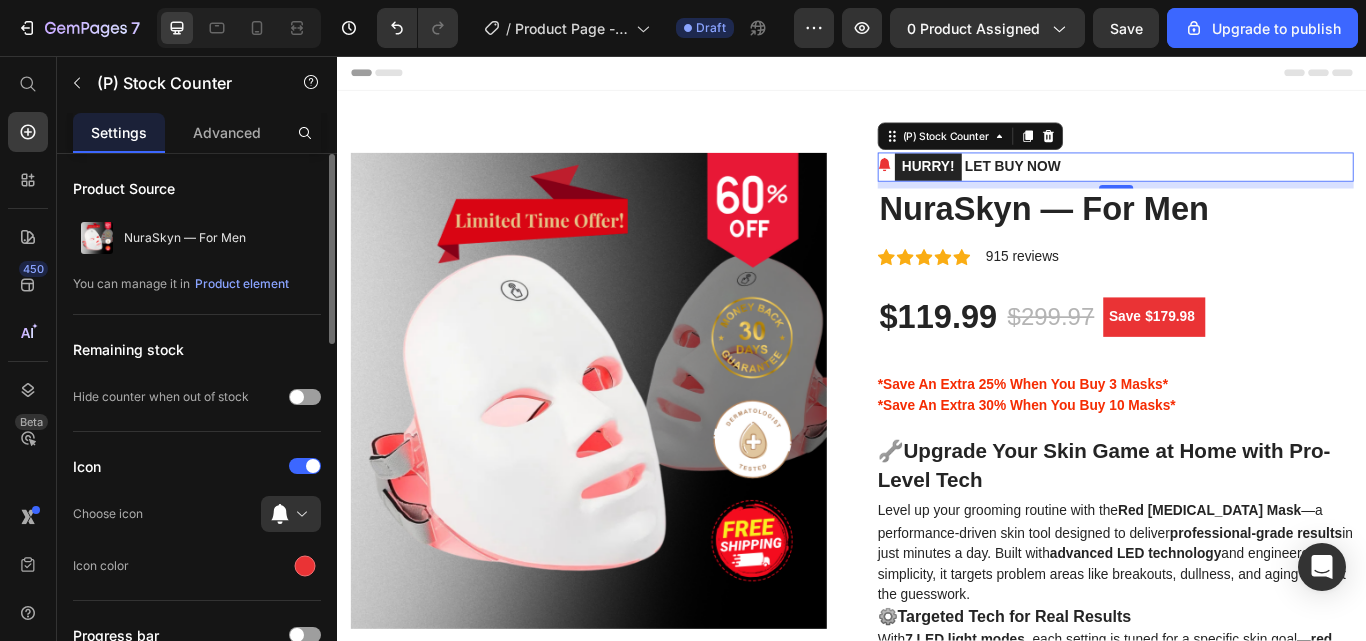 click on "HURRY!  LET BUY NOW" at bounding box center (1083, 186) 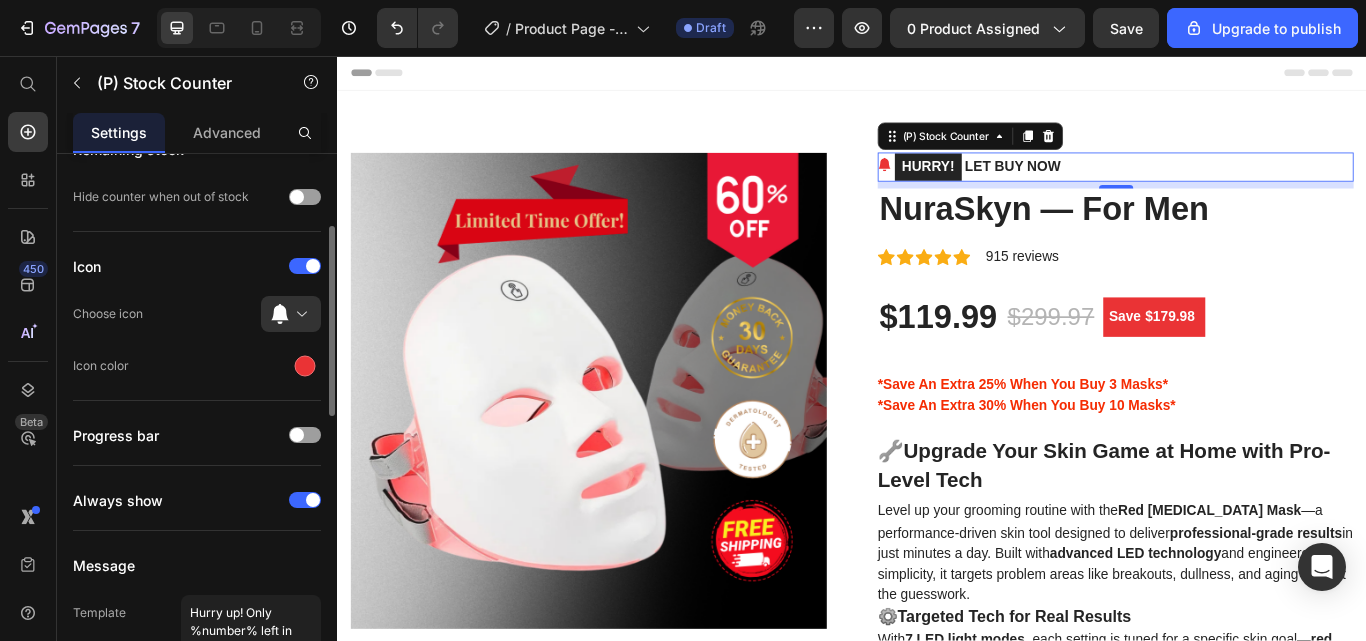 scroll, scrollTop: 198, scrollLeft: 0, axis: vertical 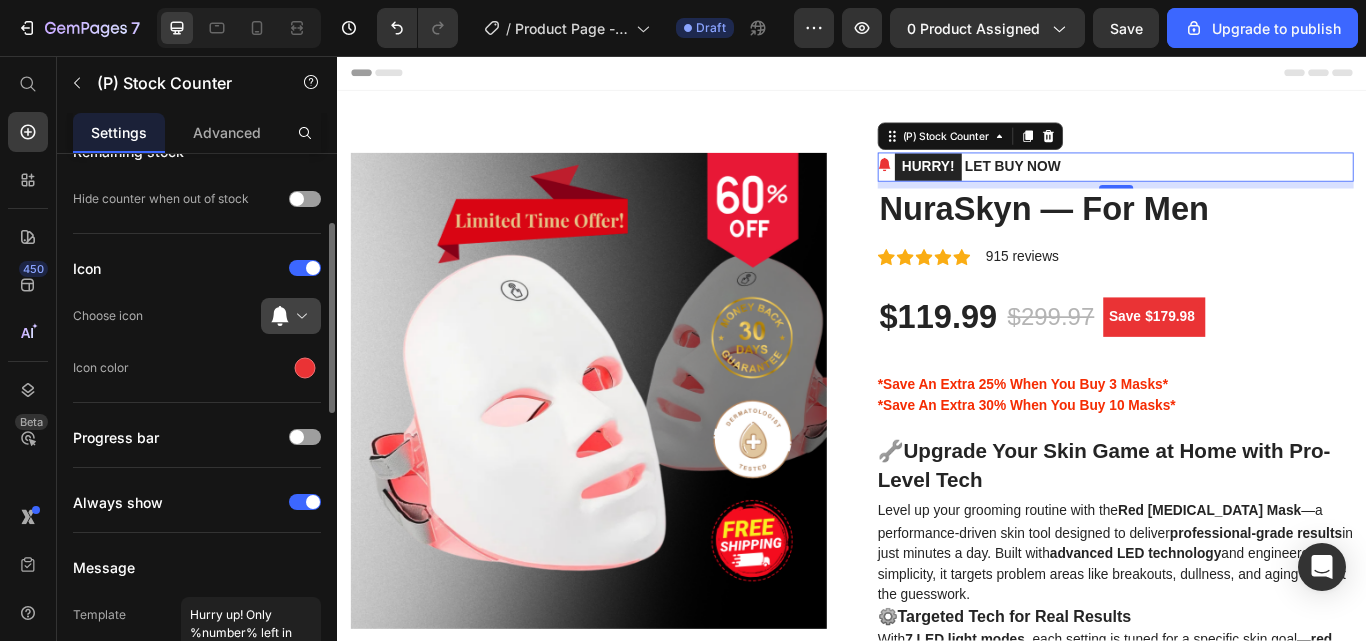 click at bounding box center (299, 316) 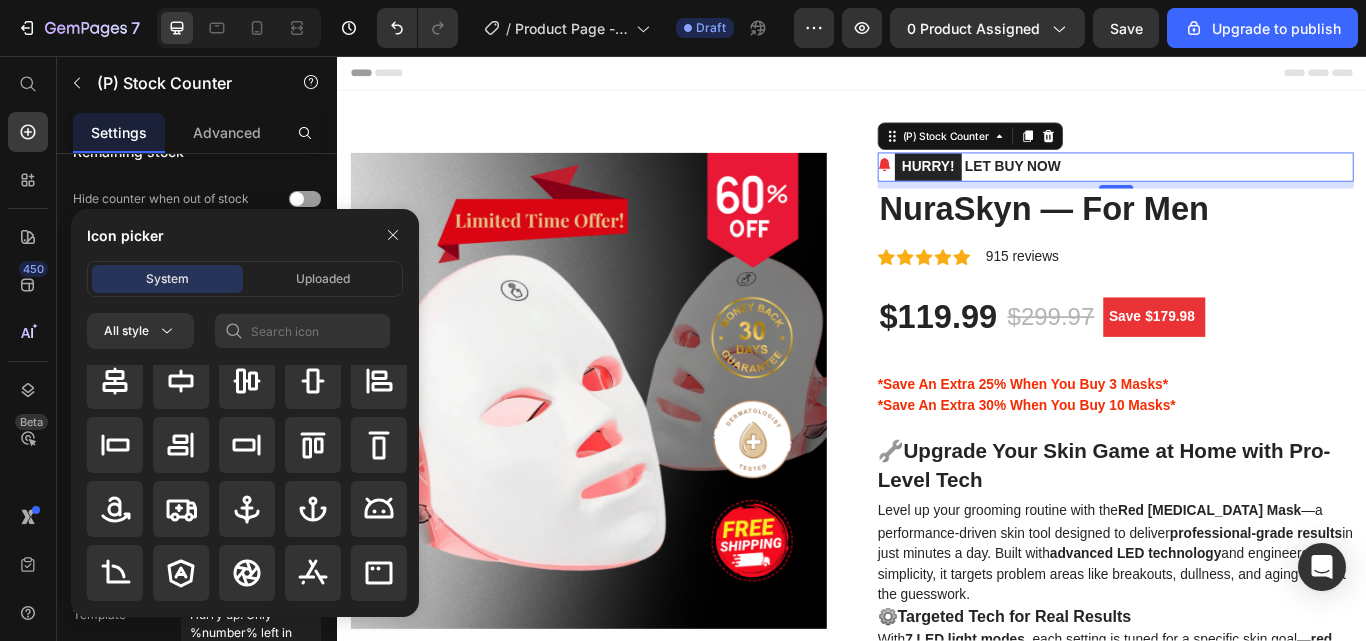 scroll, scrollTop: 0, scrollLeft: 0, axis: both 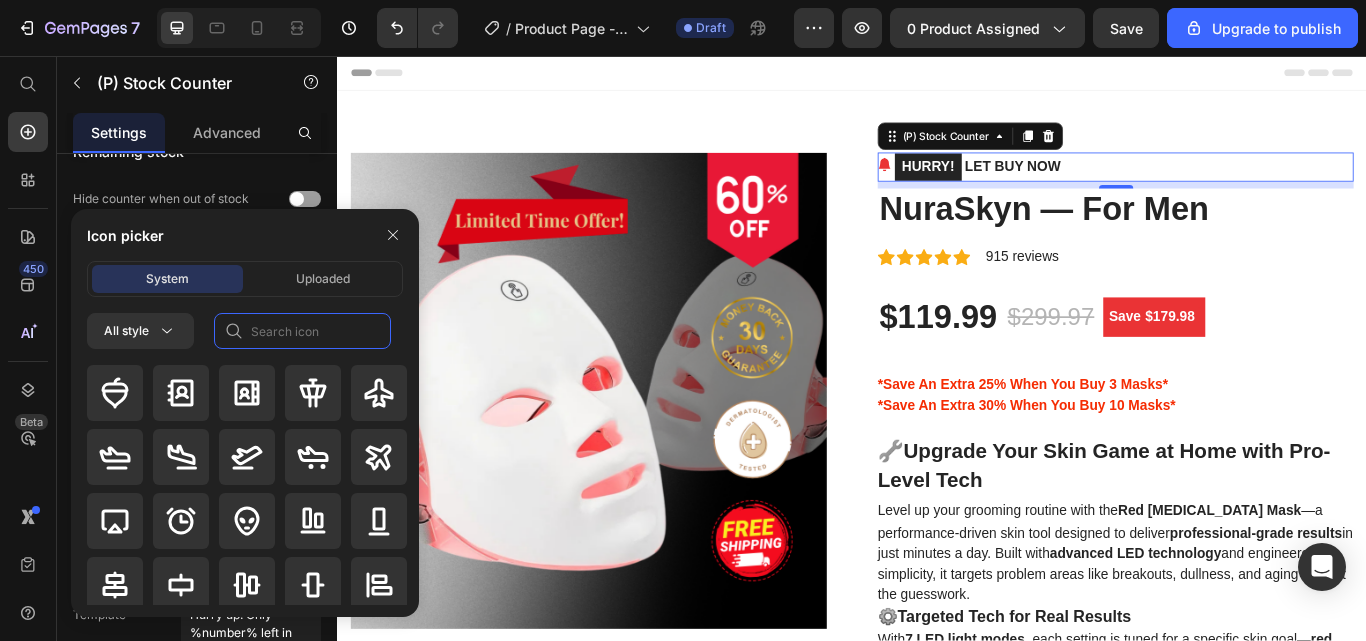 click 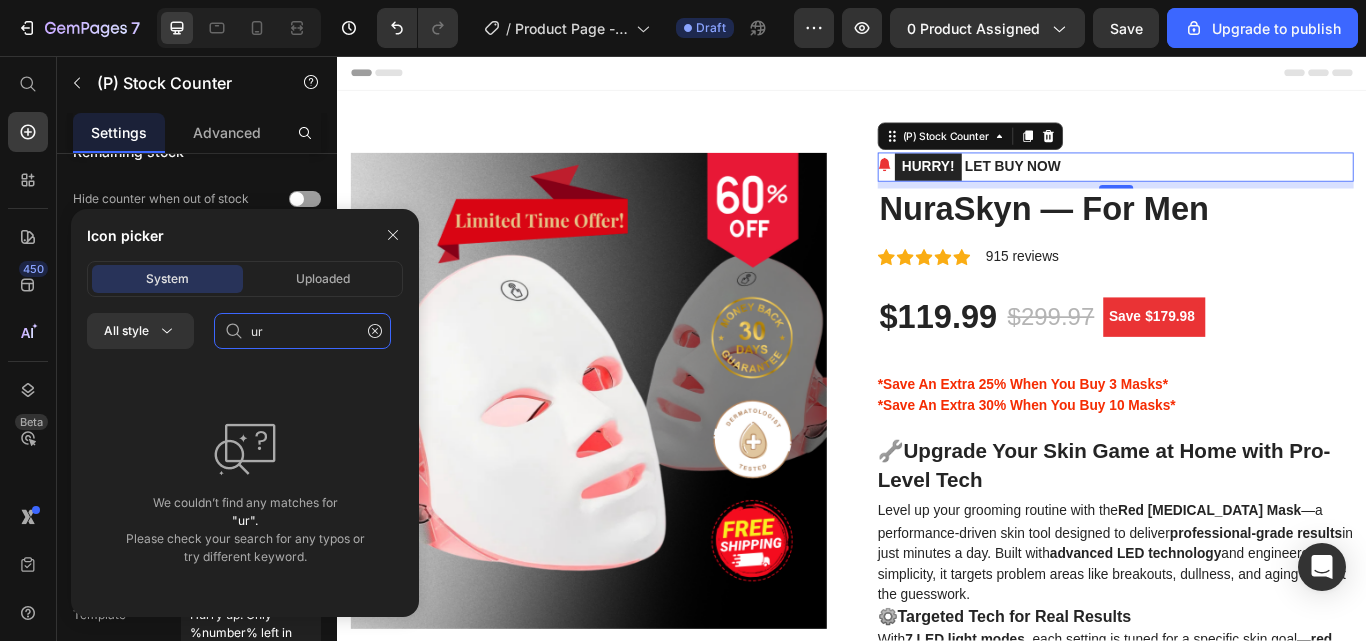 type on "u" 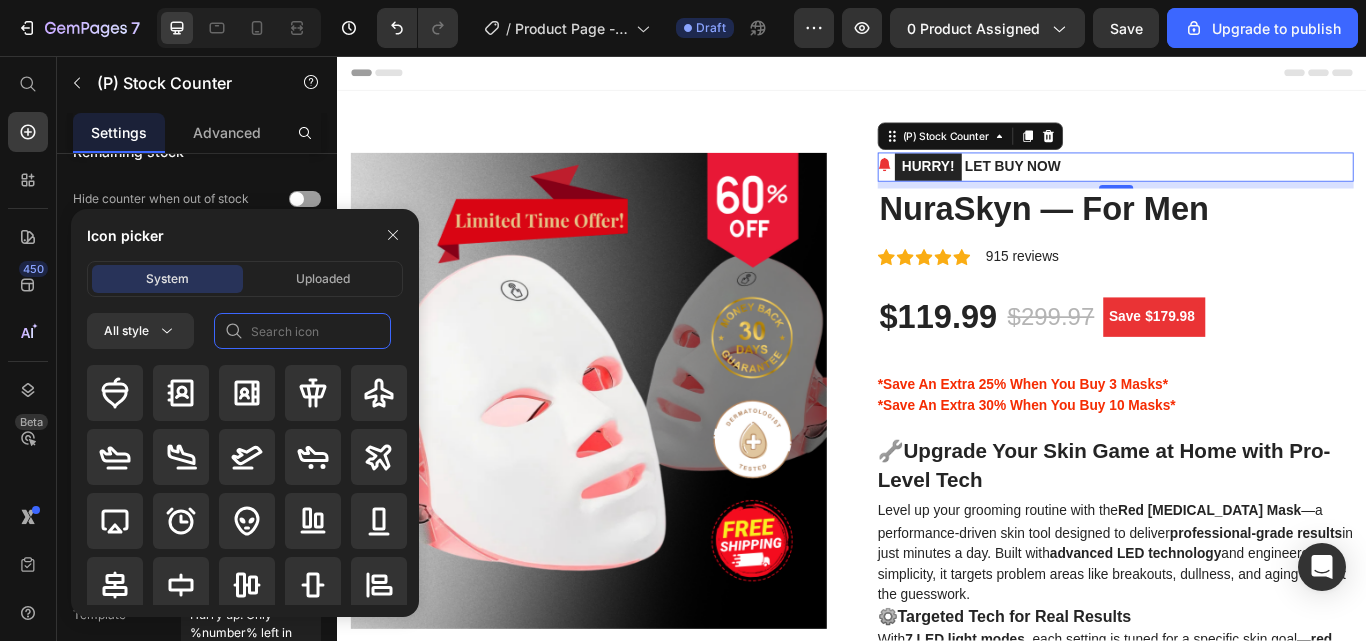 type on "!" 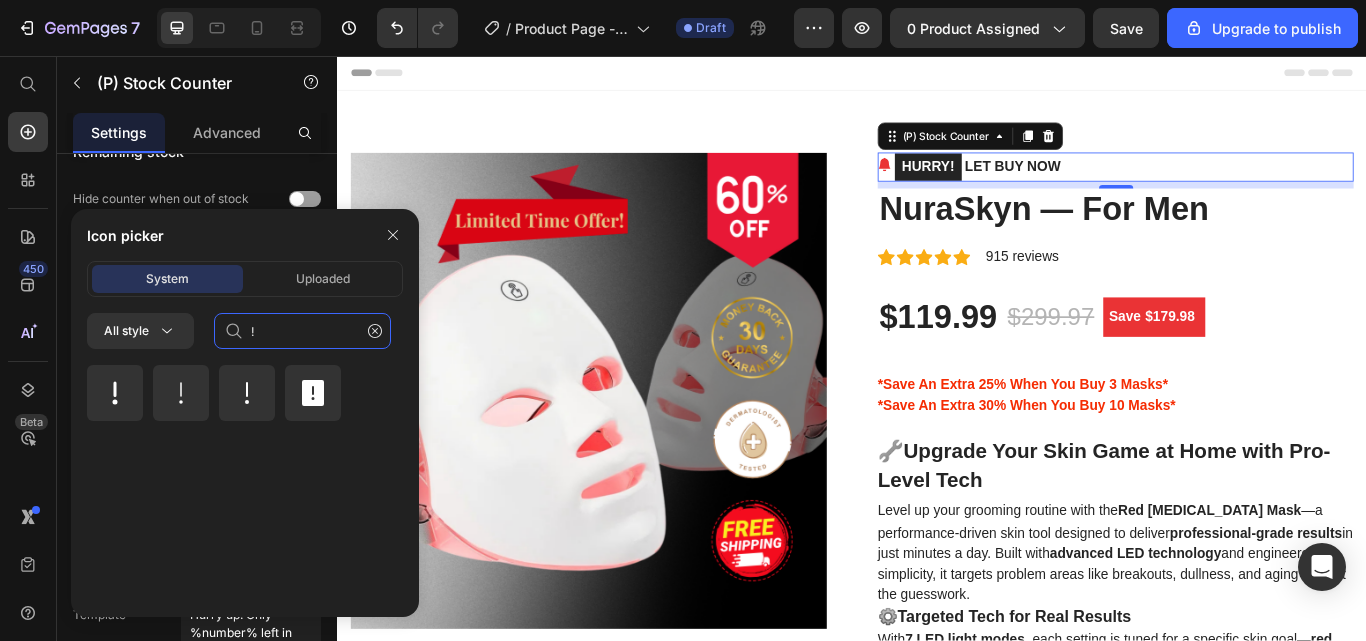 type 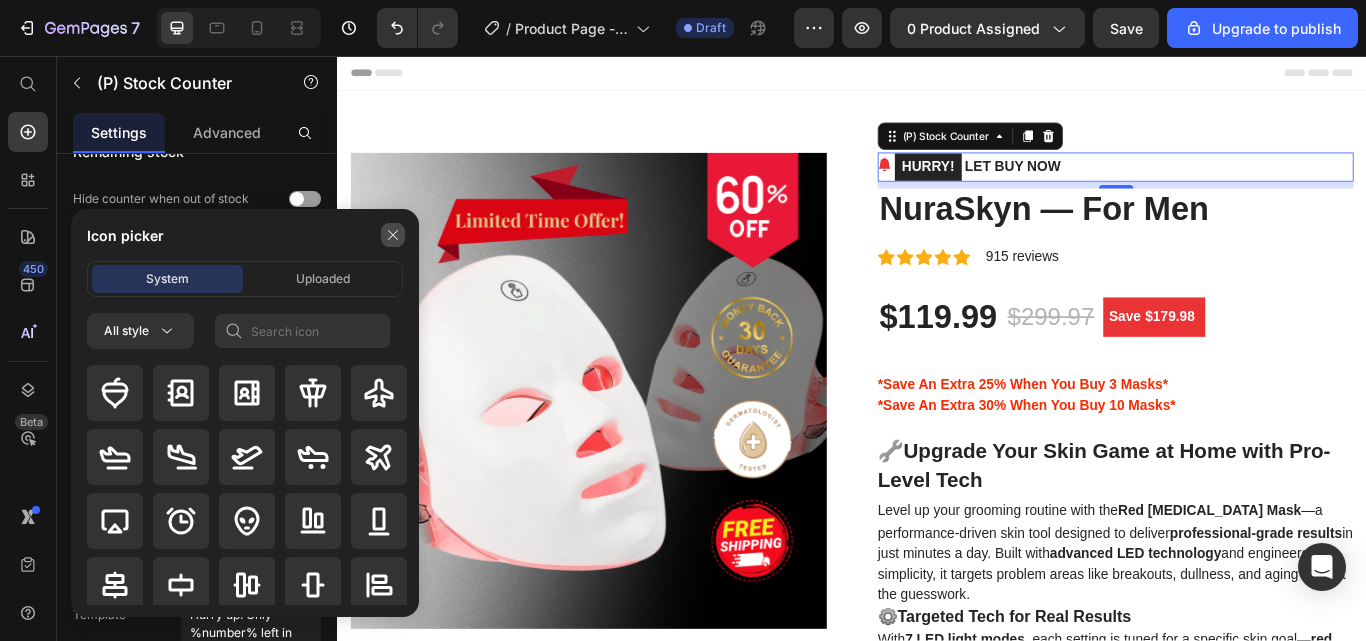 click at bounding box center [393, 235] 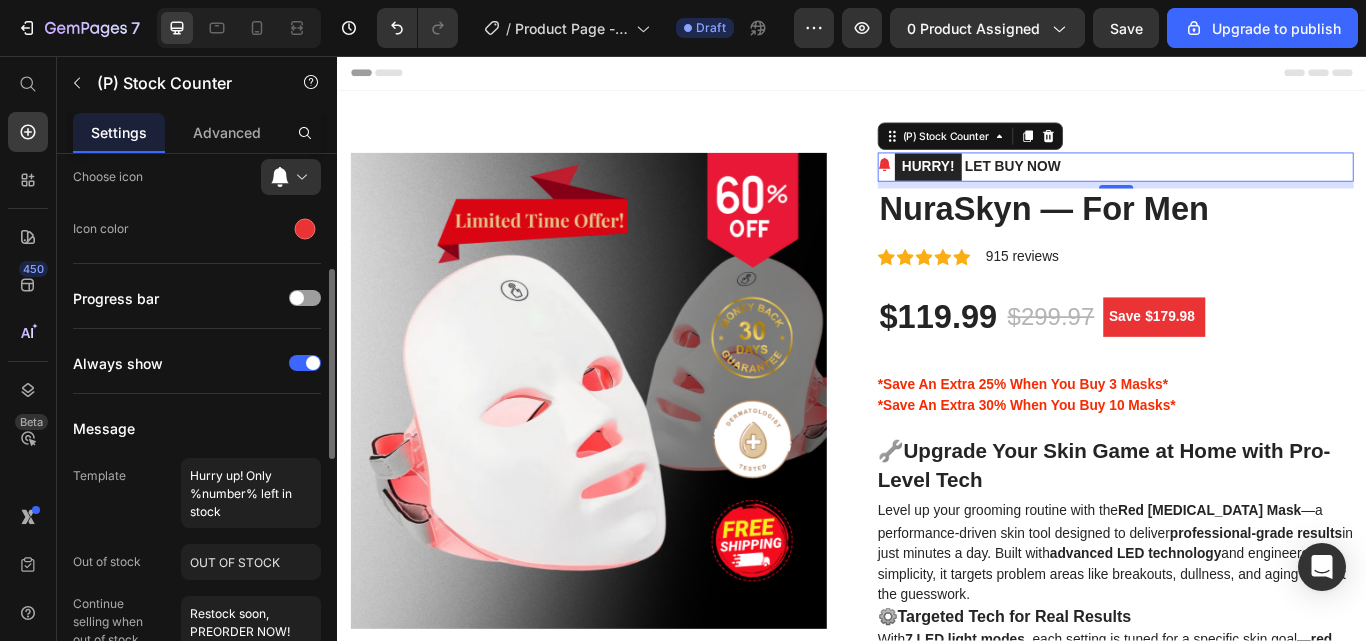 scroll, scrollTop: 338, scrollLeft: 0, axis: vertical 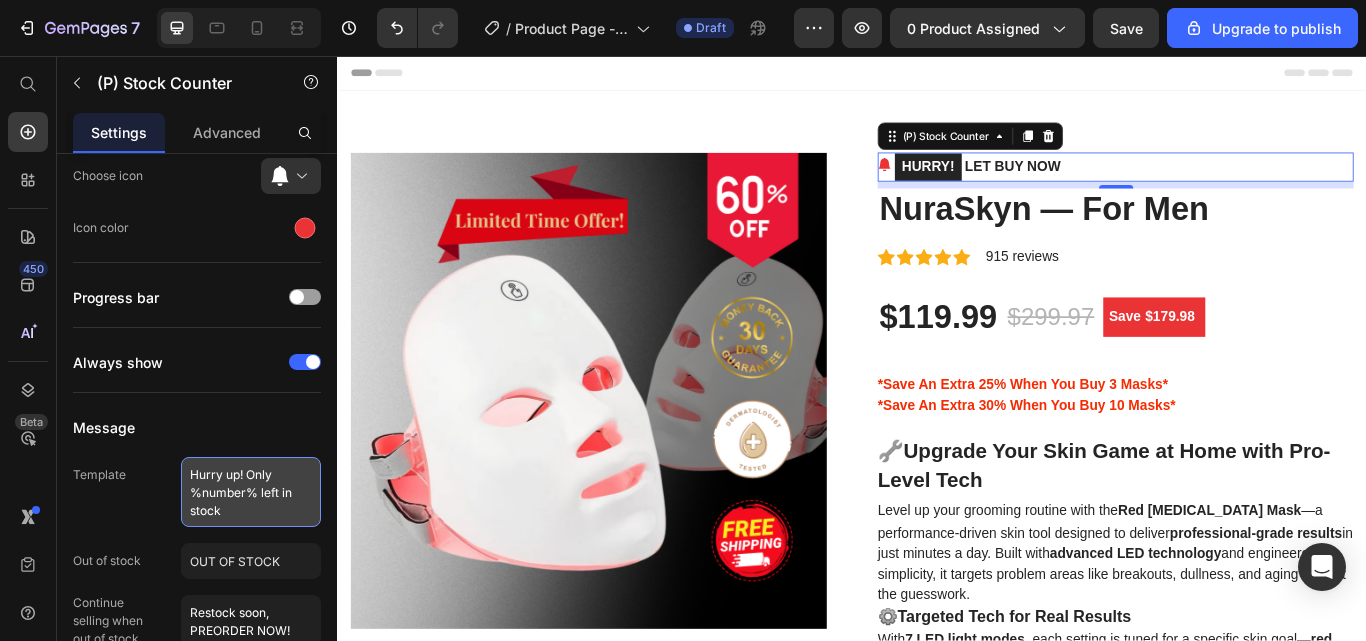 click on "Hurry up! Only %number% left in stock" at bounding box center [251, 492] 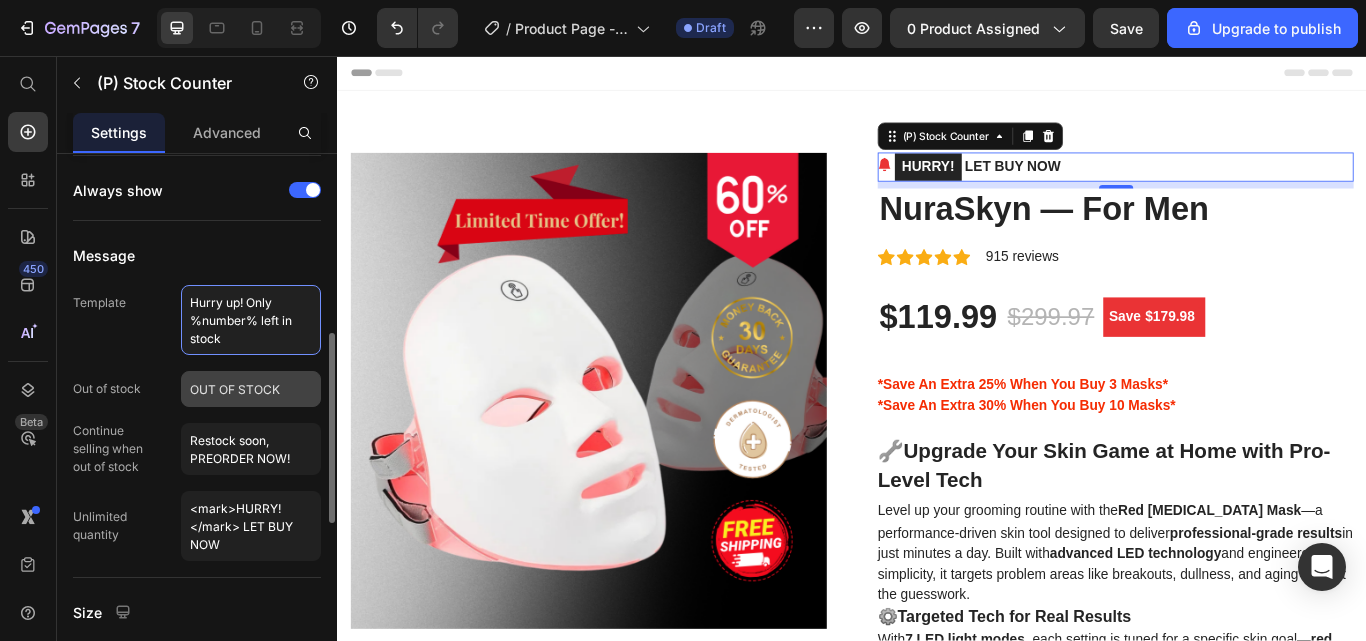 scroll, scrollTop: 512, scrollLeft: 0, axis: vertical 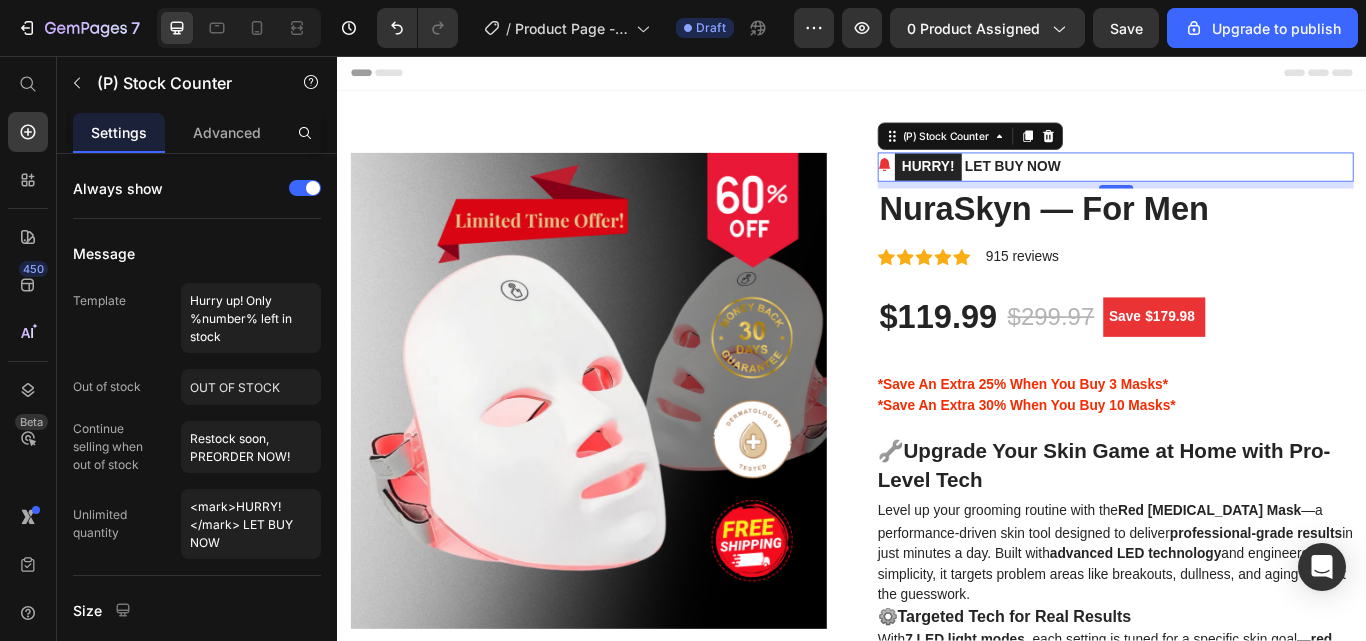 click on "Message Template Hurry up! Only %number% left in stock Out of stock OUT OF STOCK Continue   selling when   out of stock Restock soon, PREORDER NOW! Unlimited   quantity <mark>HURRY!</mark> LET BUY NOW" 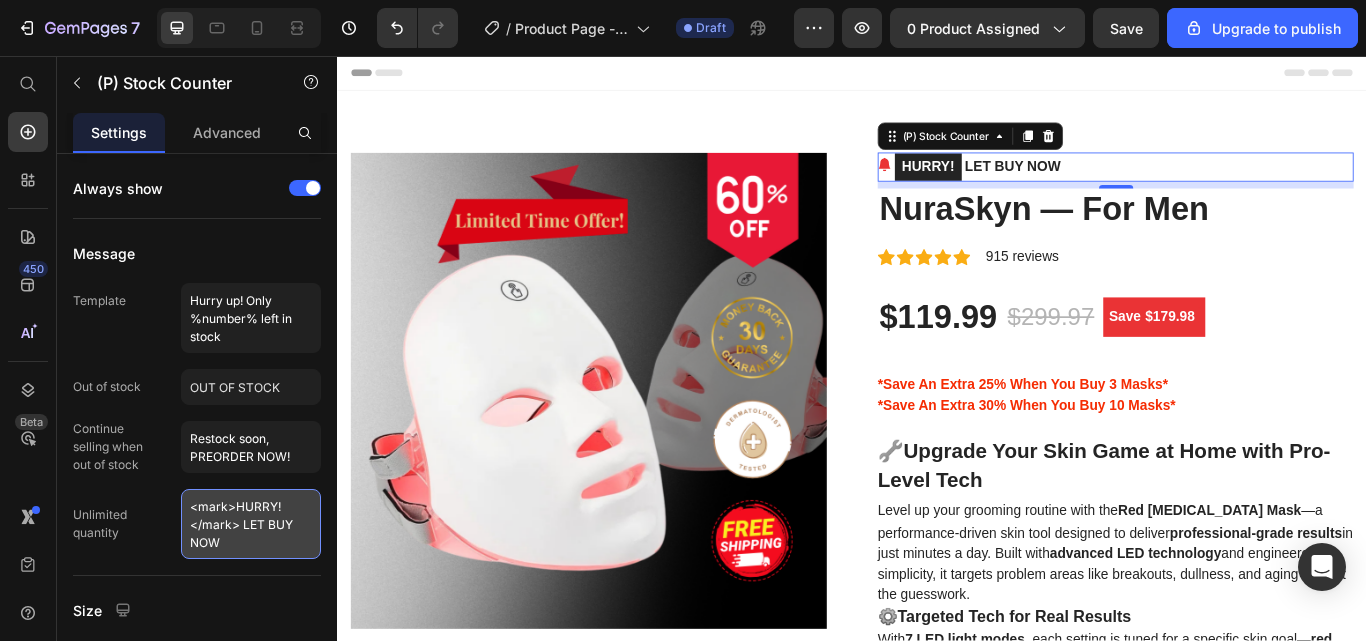 click on "<mark>HURRY!</mark> LET BUY NOW" at bounding box center [251, 524] 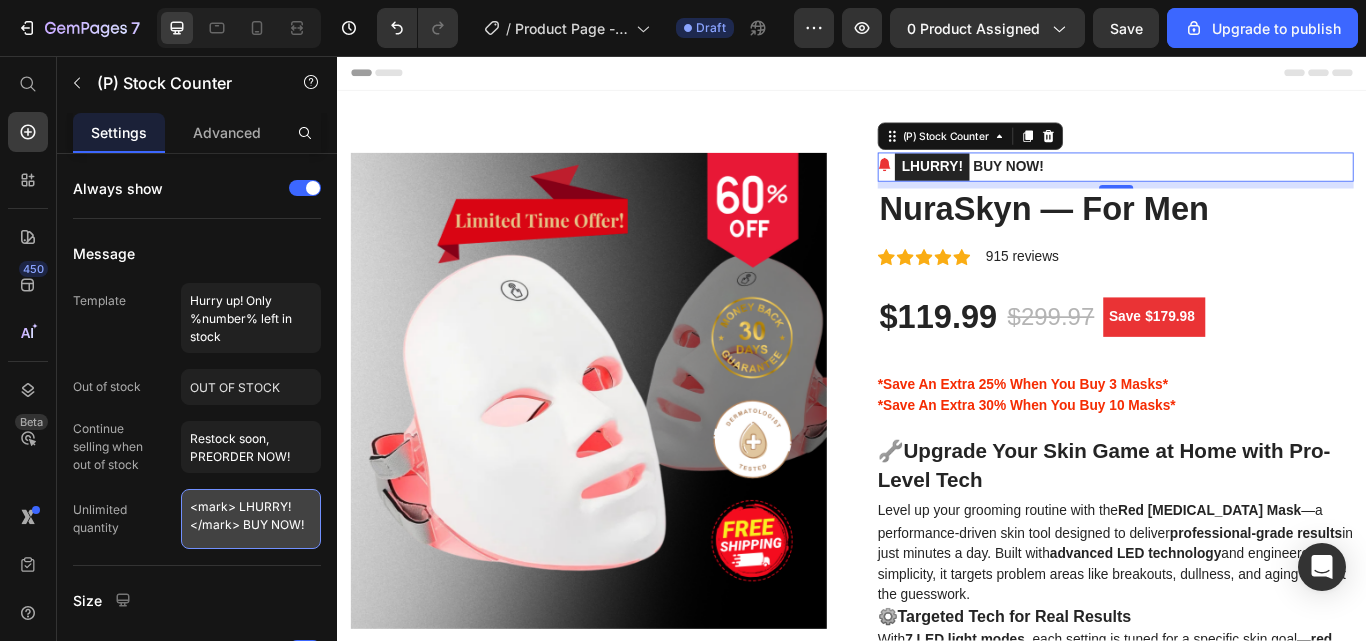 type on "<mark> LHURRY!</mark> BUY NOW!" 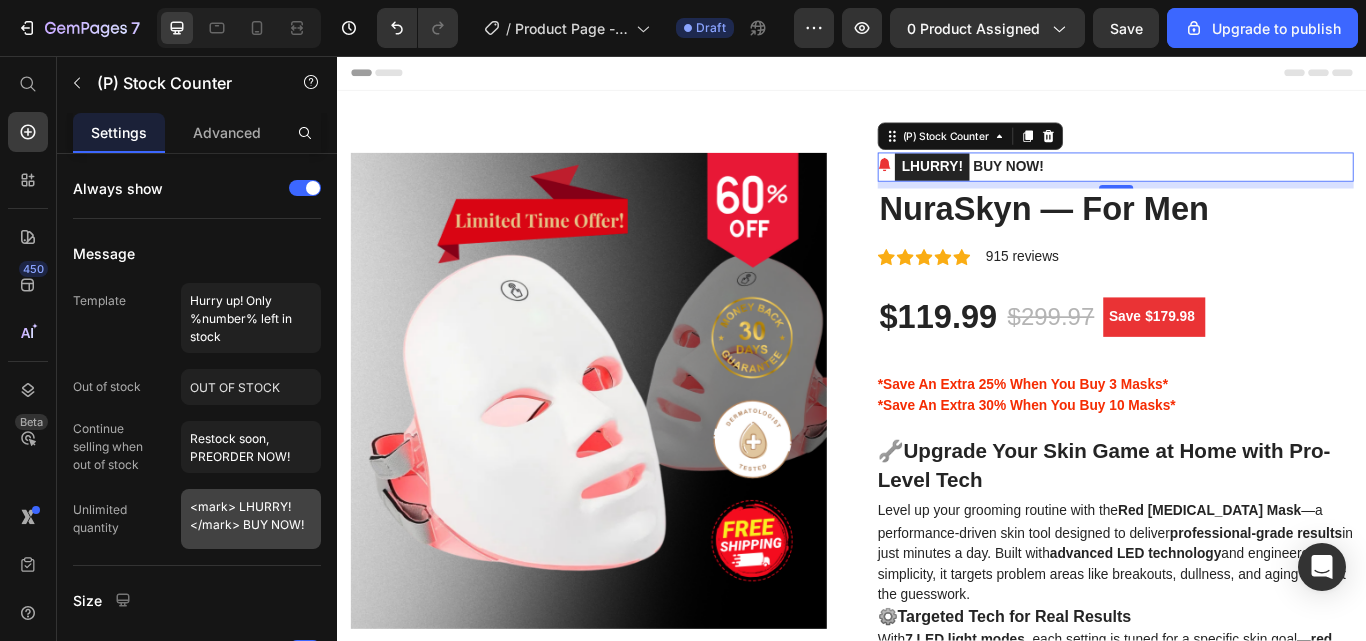 type 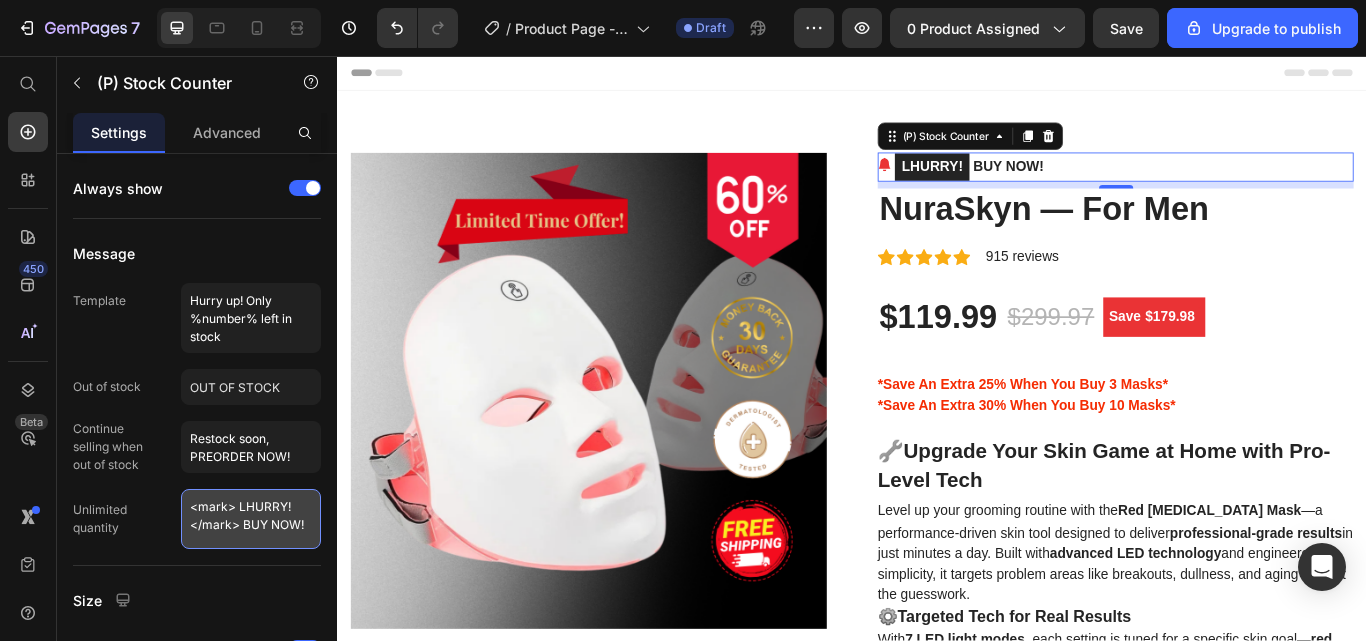 click on "<mark> LHURRY!</mark> BUY NOW!" at bounding box center [251, 519] 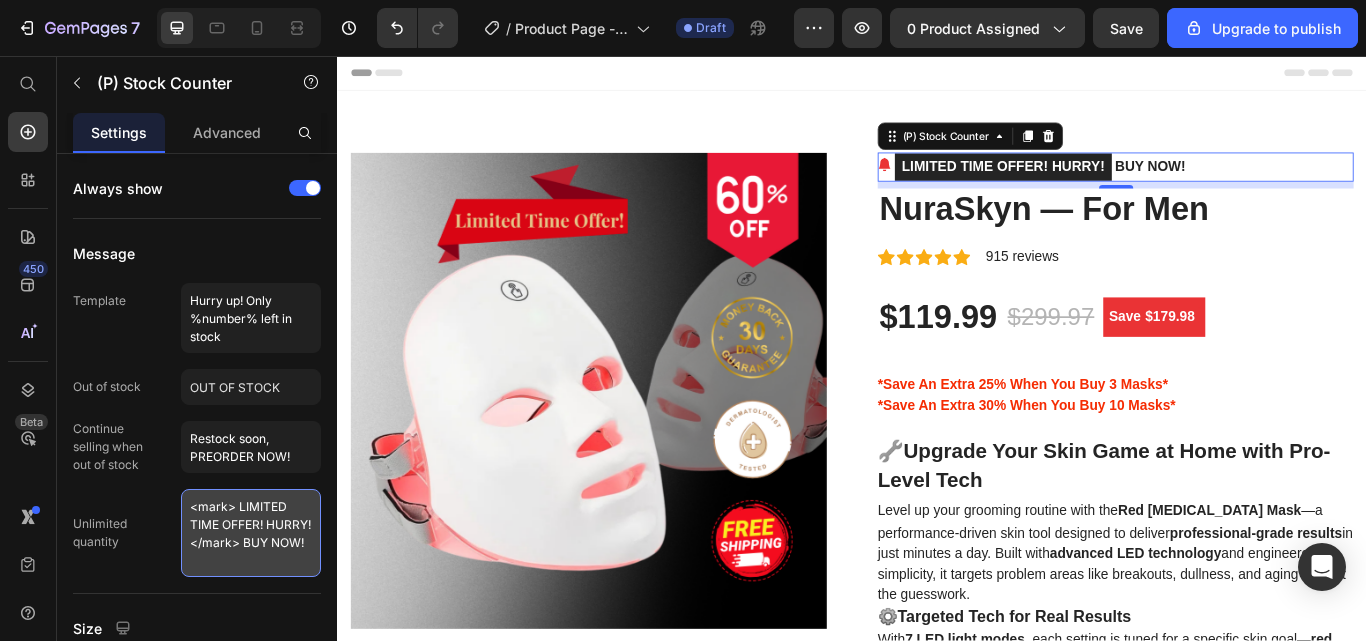 click on "<mark> LIMITED TIME OFFER! HURRY!</mark> BUY NOW!" at bounding box center [251, 533] 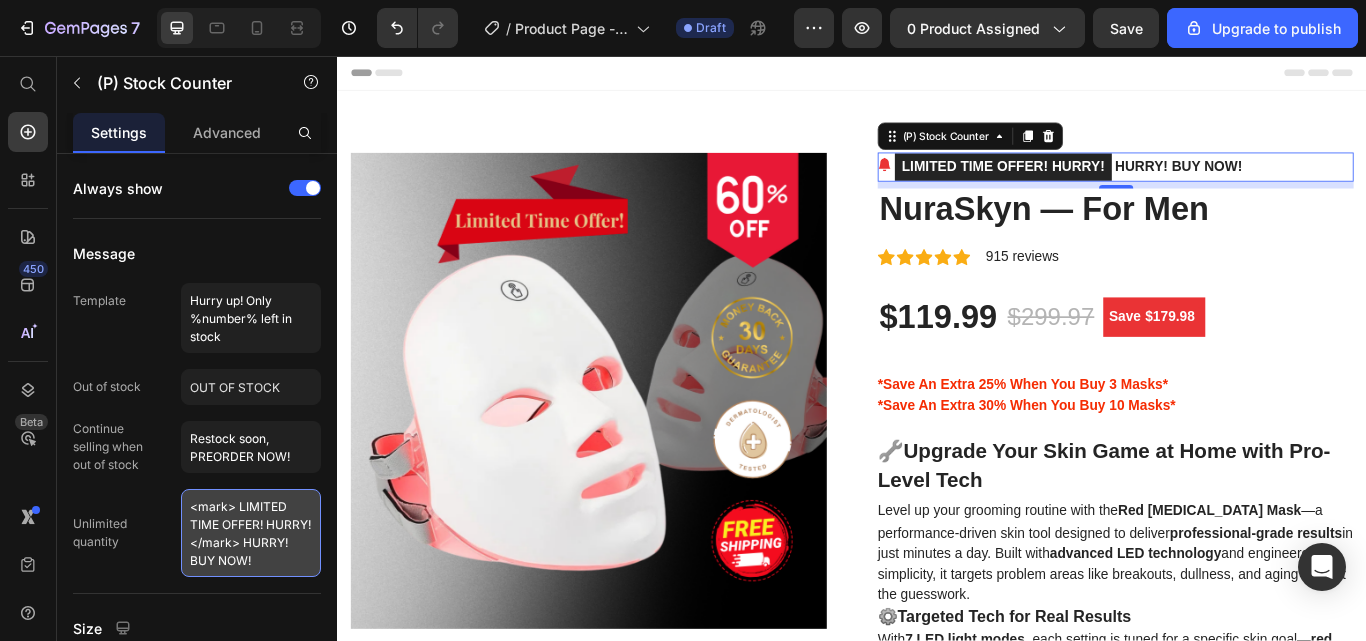 click on "<mark> LIMITED TIME OFFER! HURRY!</mark> HURRY! BUY NOW!" at bounding box center (251, 533) 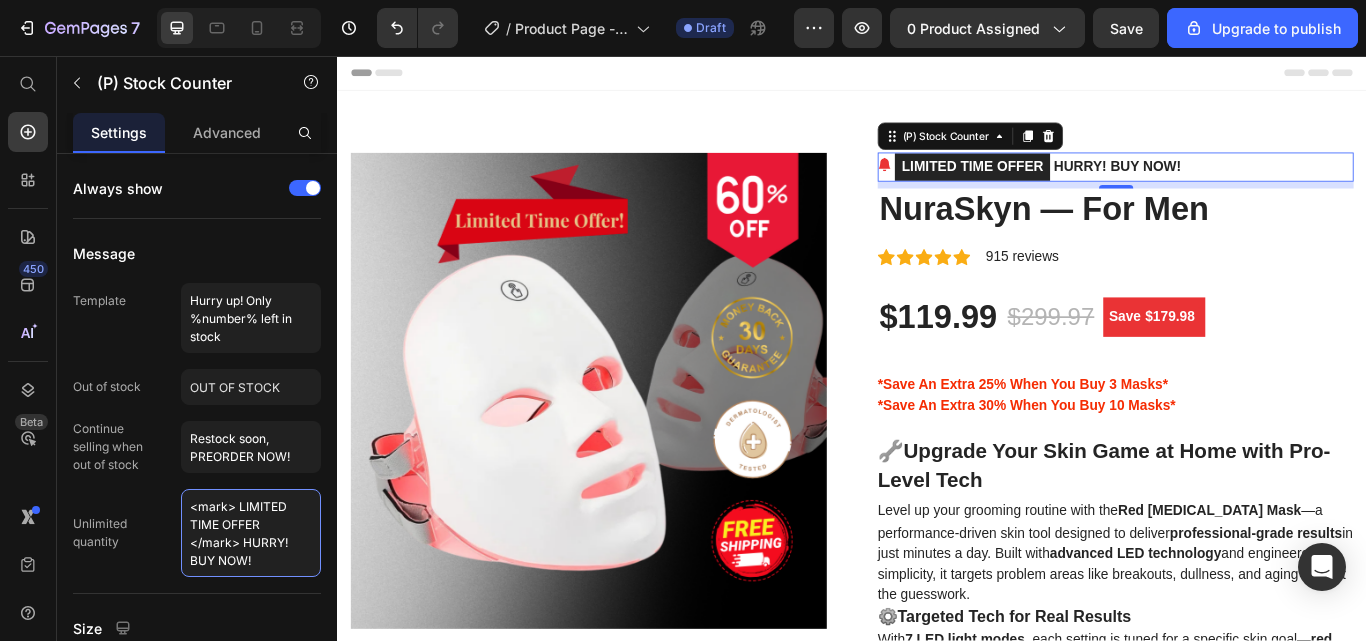 type on "<mark> LIMITED TIME OFFER </mark> HURRY! BUY NOW!" 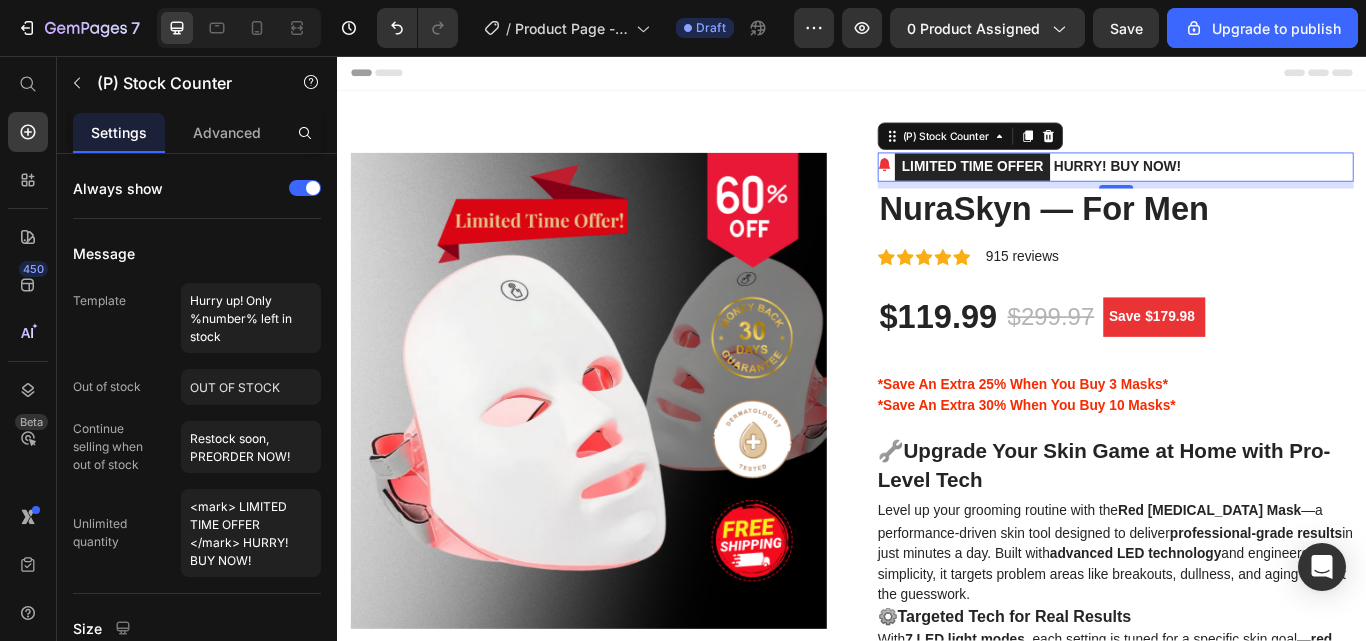 click on "Message" at bounding box center [197, 253] 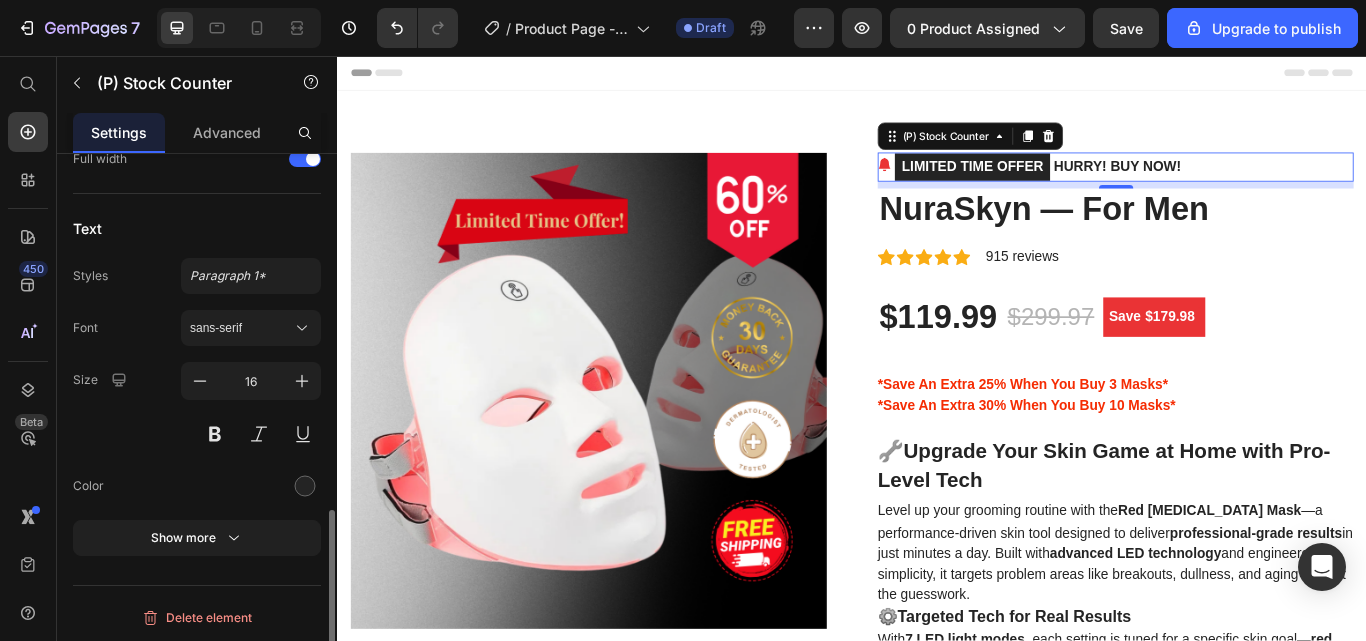 scroll, scrollTop: 1031, scrollLeft: 0, axis: vertical 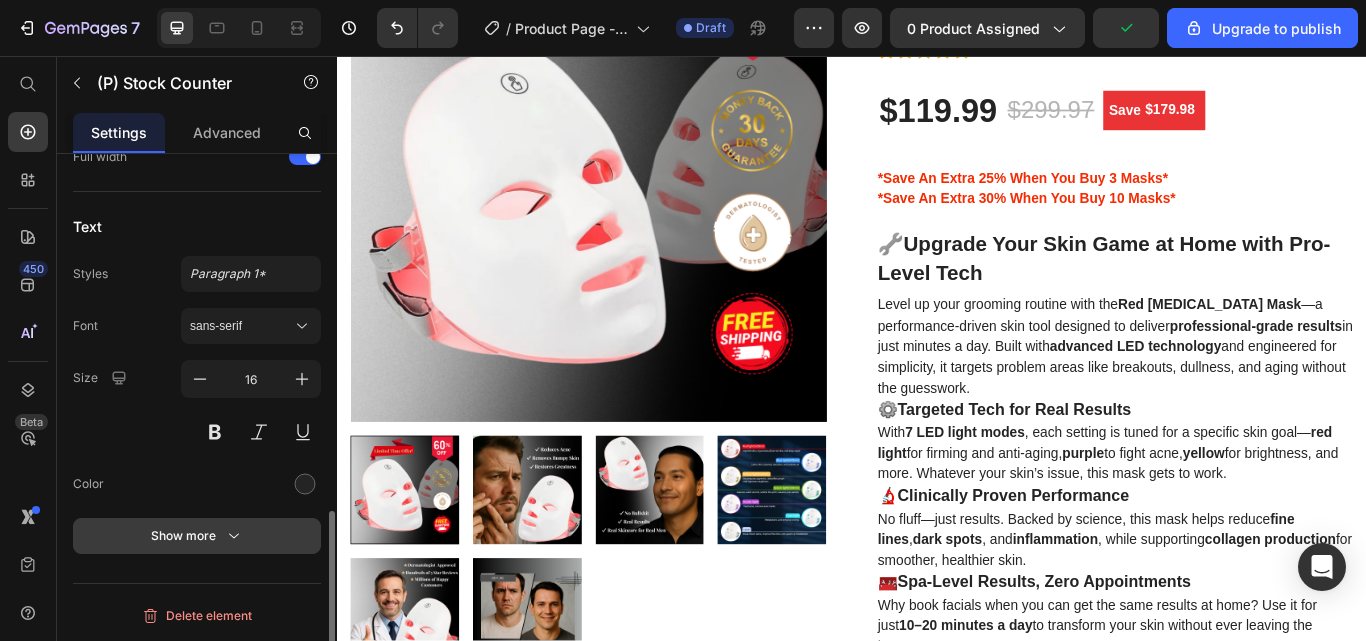 click 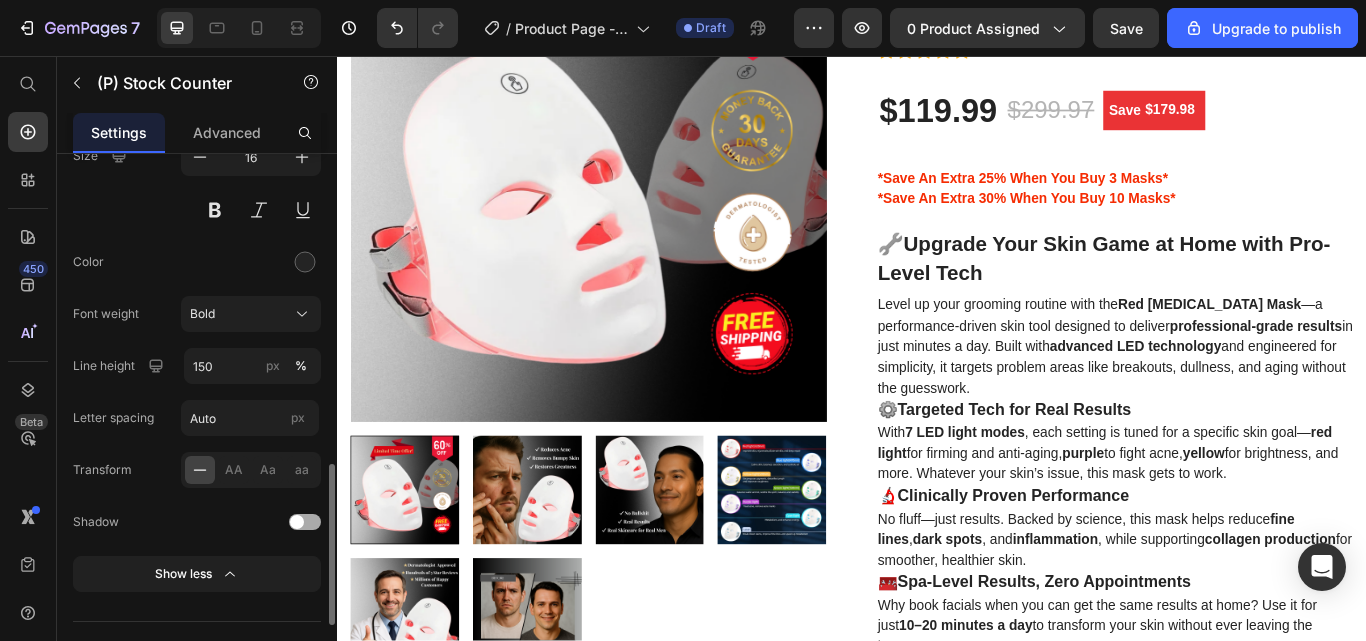 scroll, scrollTop: 1291, scrollLeft: 0, axis: vertical 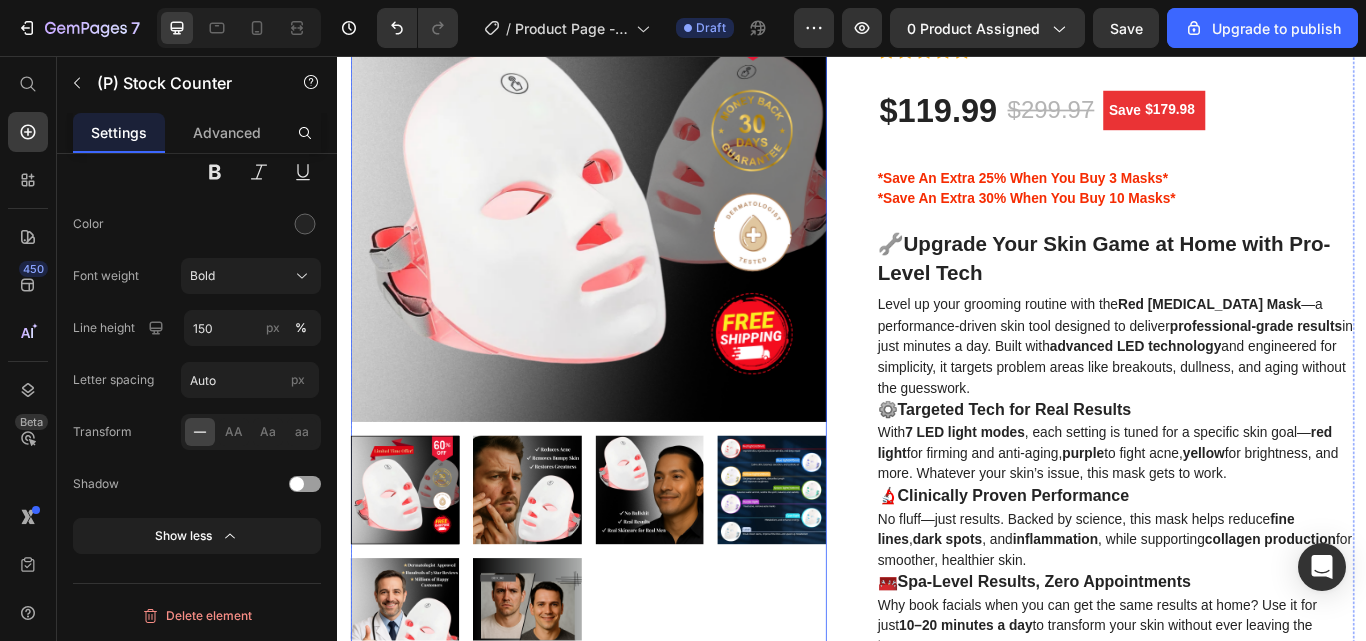 click at bounding box center [843, 562] 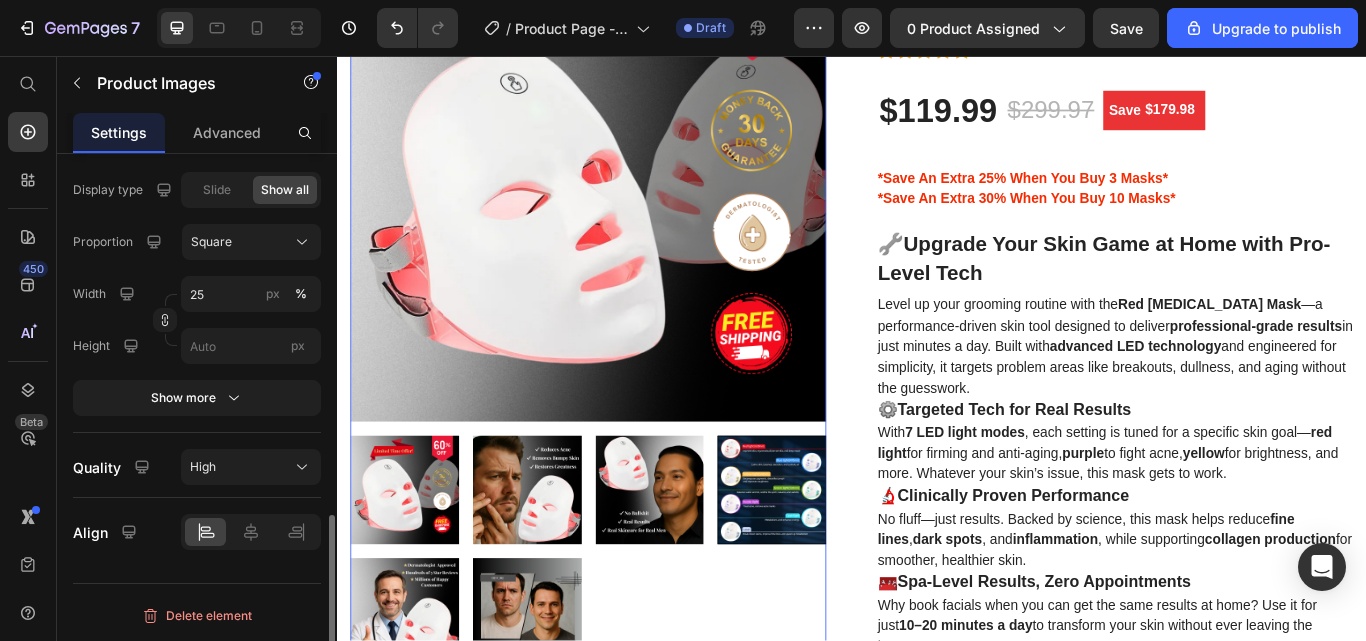 scroll, scrollTop: 0, scrollLeft: 0, axis: both 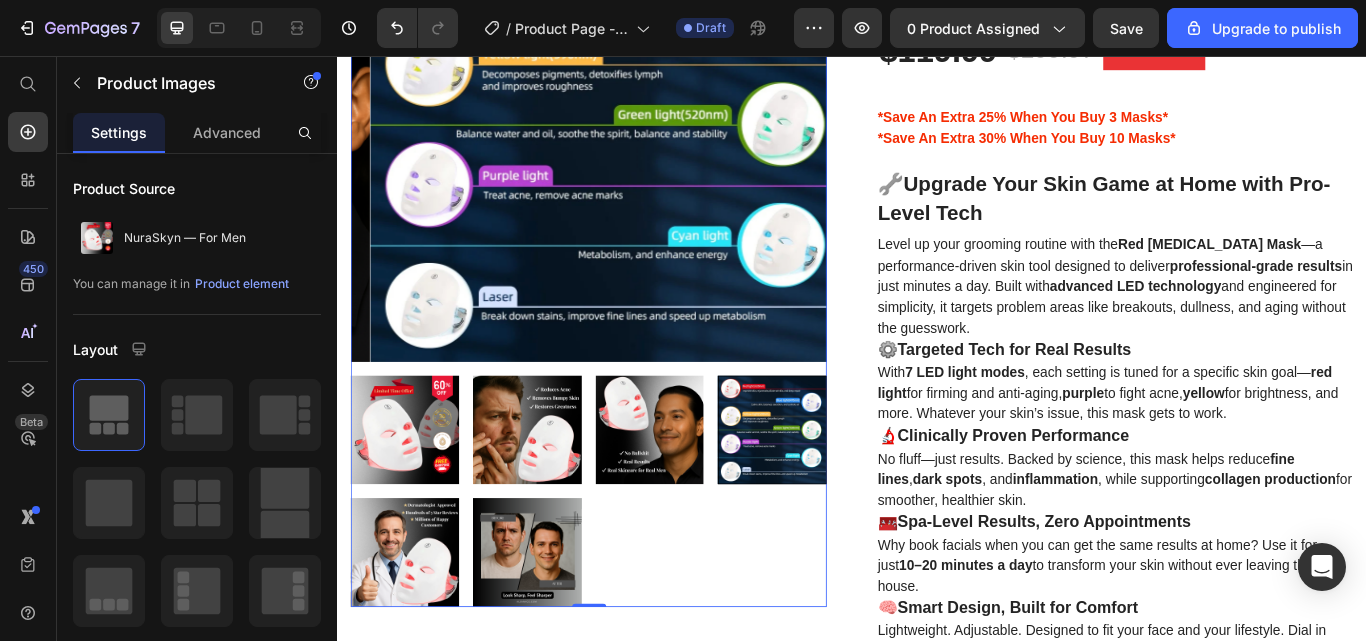 click at bounding box center [415, 492] 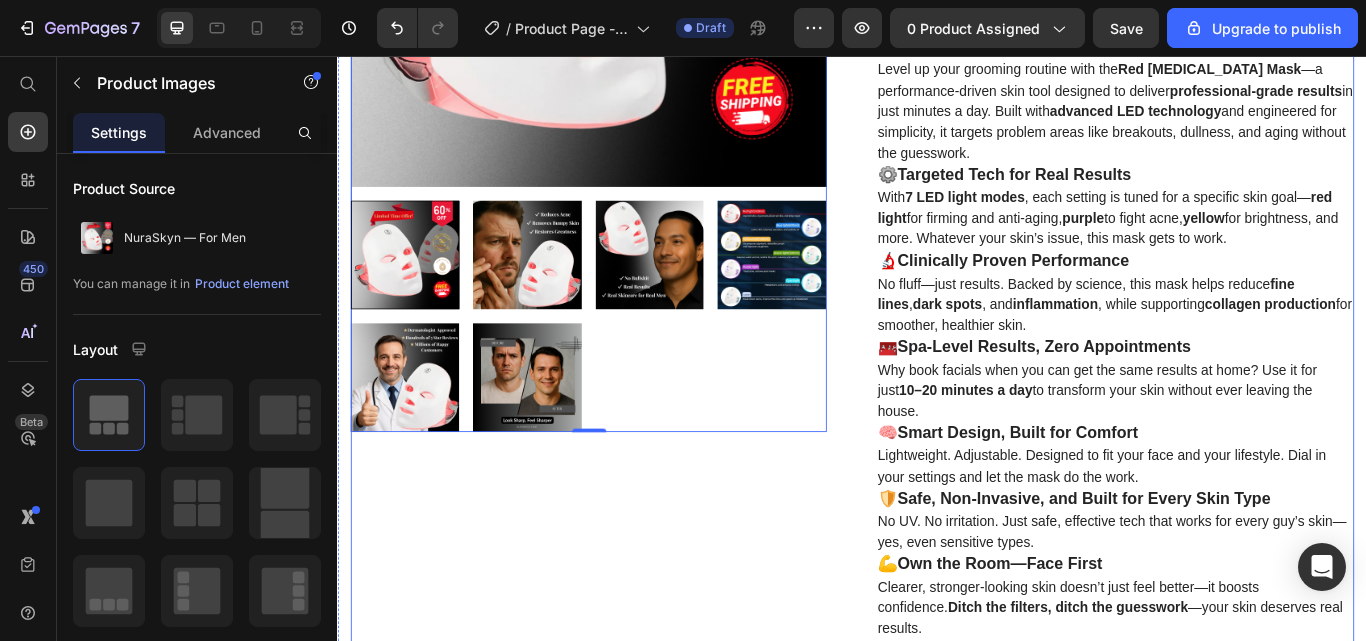 scroll, scrollTop: 888, scrollLeft: 0, axis: vertical 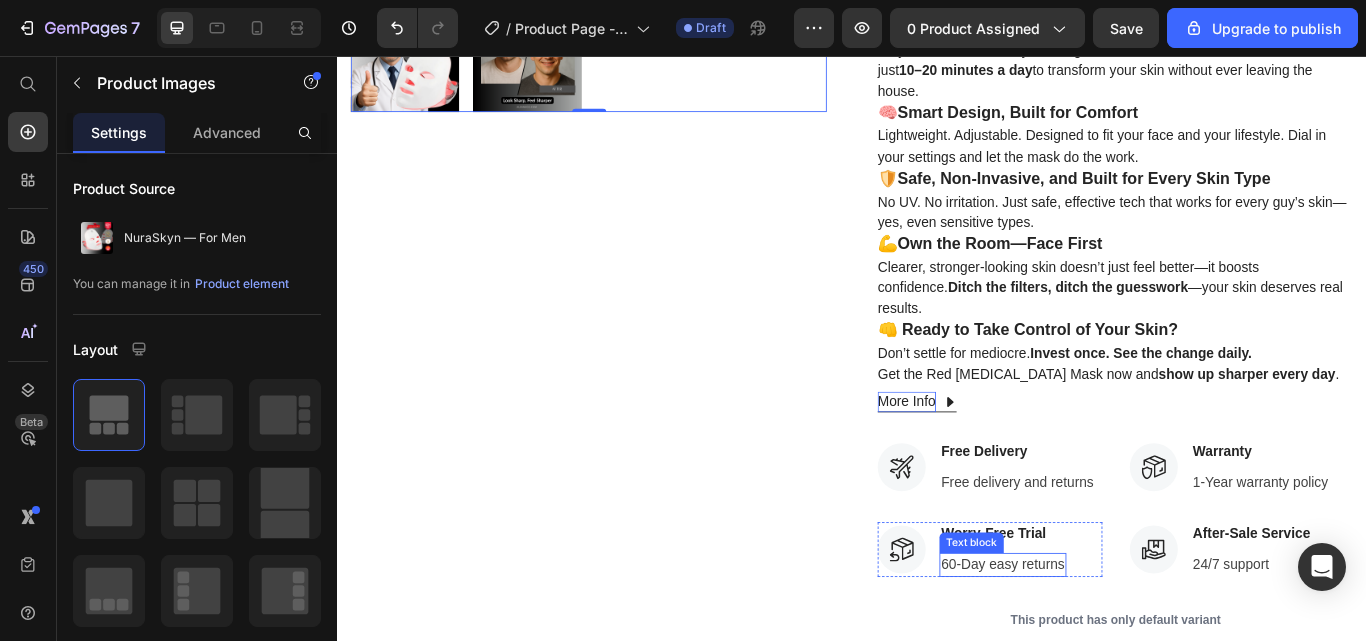 click on "60-Day easy returns" at bounding box center (1113, 650) 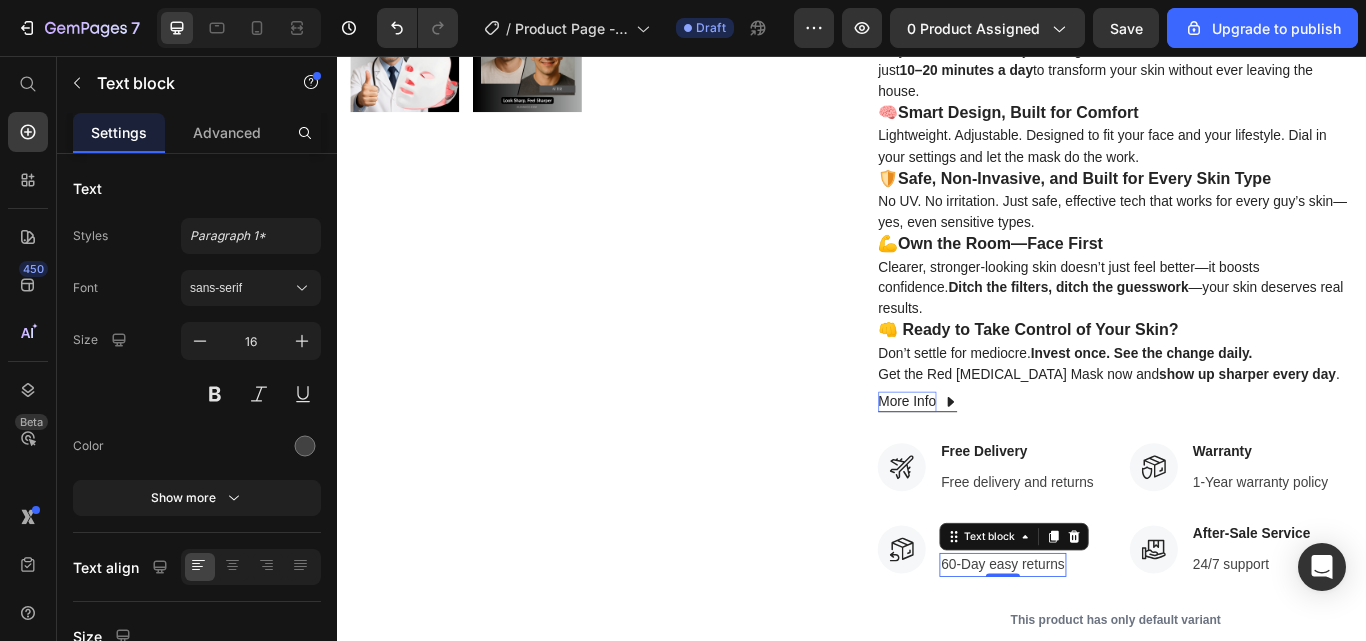 click on "60-Day easy returns" at bounding box center (1113, 650) 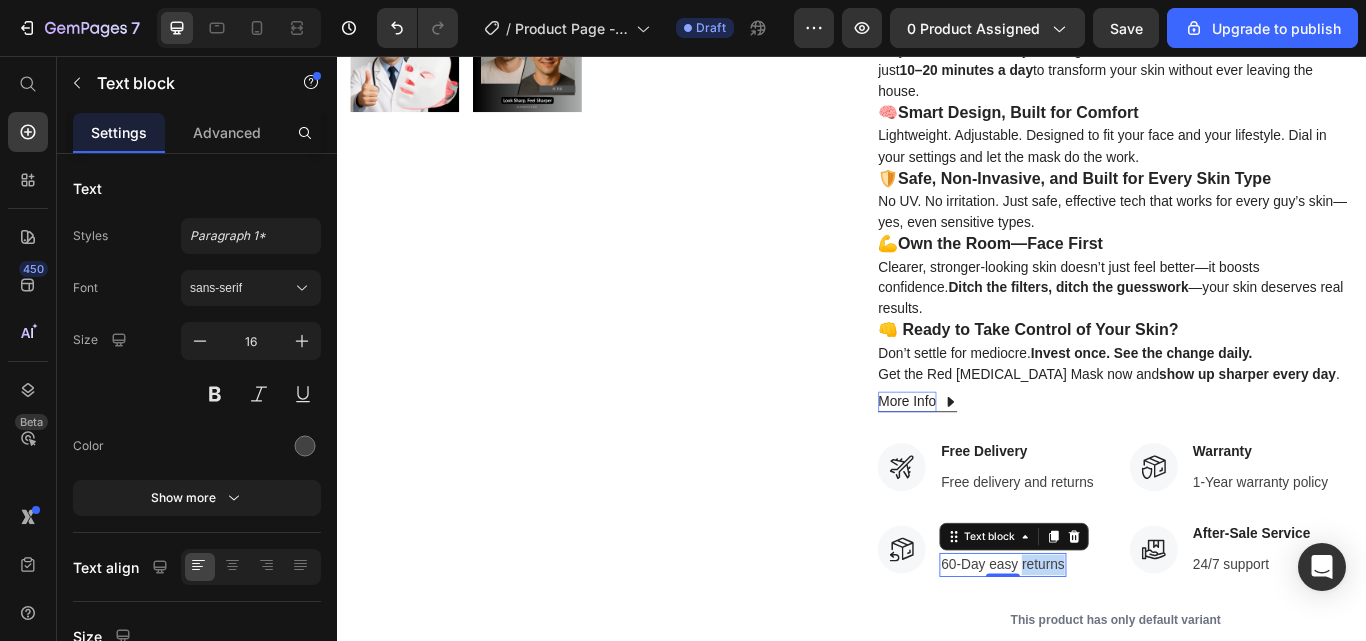 click on "60-Day easy returns" at bounding box center (1113, 650) 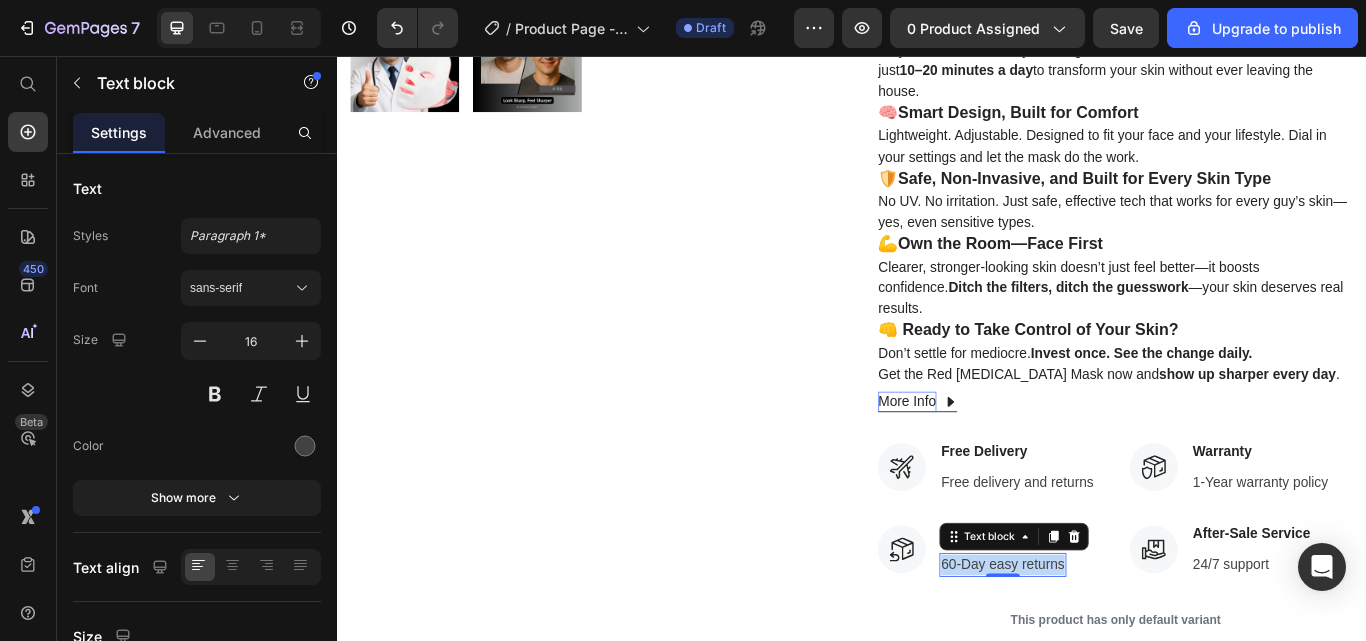 click on "60-Day easy returns" at bounding box center (1113, 650) 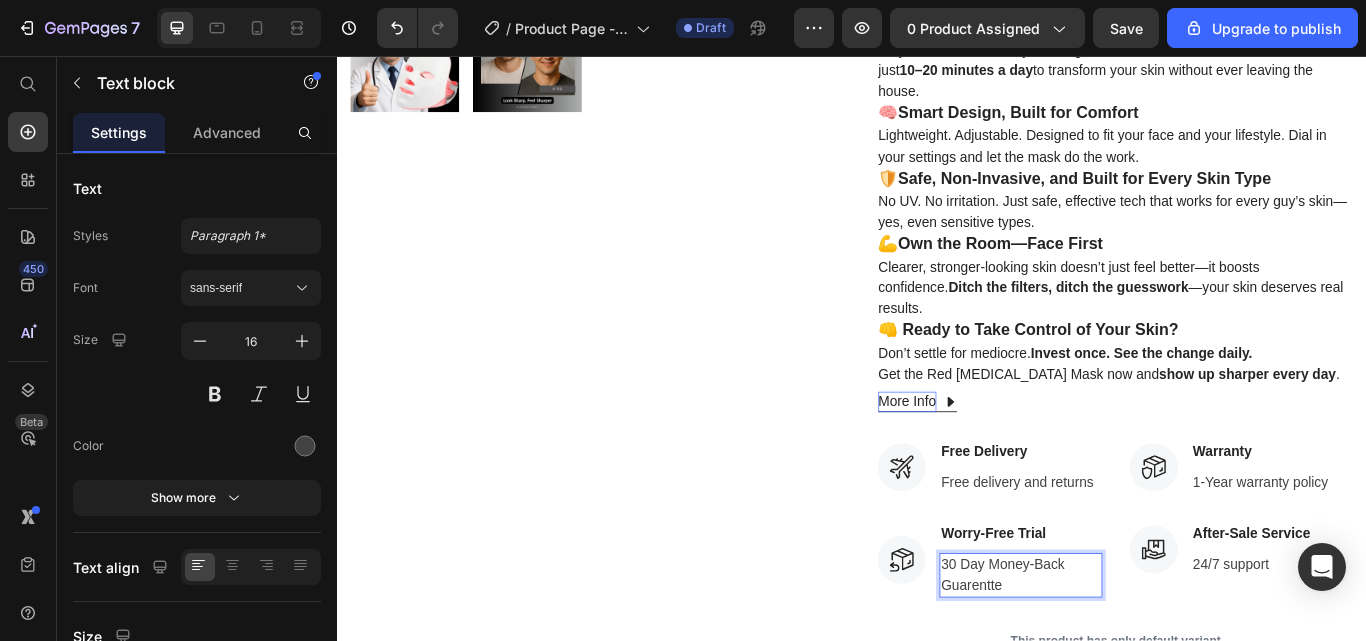 scroll, scrollTop: 42, scrollLeft: 0, axis: vertical 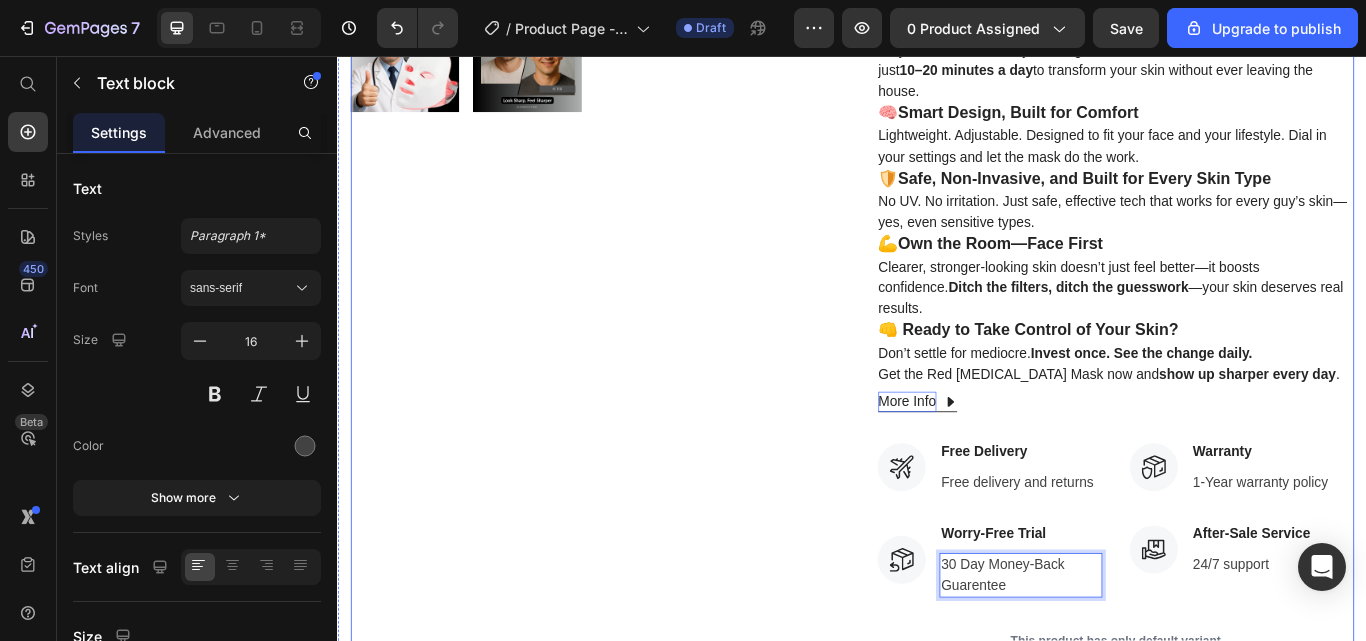 click on "Product Images" at bounding box center (629, 169) 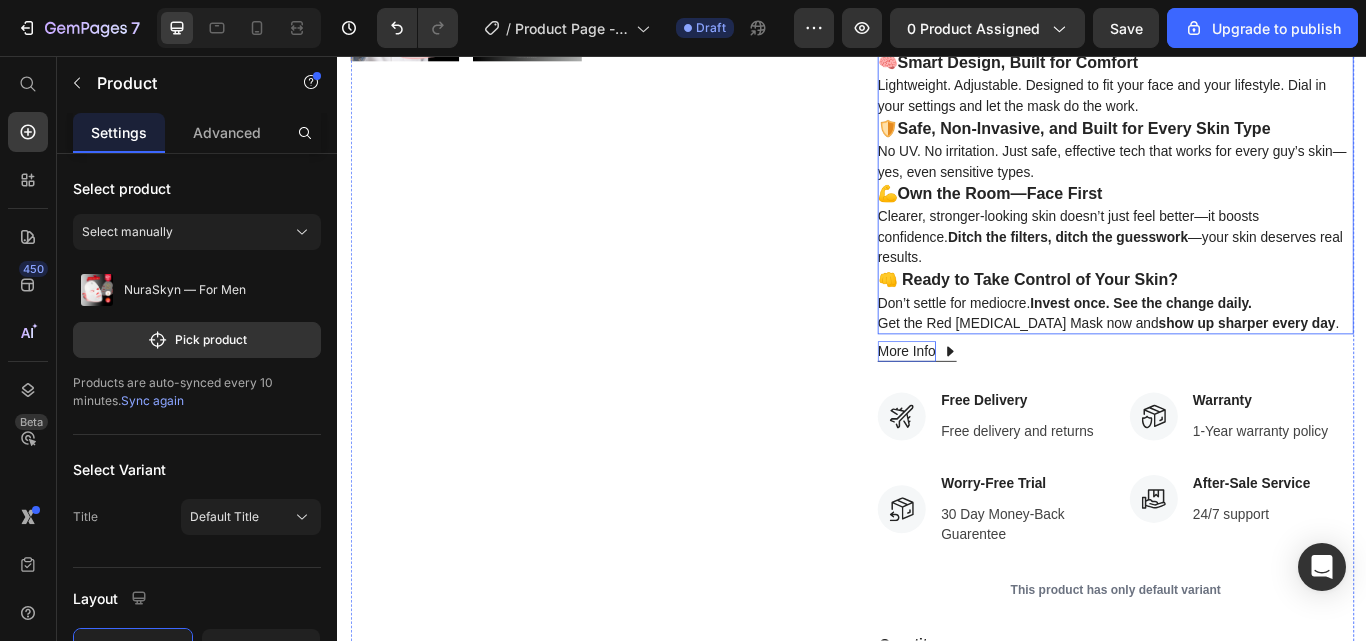 scroll, scrollTop: 974, scrollLeft: 0, axis: vertical 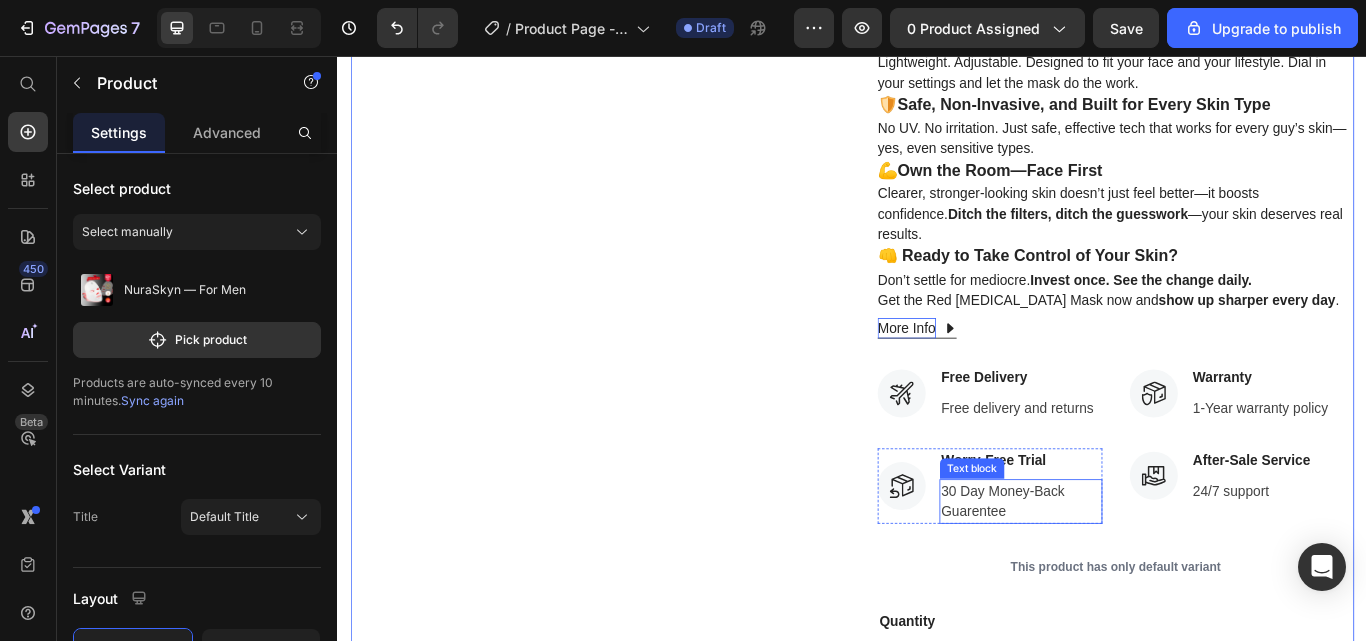 click on "30 Day Money-Back Guarentee" at bounding box center (1134, 576) 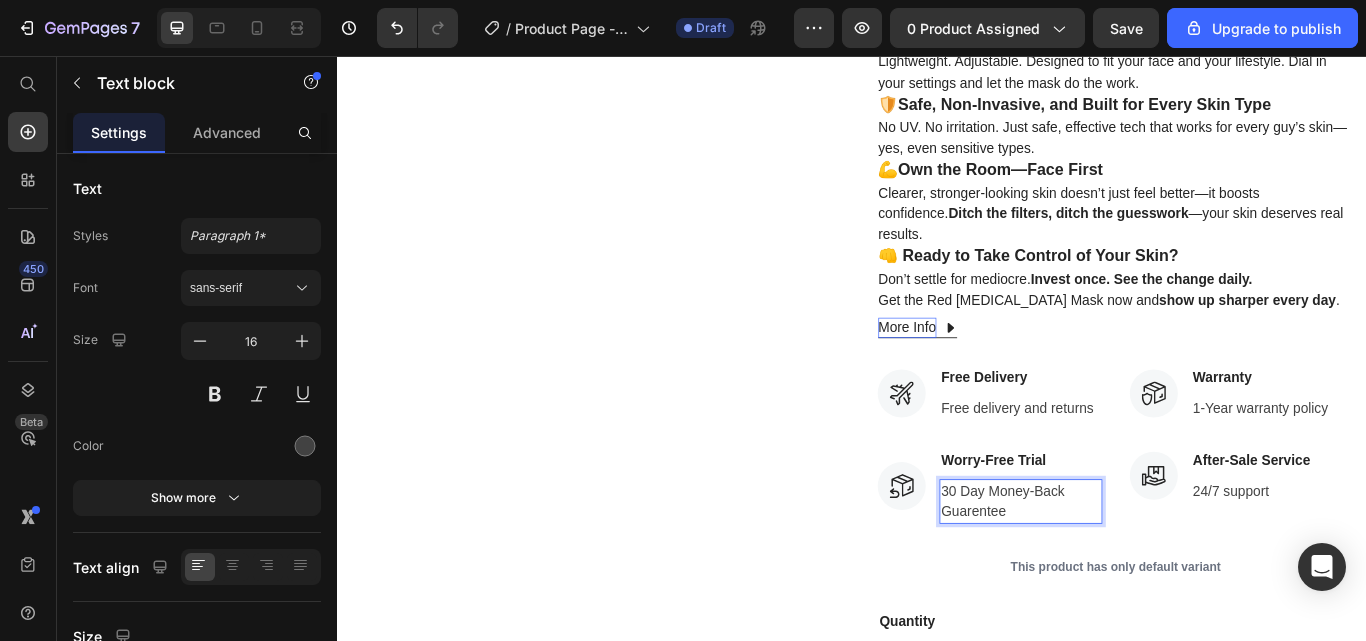 click on "30 Day Money-Back Guarentee" at bounding box center [1134, 576] 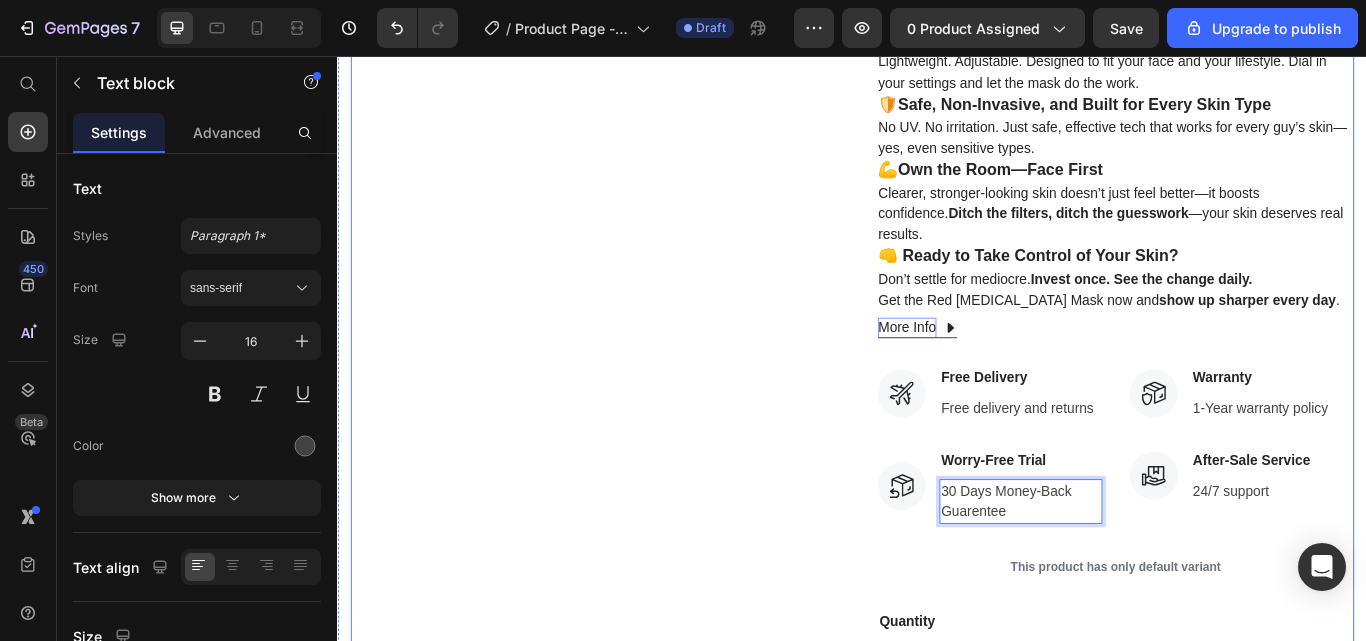 click on "Product Images" at bounding box center (629, 83) 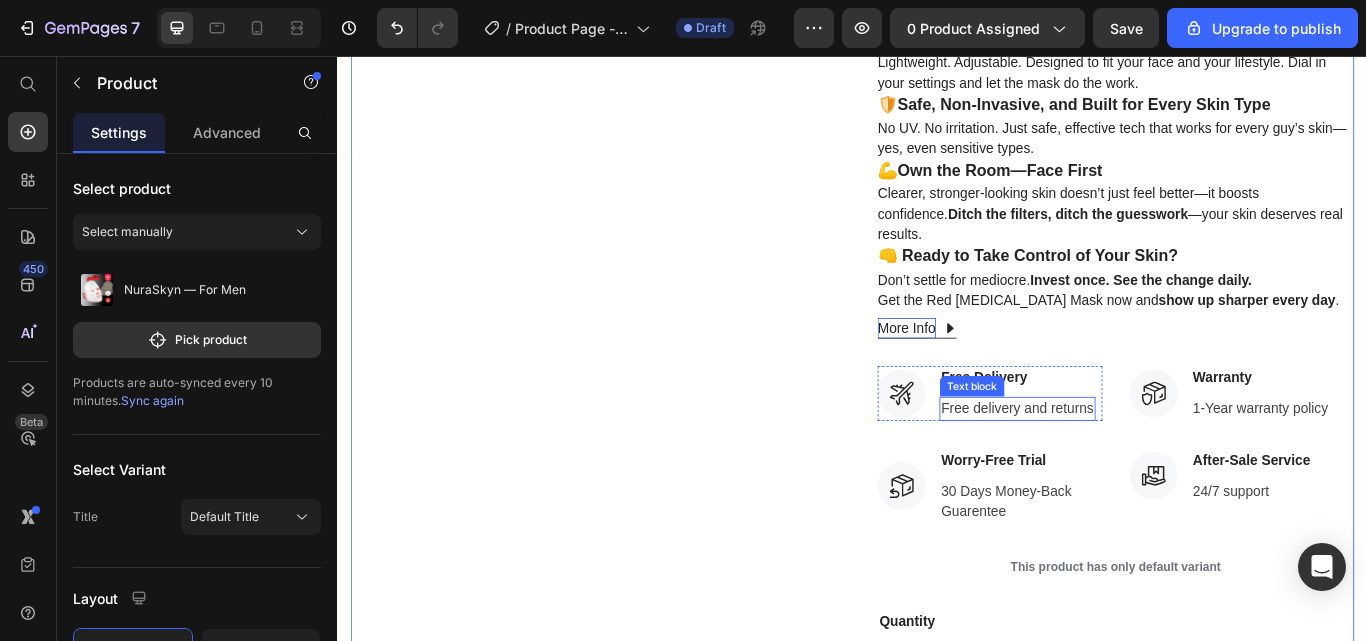 click on "Free delivery and returns" at bounding box center [1130, 468] 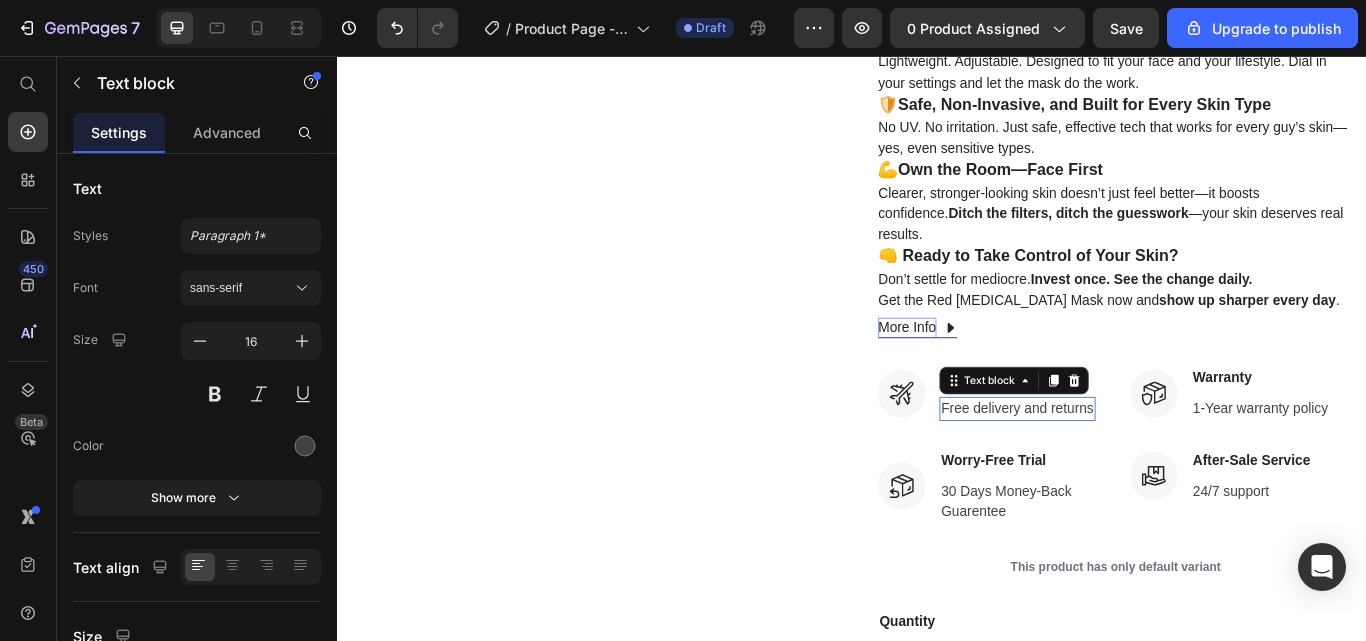 click on "Free delivery and returns" at bounding box center (1130, 468) 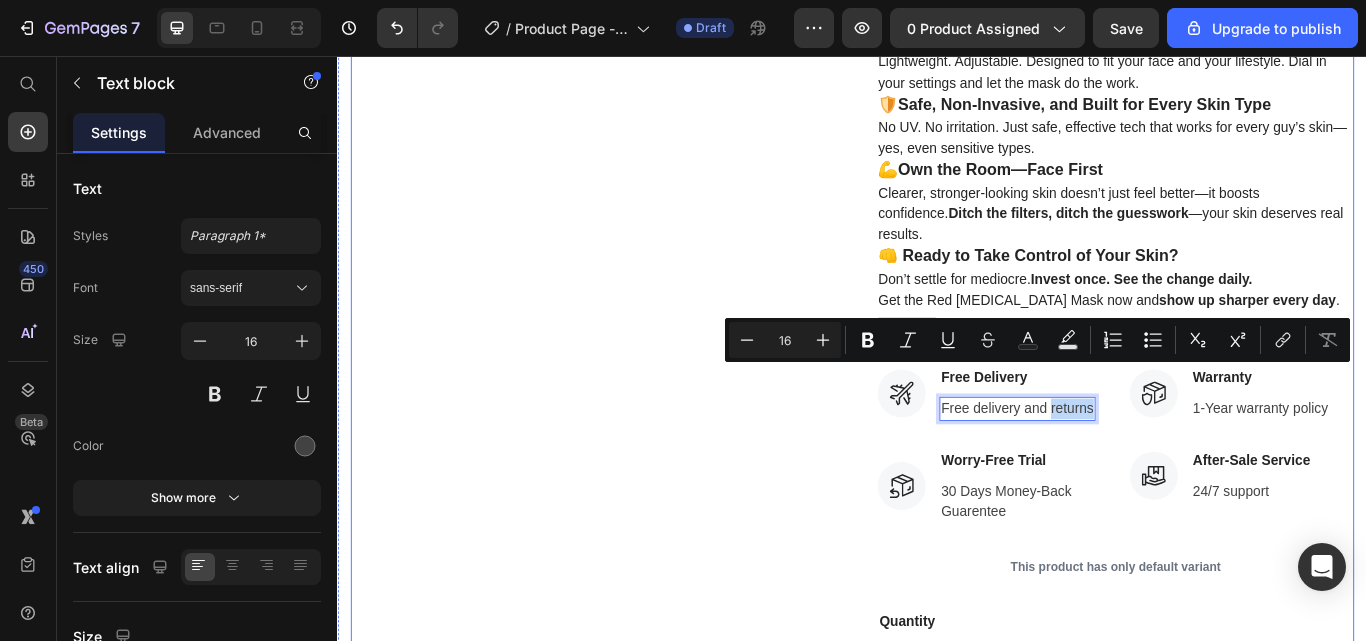 click on "Product Images" at bounding box center [629, 83] 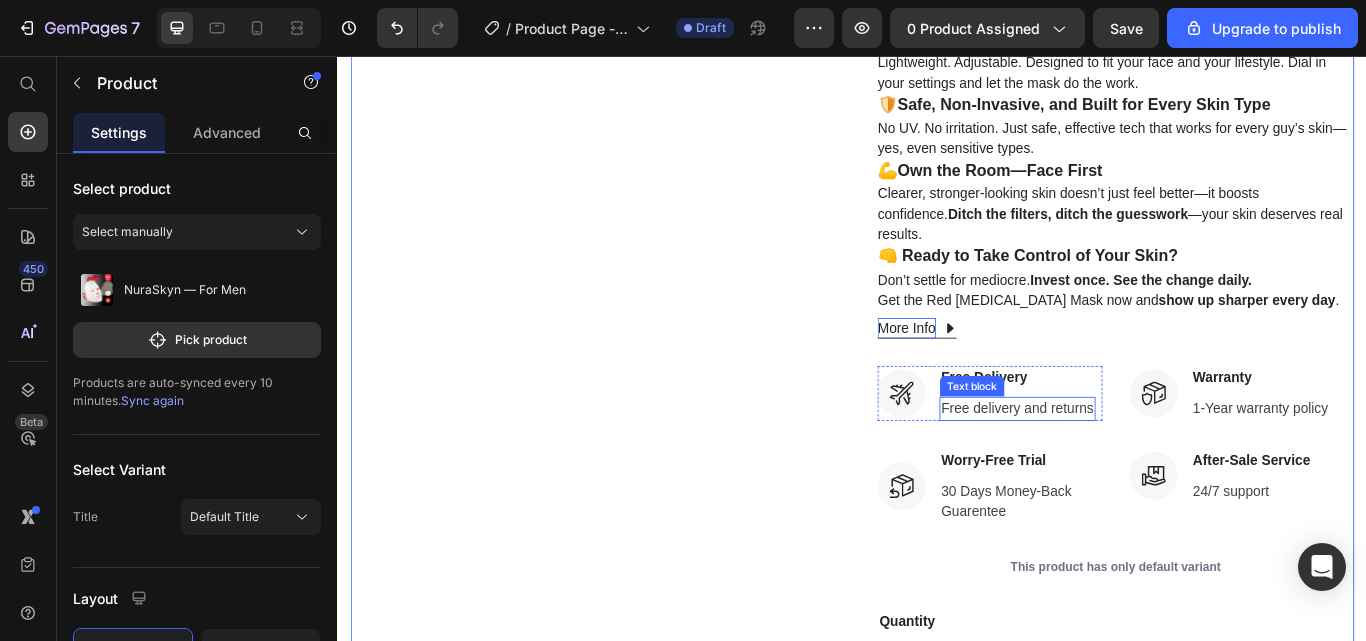 click on "Free delivery and returns" at bounding box center [1130, 468] 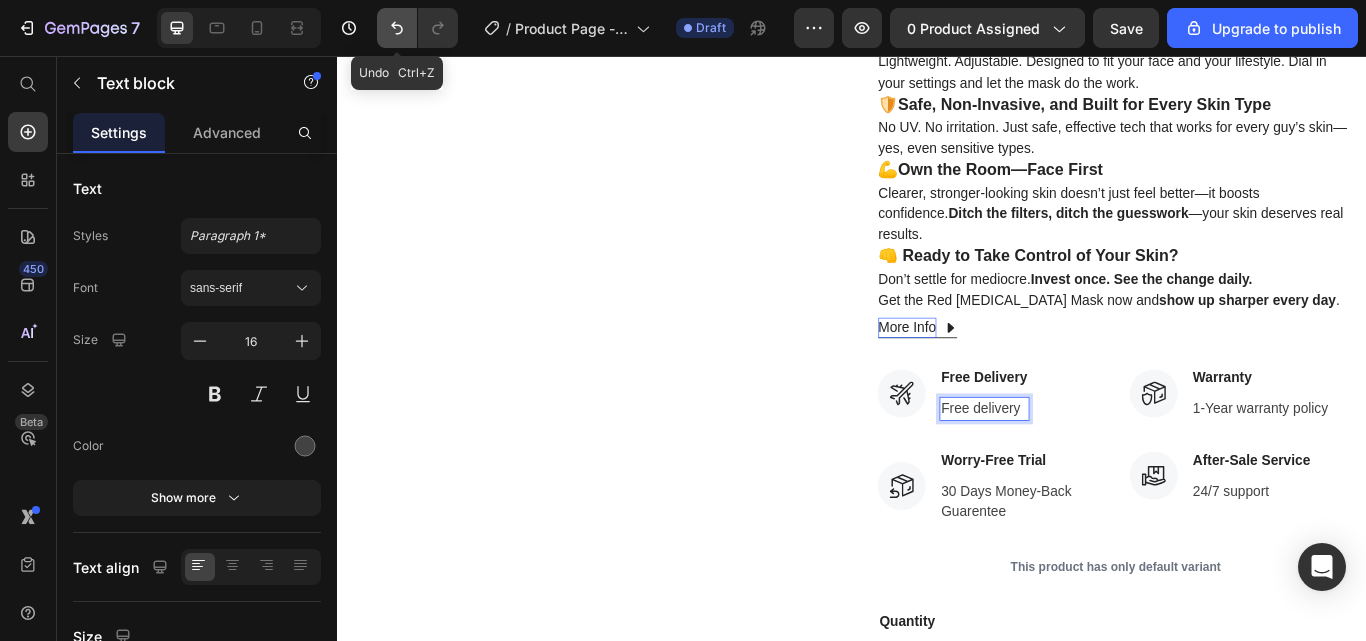 click 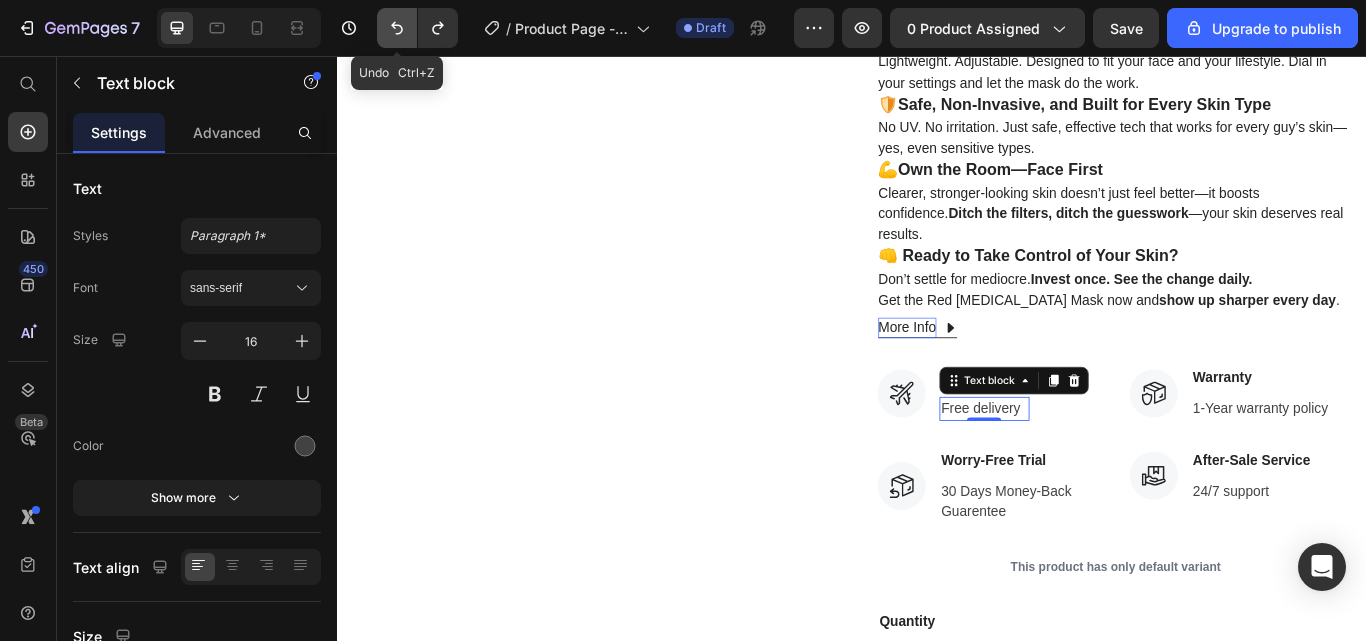 click 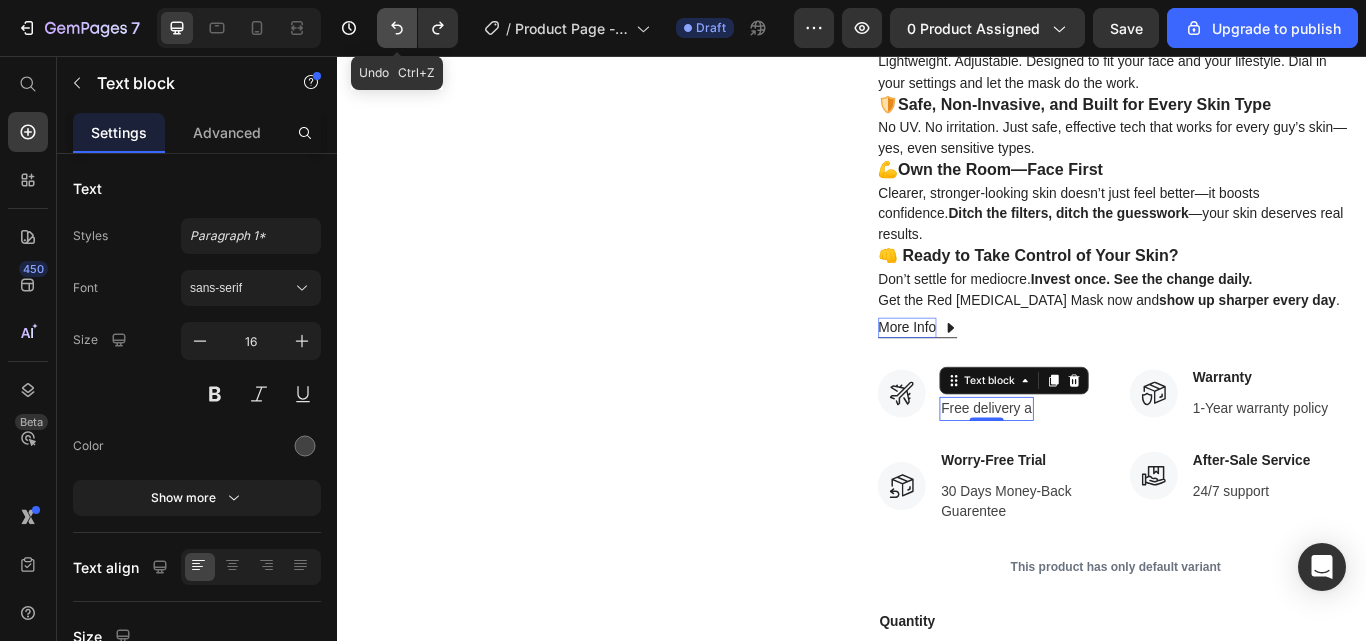 click 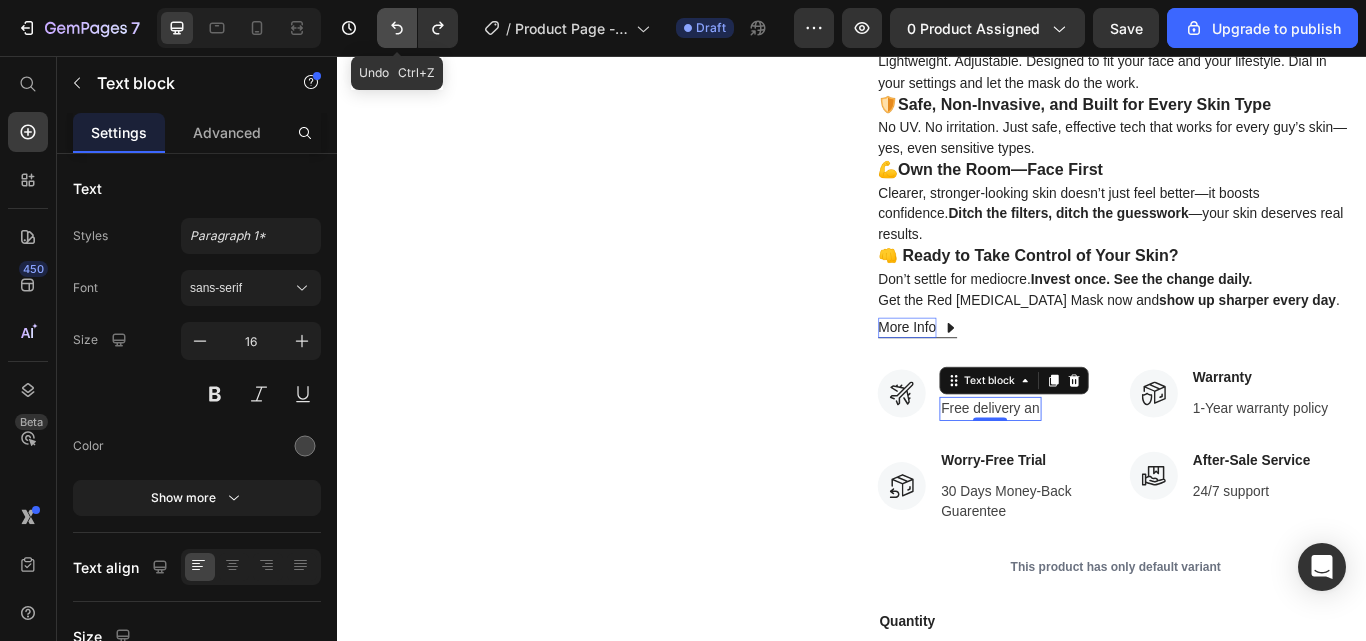 click 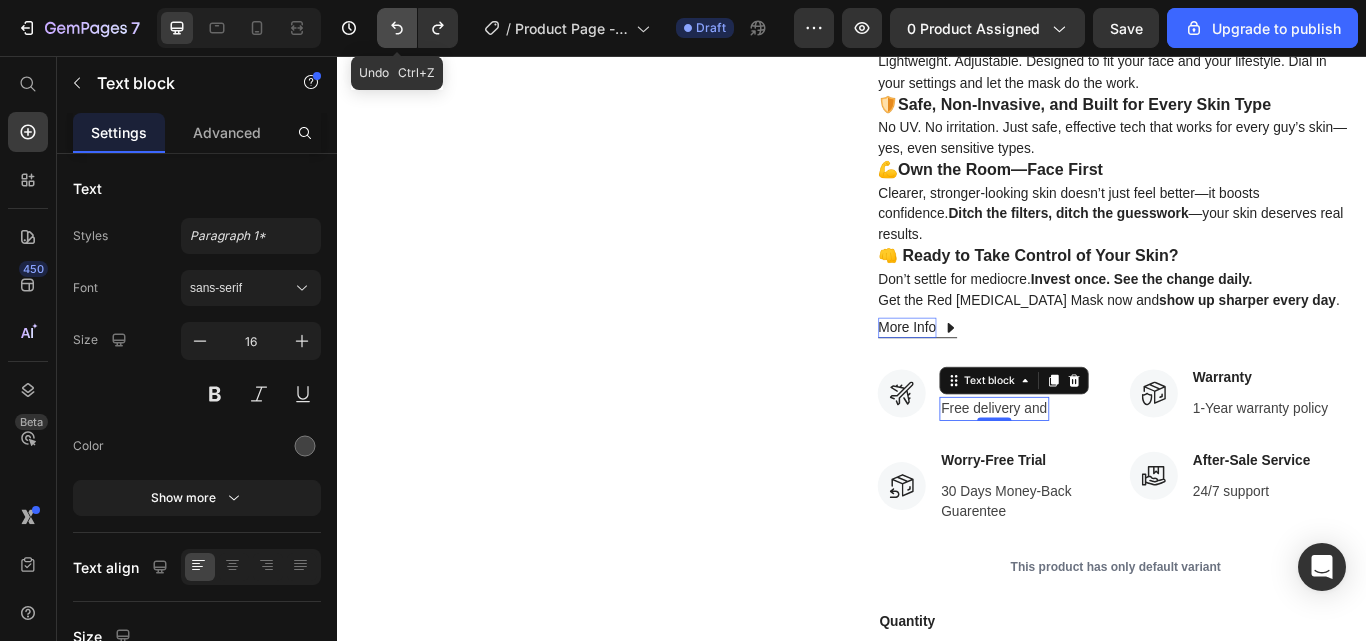 click 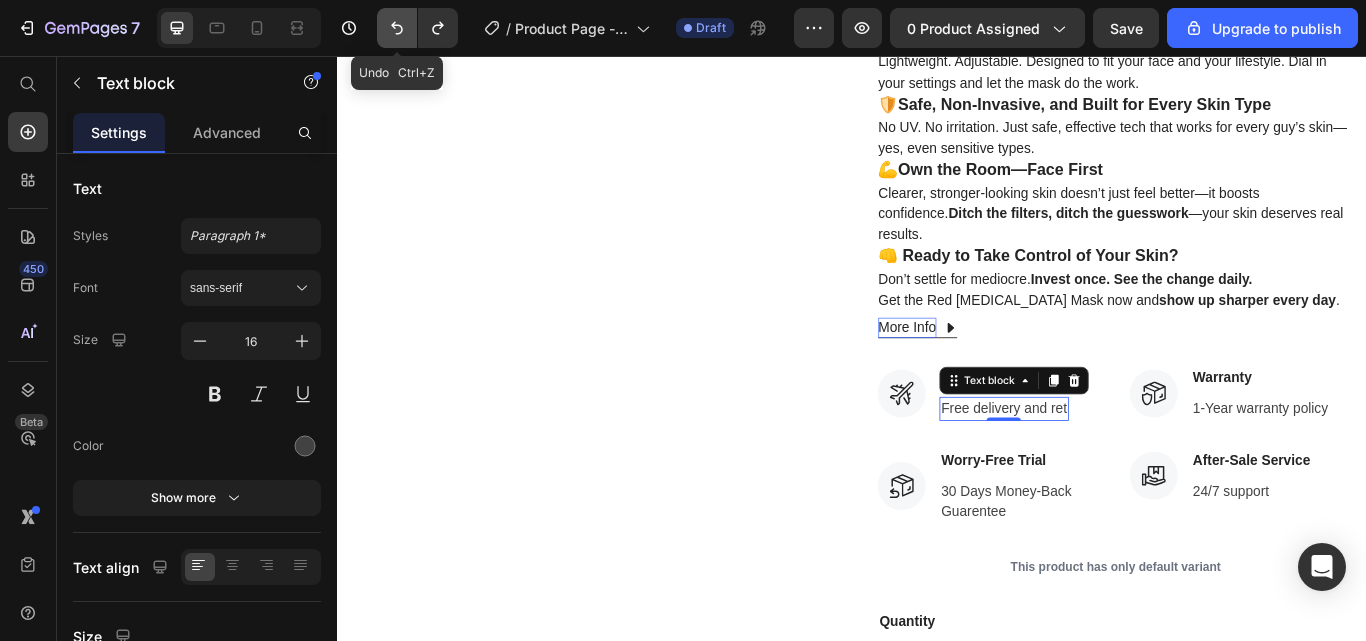 click 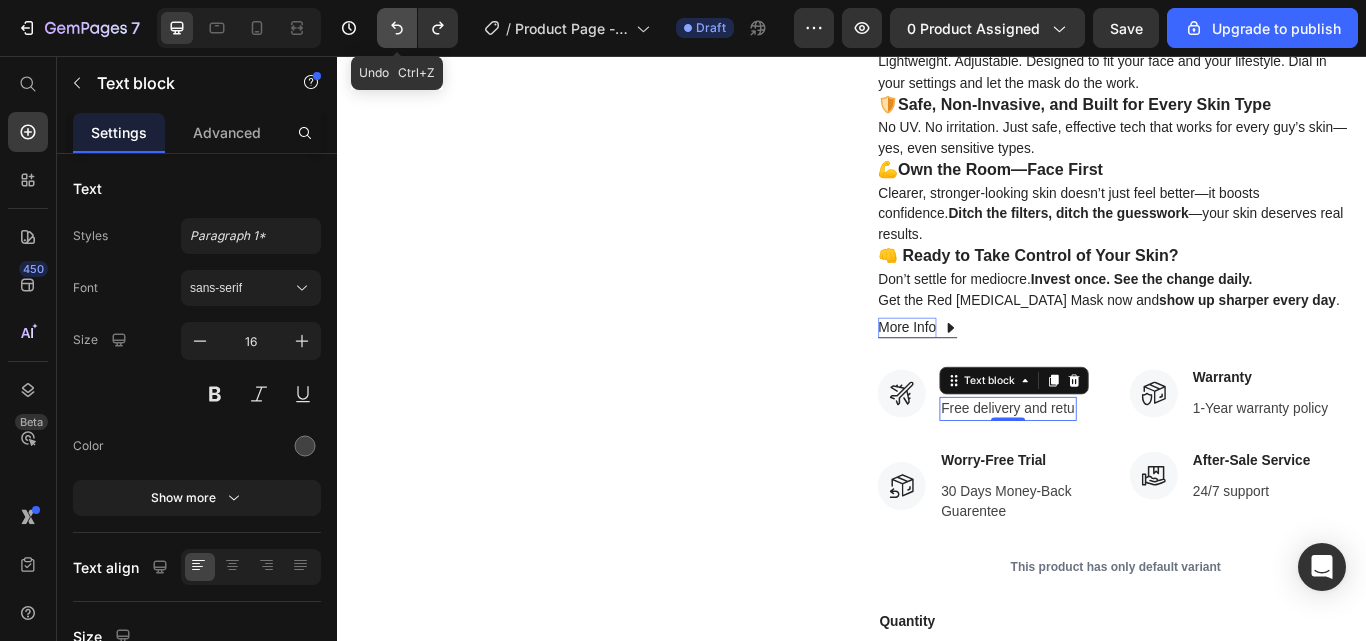 click 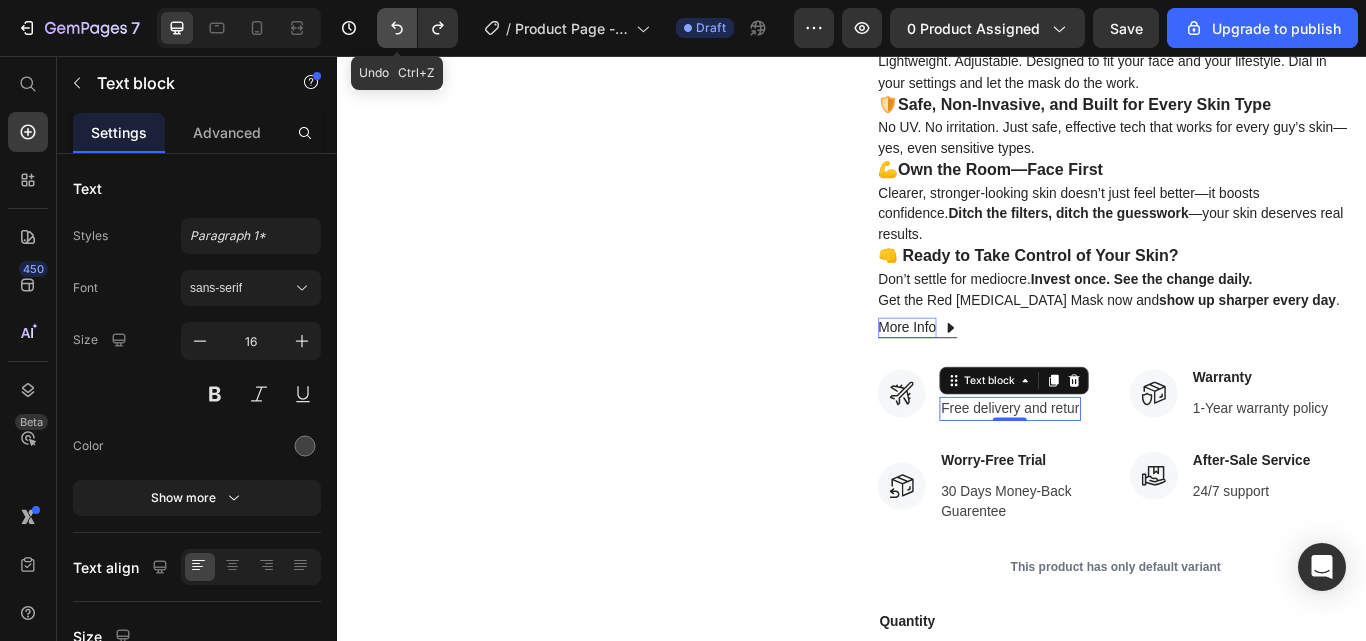 click 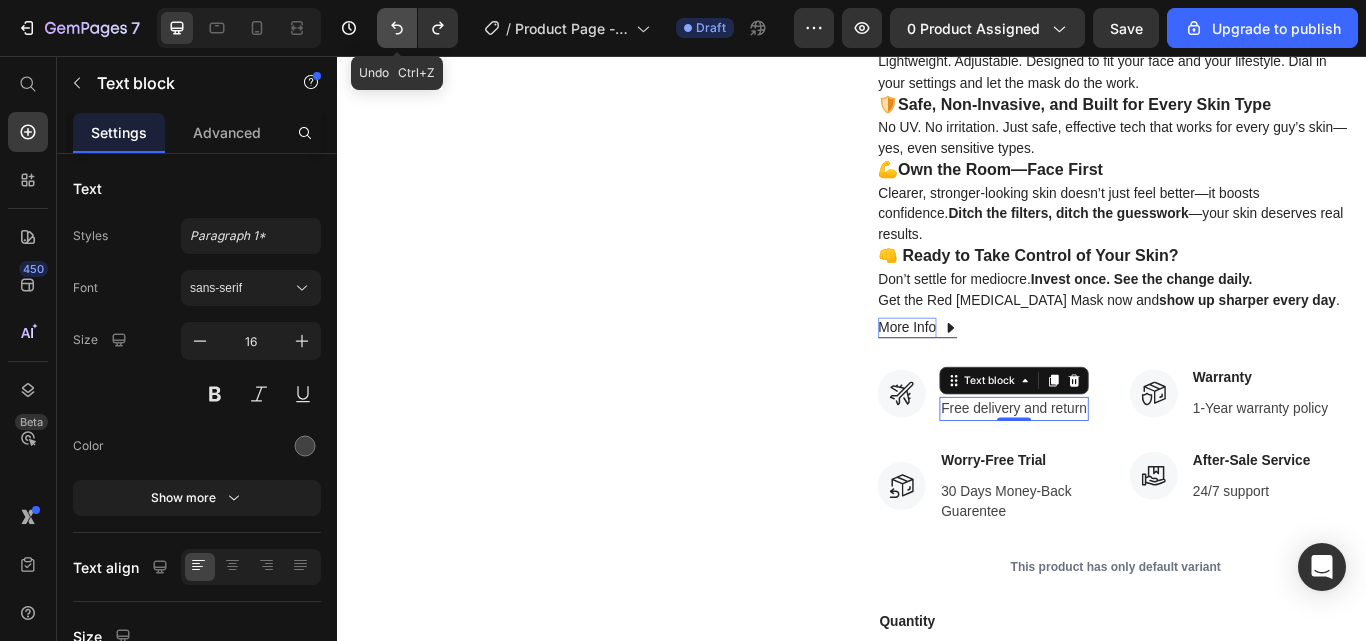 click 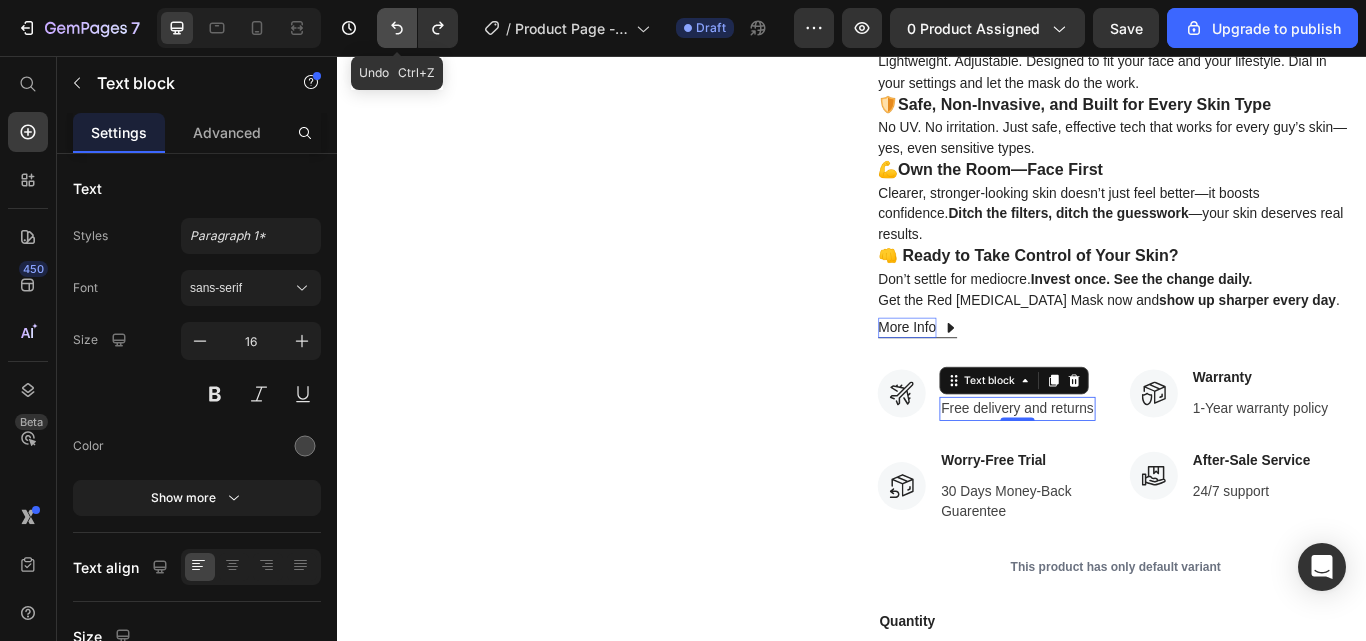 click 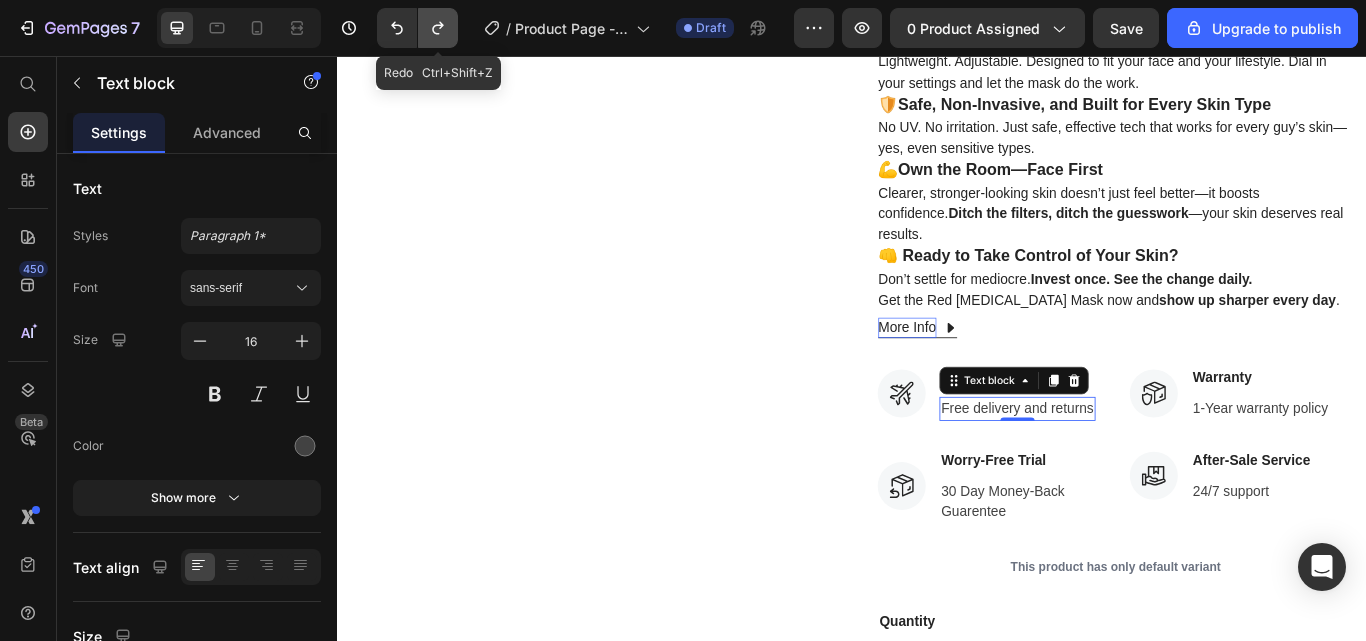 click 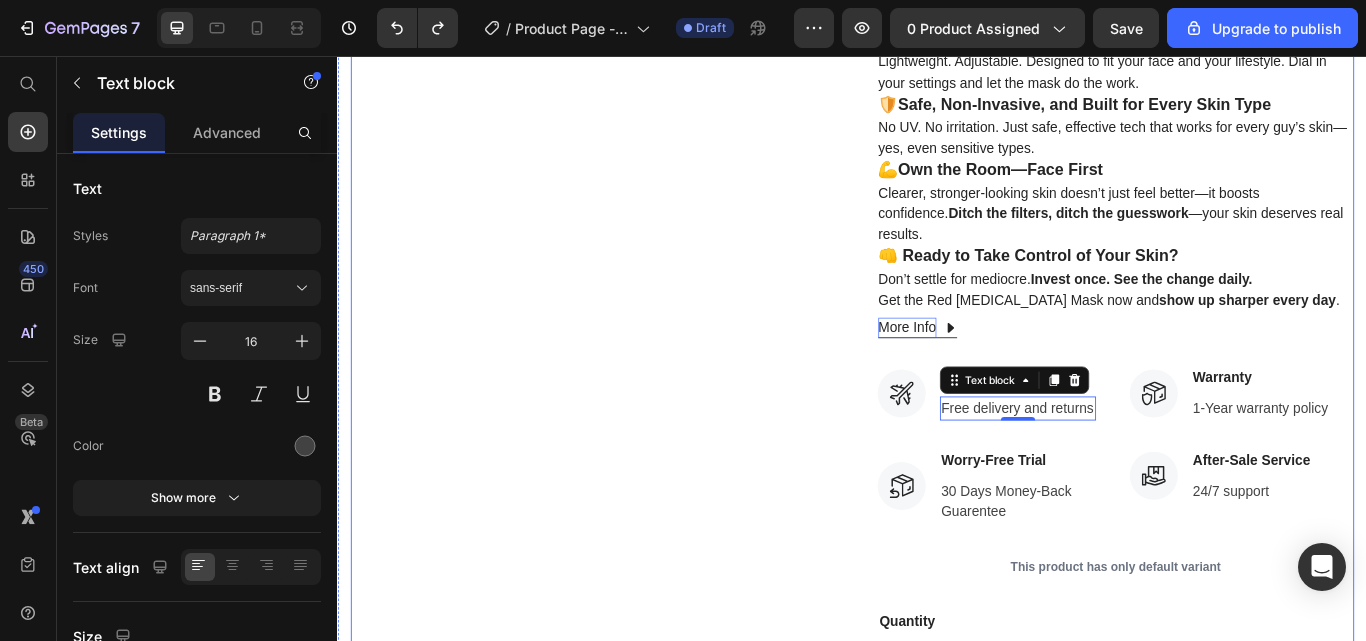 click on "Product Images" at bounding box center [629, 83] 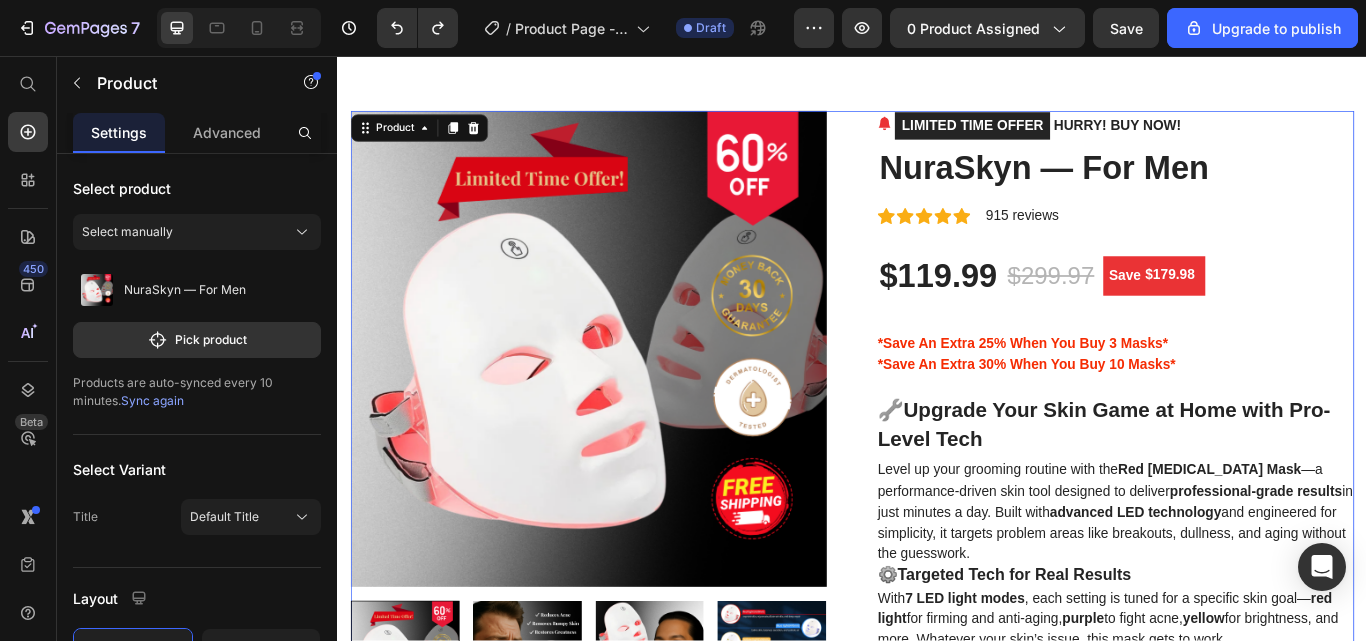 scroll, scrollTop: 0, scrollLeft: 0, axis: both 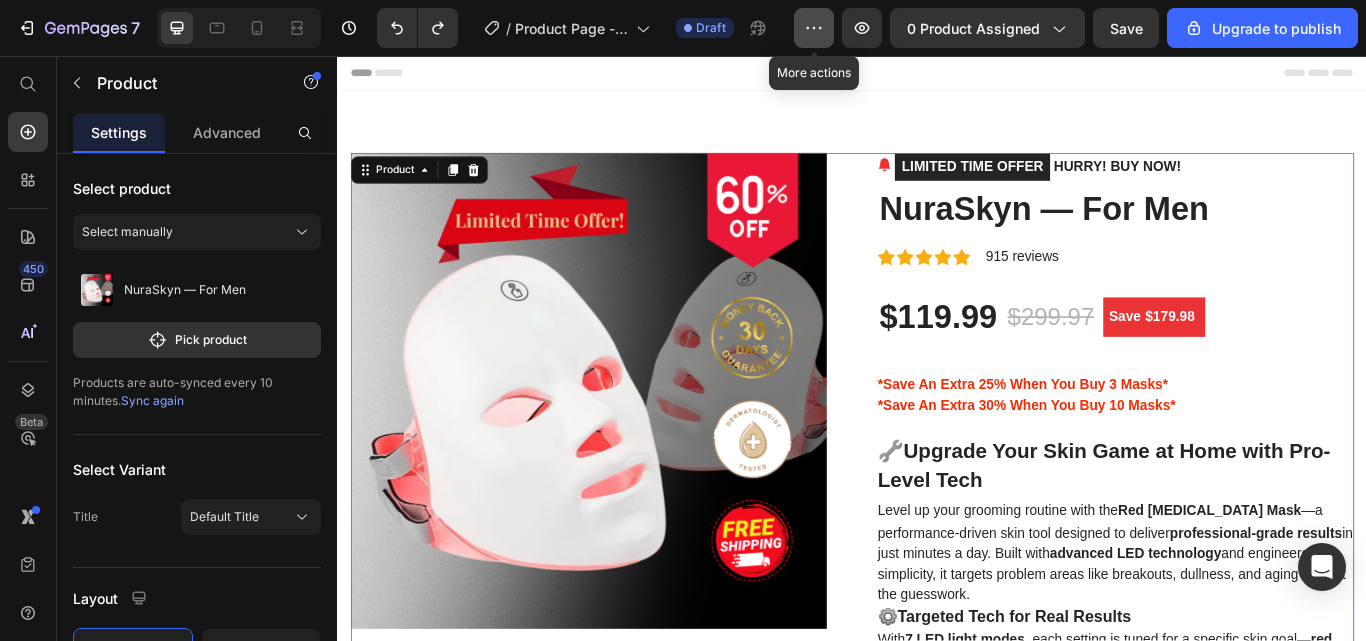 click 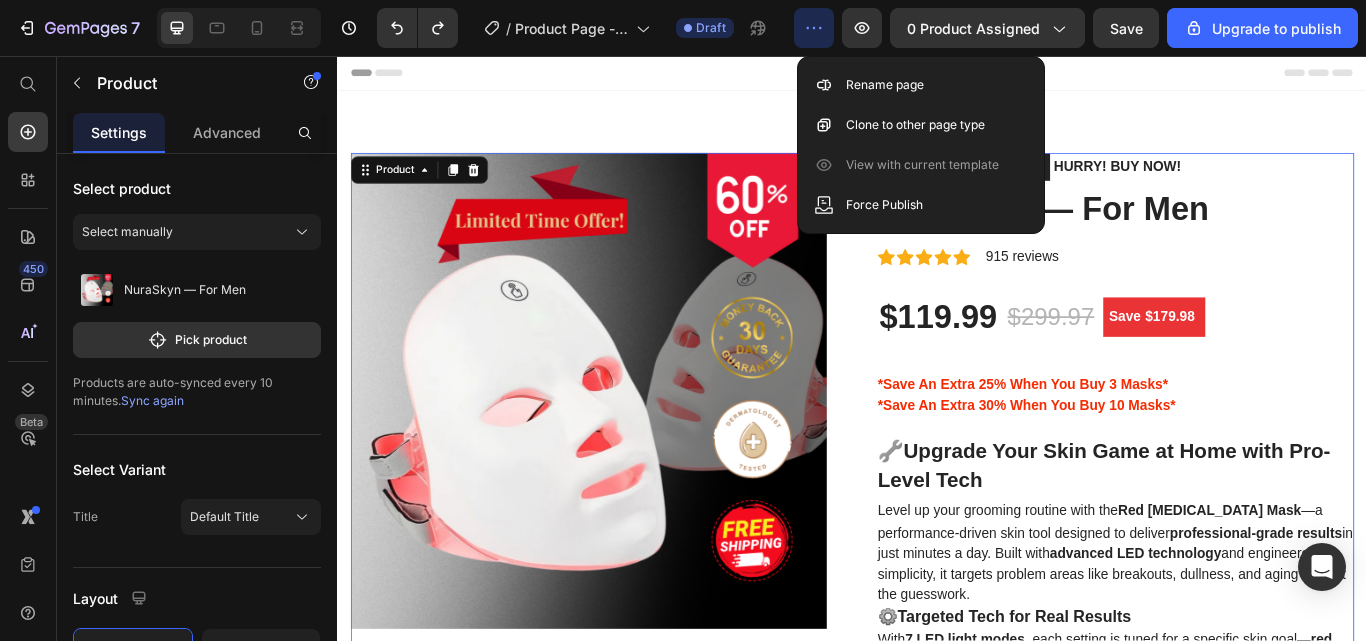 click on "Header" at bounding box center (937, 76) 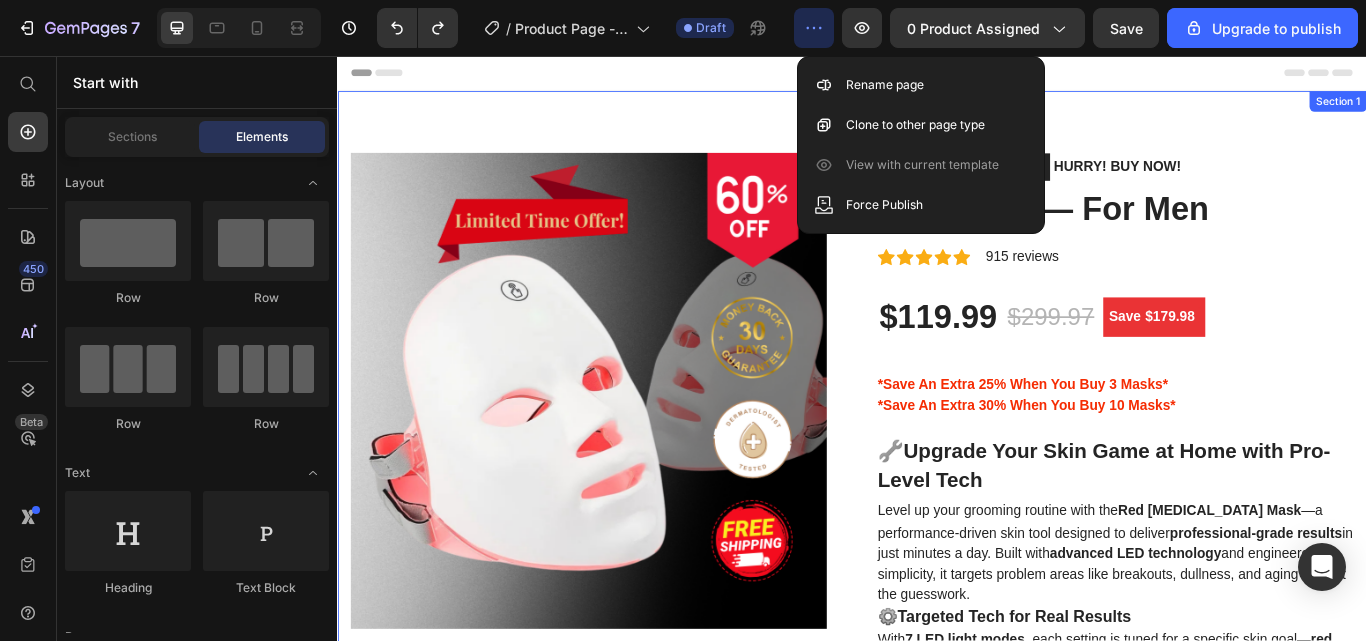 click on "Product Images
LIMITED TIME OFFER   HURRY! BUY NOW! (P) Stock Counter NuraSkyn — For Men (P) Title
Icon
Icon
Icon
Icon
Icon Icon List Hoz 915 reviews Text block Row $119.99 (P) Price $299.97 (P) Price Save $179.98 (P) Tag Row *Save An Extra 25% When You Buy 3 Masks* *Save An Extra 30% When You Buy 10 Masks*
🔧  Upgrade Your Skin Game at Home with Pro-Level Tech
Level up your grooming routine with the  Red Light Therapy Mask —a performance-driven skin tool designed to deliver  professional-grade results  in just minutes a day. Built with  advanced LED technology  and engineered for simplicity, it targets problem areas like breakouts, dullness, and aging without the guesswork.
⚙️  Targeted Tech for Real Results
With  7 LED light modes , each setting is tuned for a specific skin goal— red light  for firming and anti-aging,  purple  to fight acne,  yellow
🔬
fine lines" at bounding box center (937, 1057) 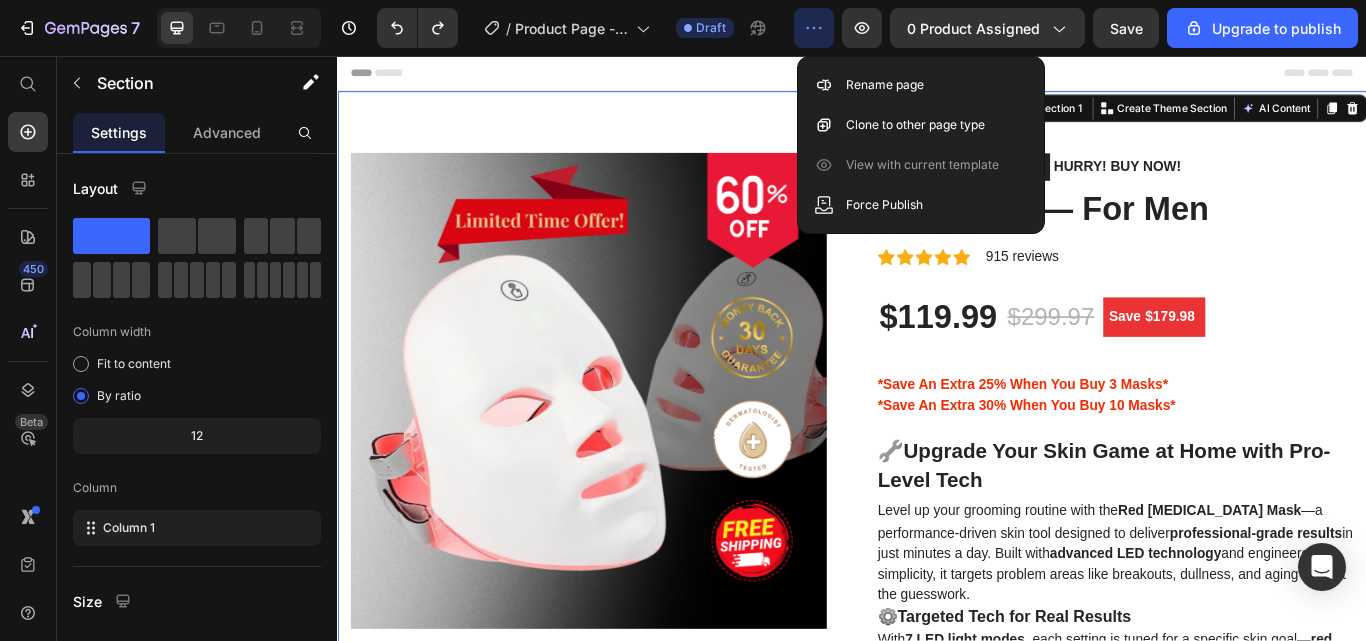 click 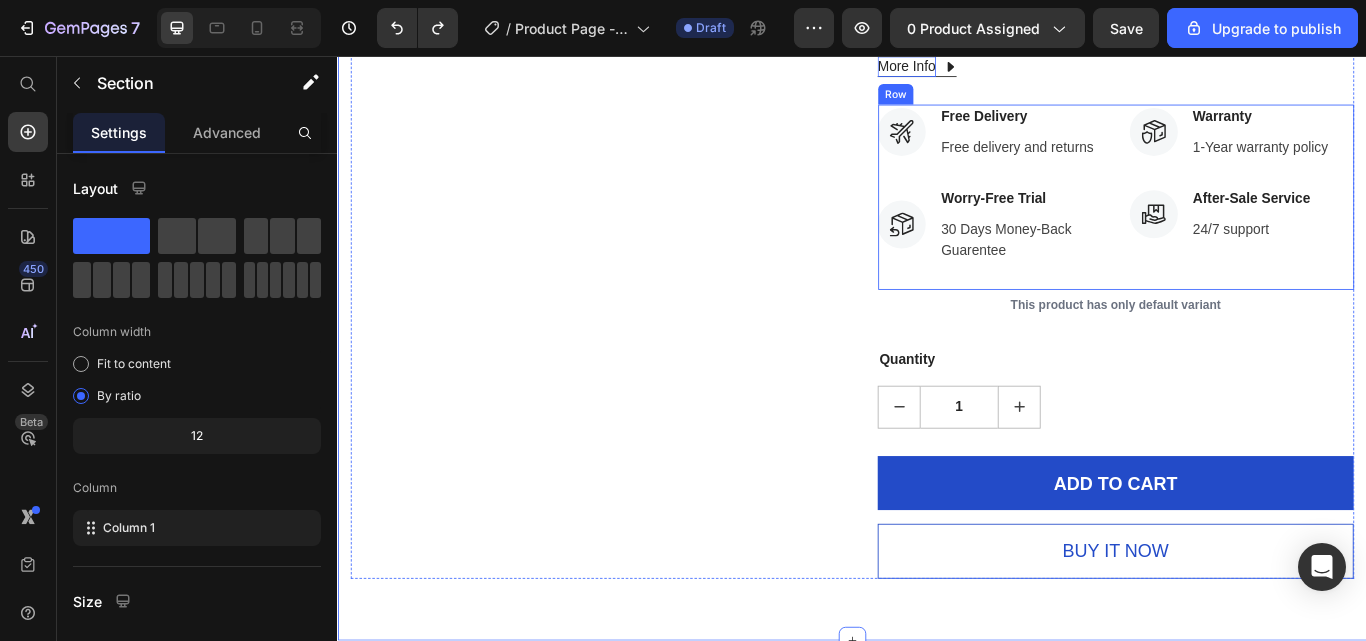scroll, scrollTop: 1308, scrollLeft: 0, axis: vertical 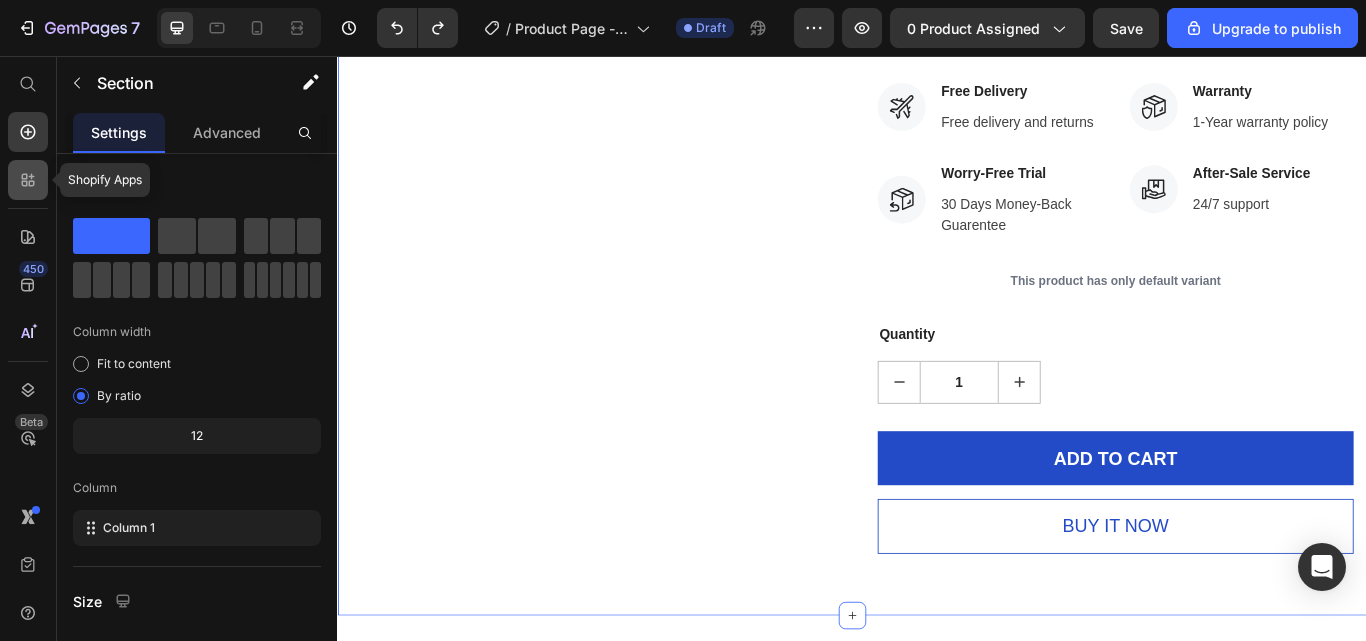 click 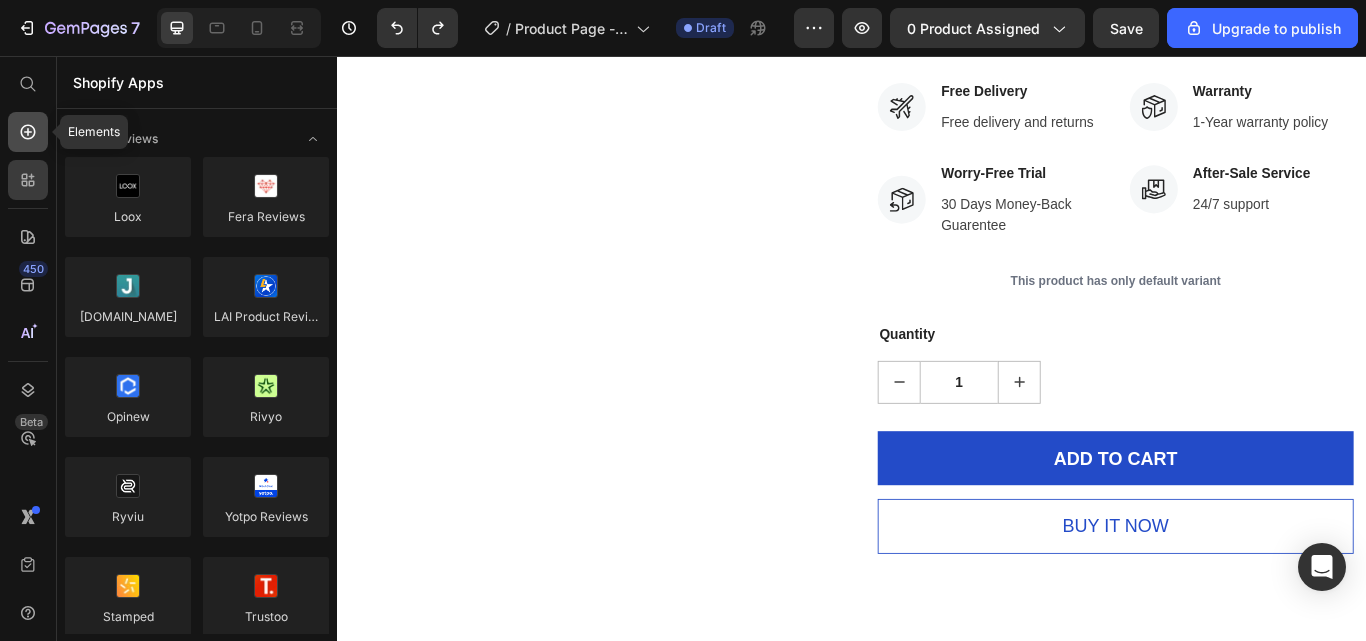 click 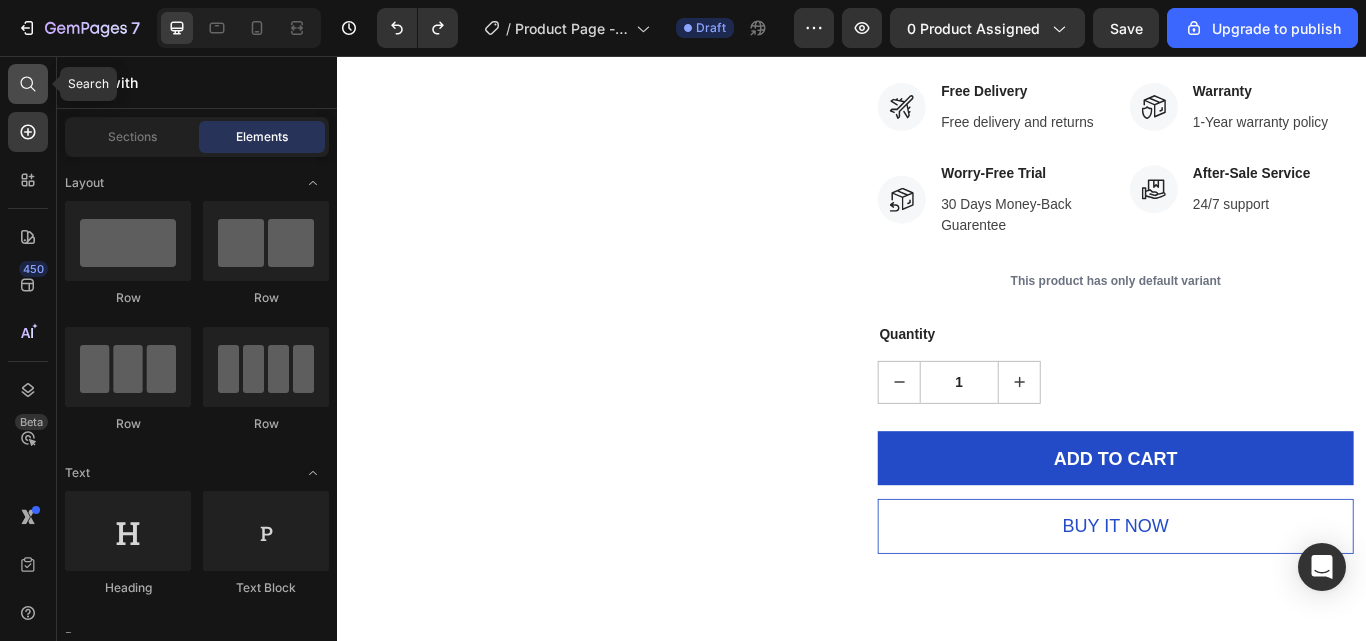 click 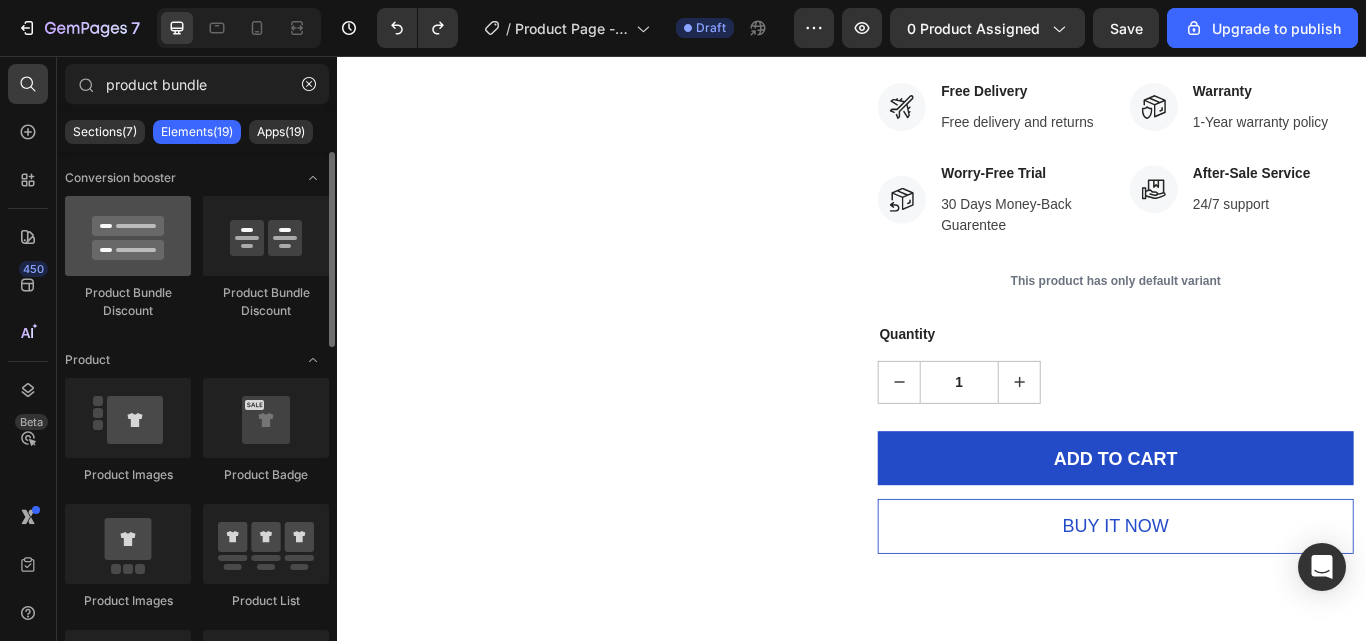 type on "product bundle" 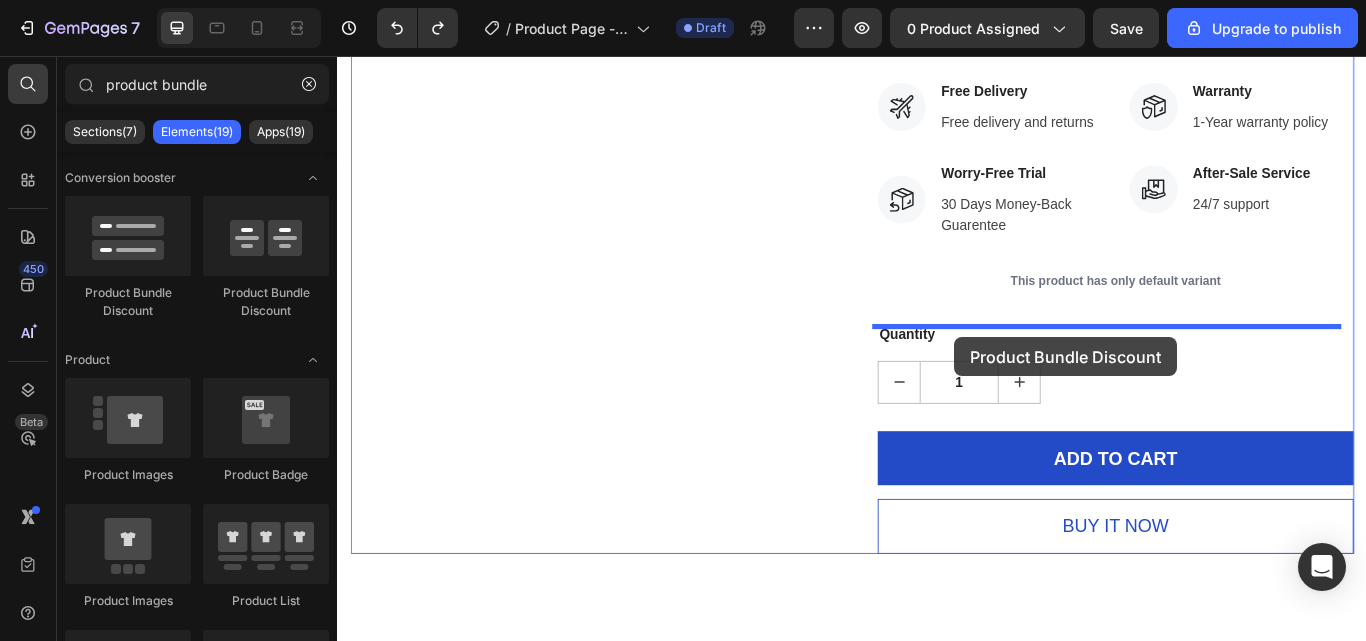 drag, startPoint x: 455, startPoint y: 331, endPoint x: 1056, endPoint y: 384, distance: 603.3324 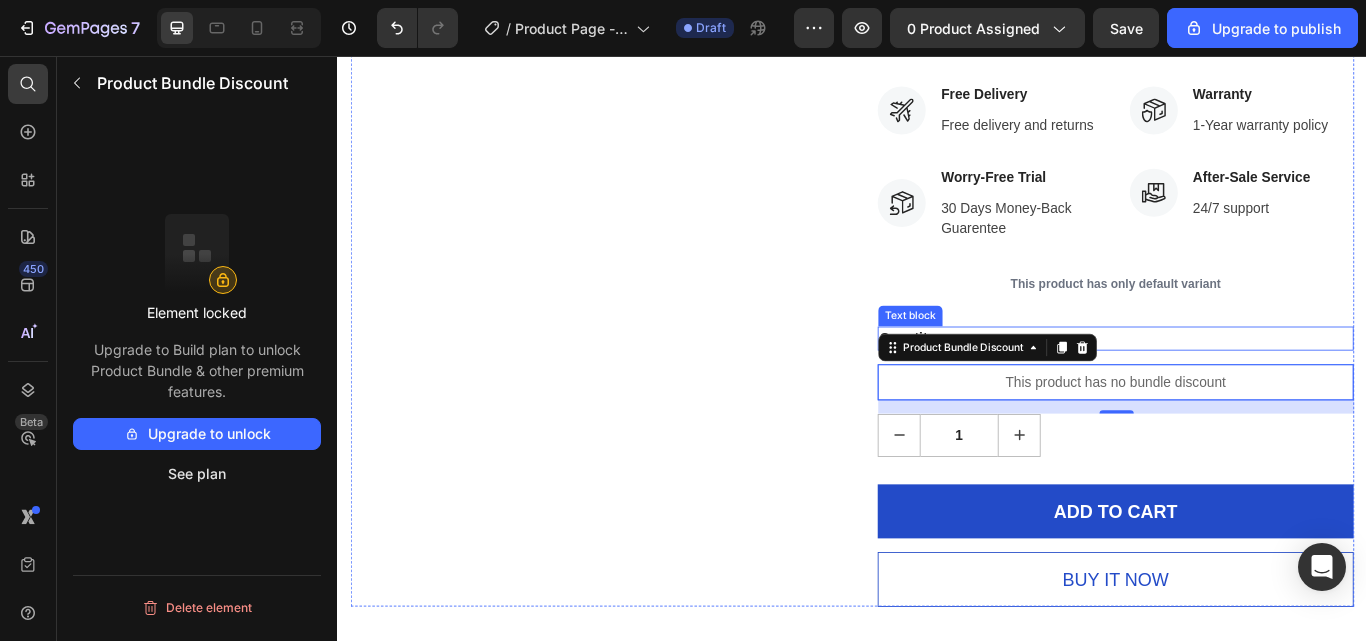 scroll, scrollTop: 1302, scrollLeft: 0, axis: vertical 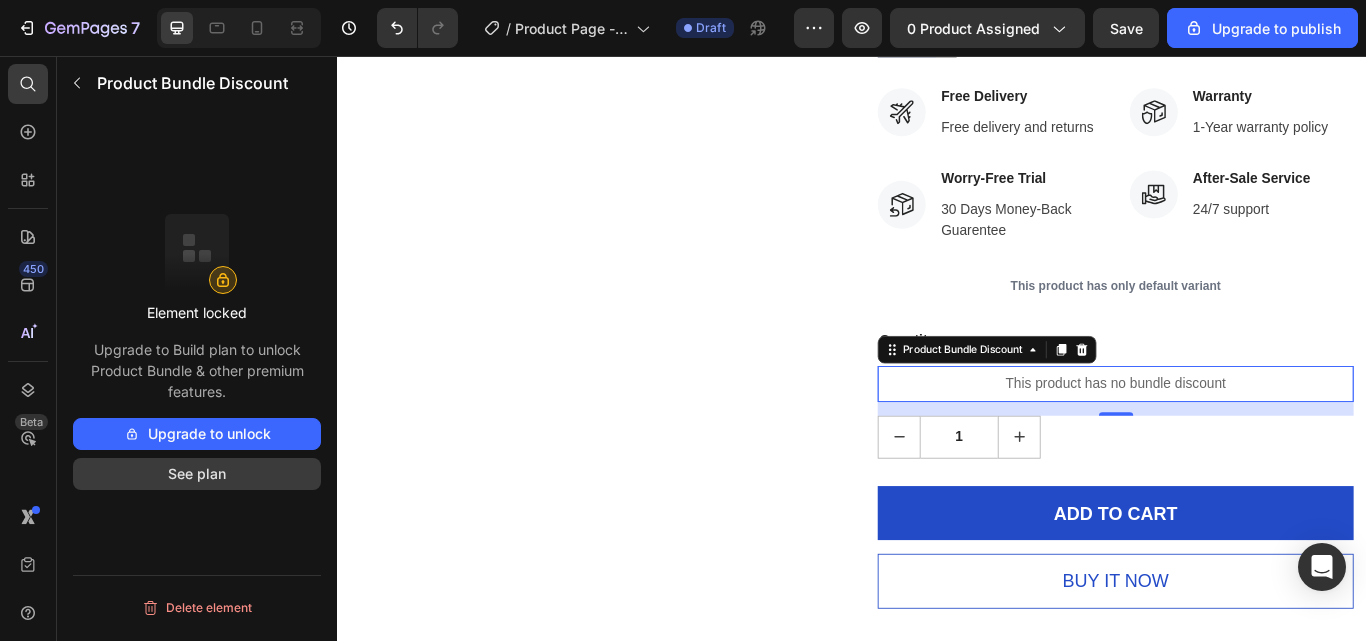 click on "See plan" at bounding box center [197, 474] 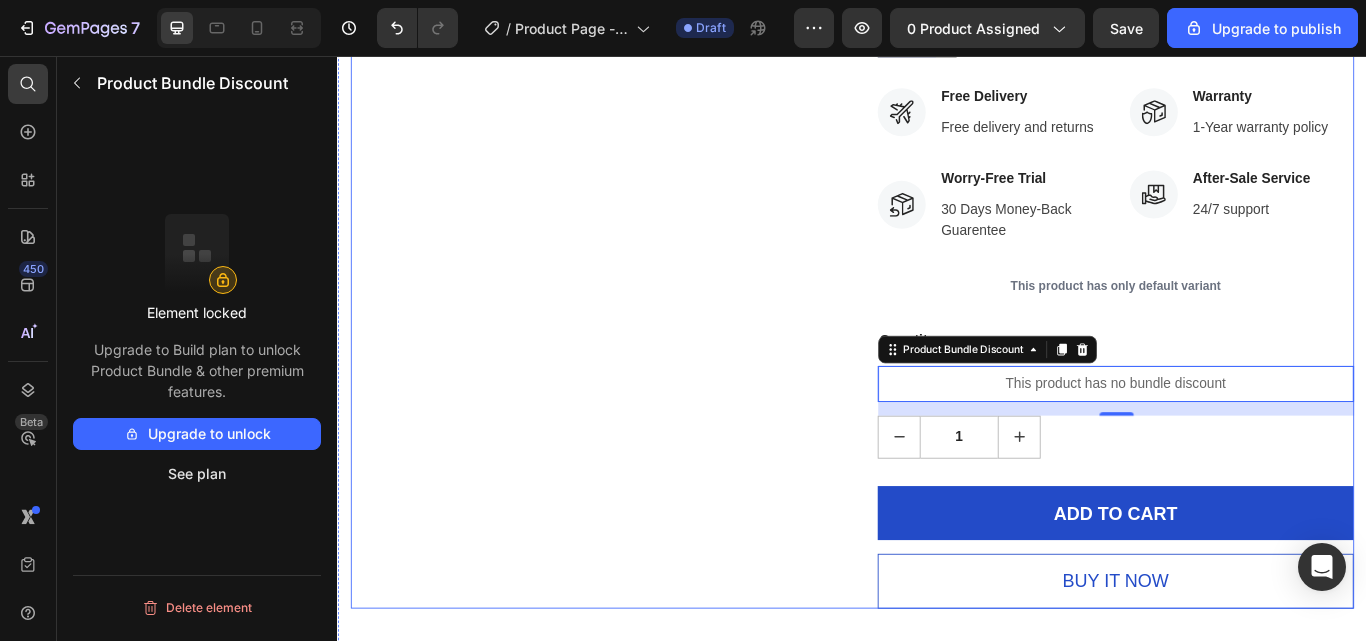 click on "Product Images" at bounding box center [629, -216] 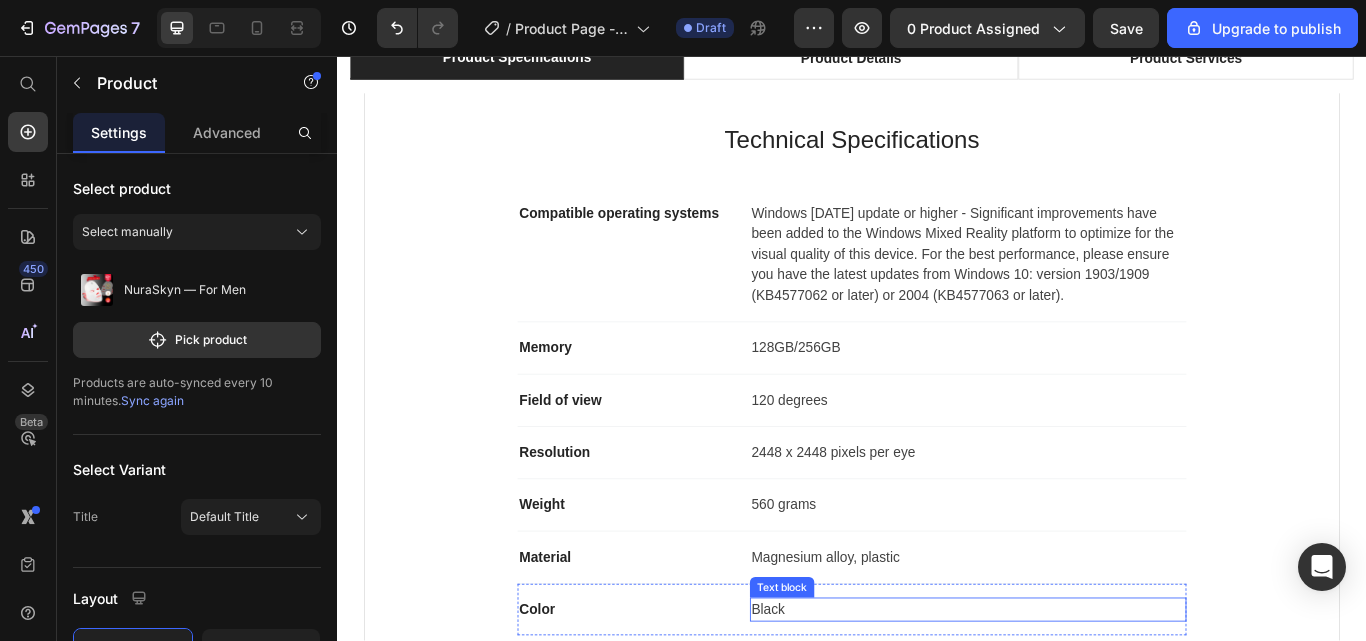 scroll, scrollTop: 2177, scrollLeft: 0, axis: vertical 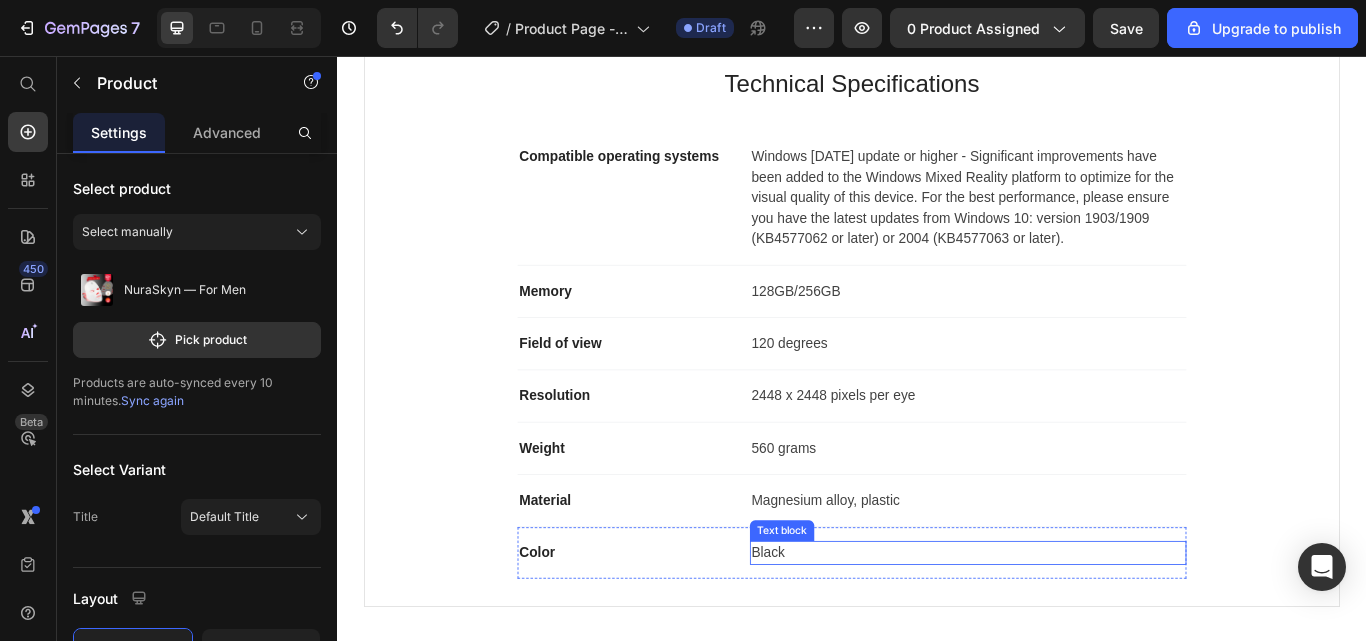 click on "Black" at bounding box center (1072, 636) 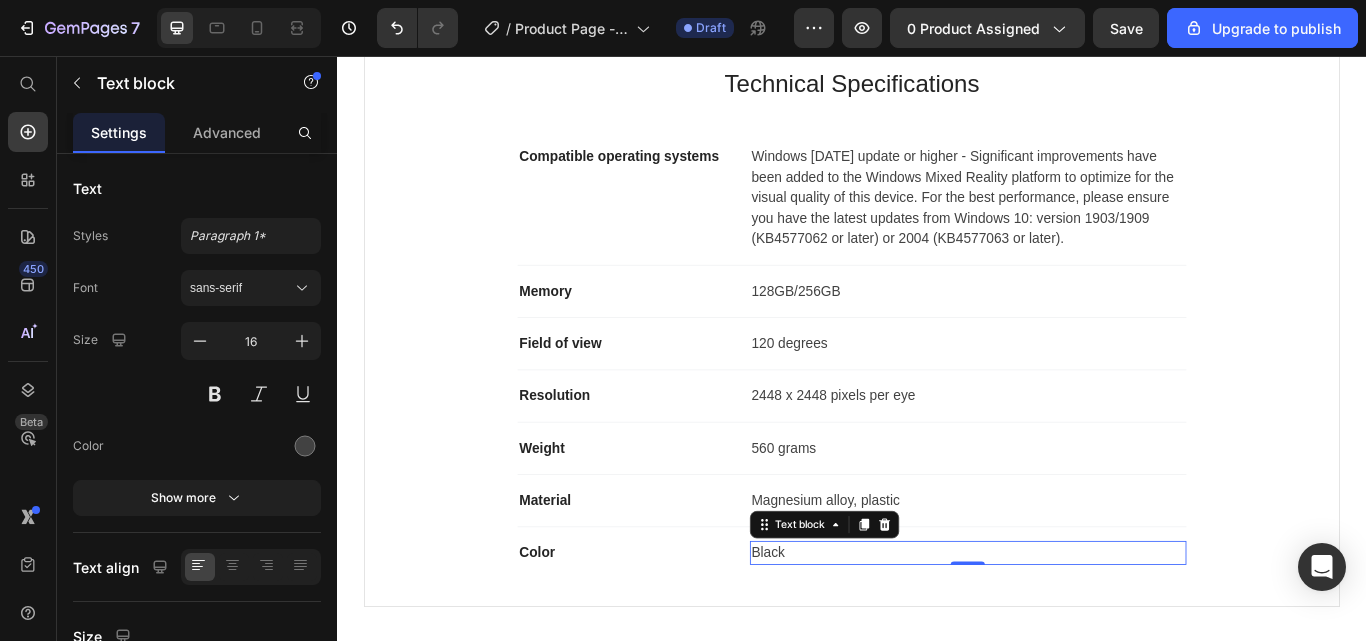 click on "Black" at bounding box center (1072, 636) 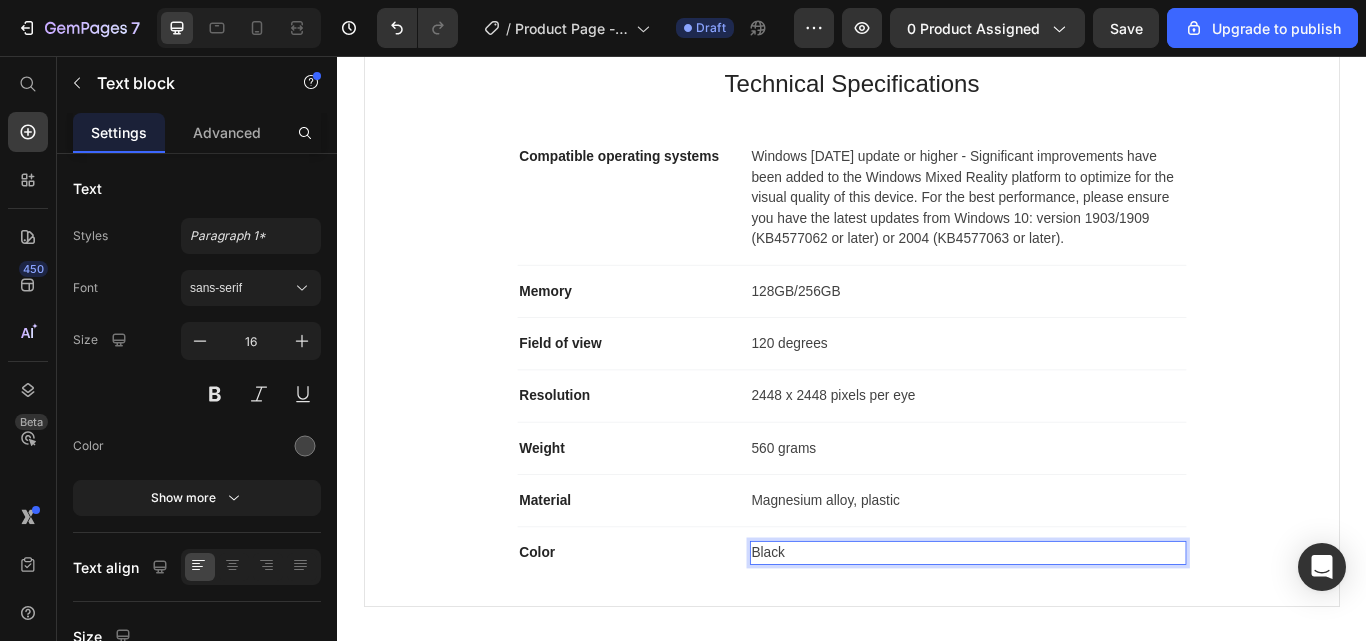 click on "Black" at bounding box center [1072, 636] 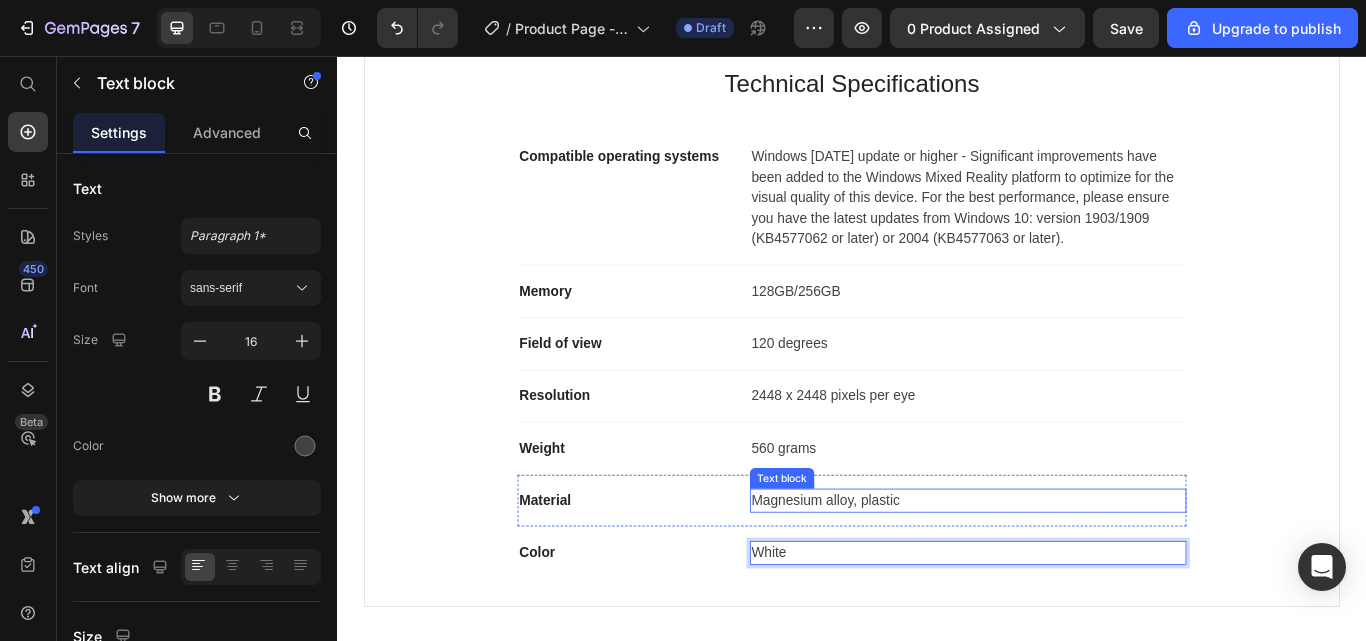 click on "Magnesium alloy, plastic" at bounding box center [1072, 575] 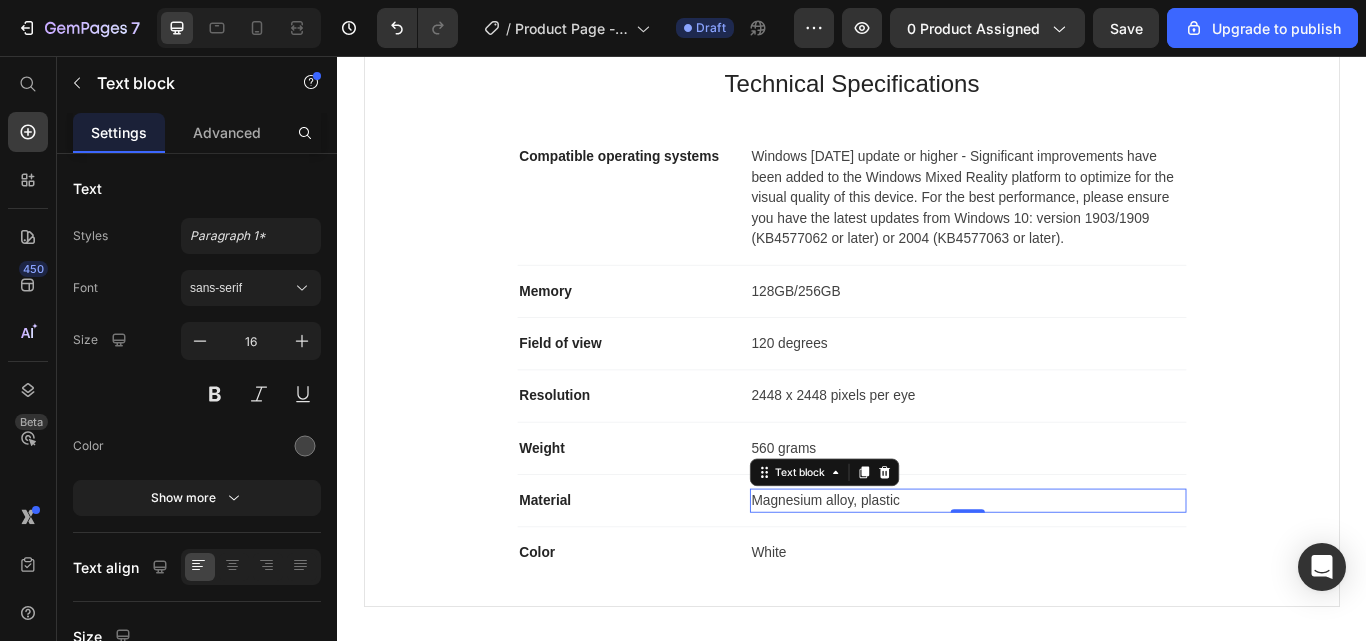 click on "Magnesium alloy, plastic" at bounding box center (1072, 575) 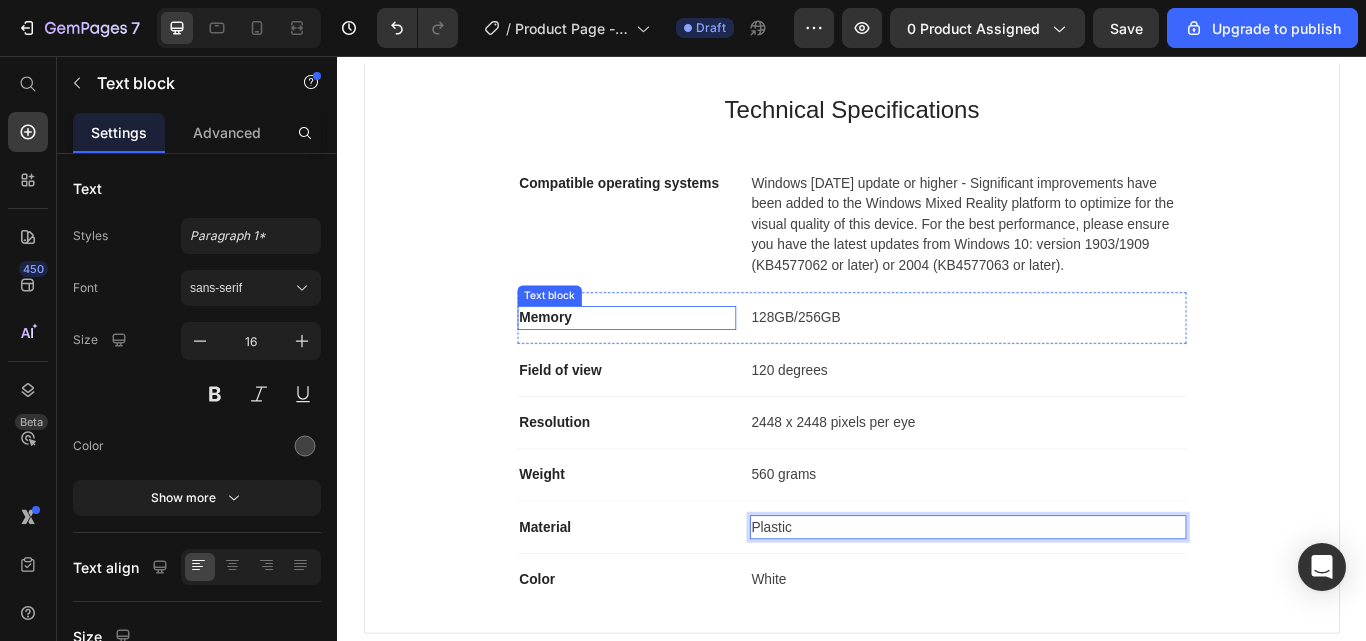 scroll, scrollTop: 2142, scrollLeft: 0, axis: vertical 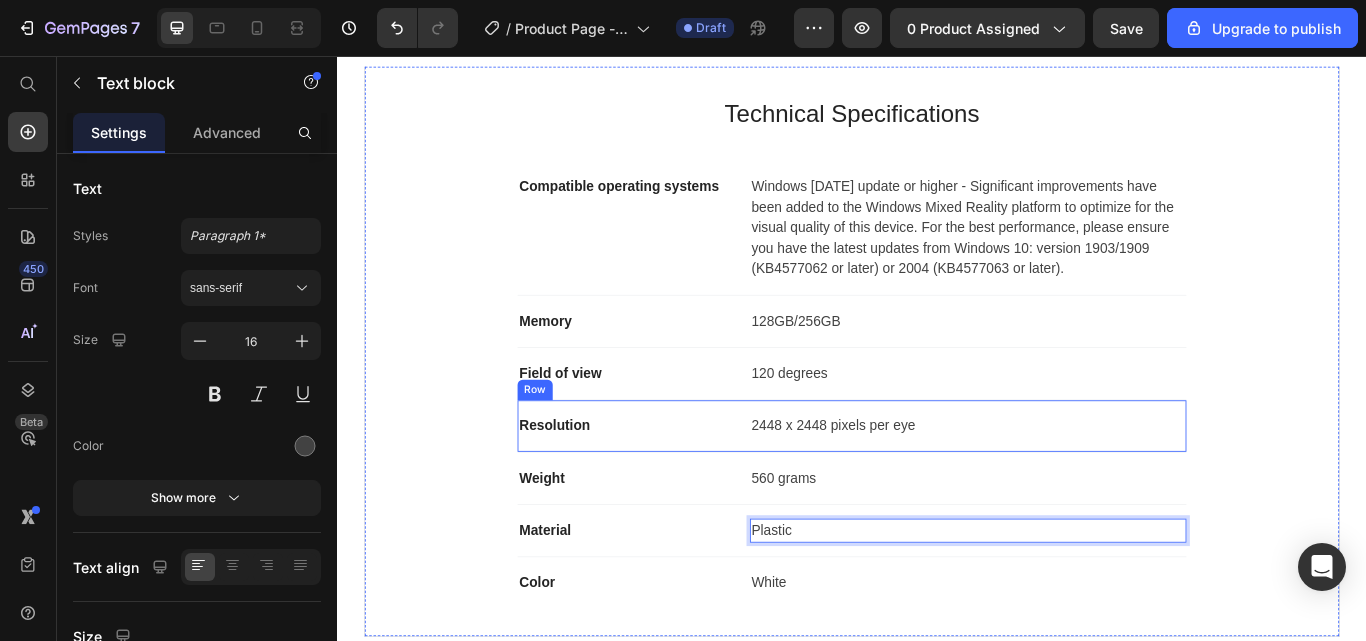 click on "Resolution Text block 2448 x 2448 pixels per eye Text block Row" at bounding box center (937, 488) 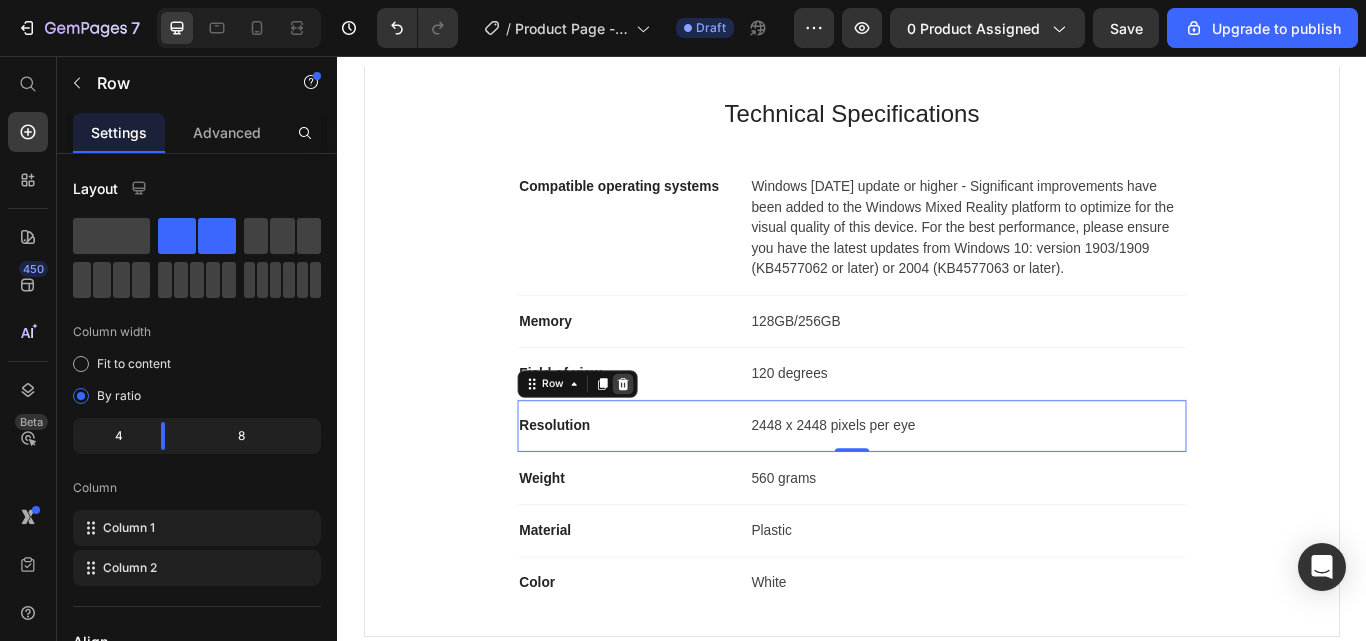 click 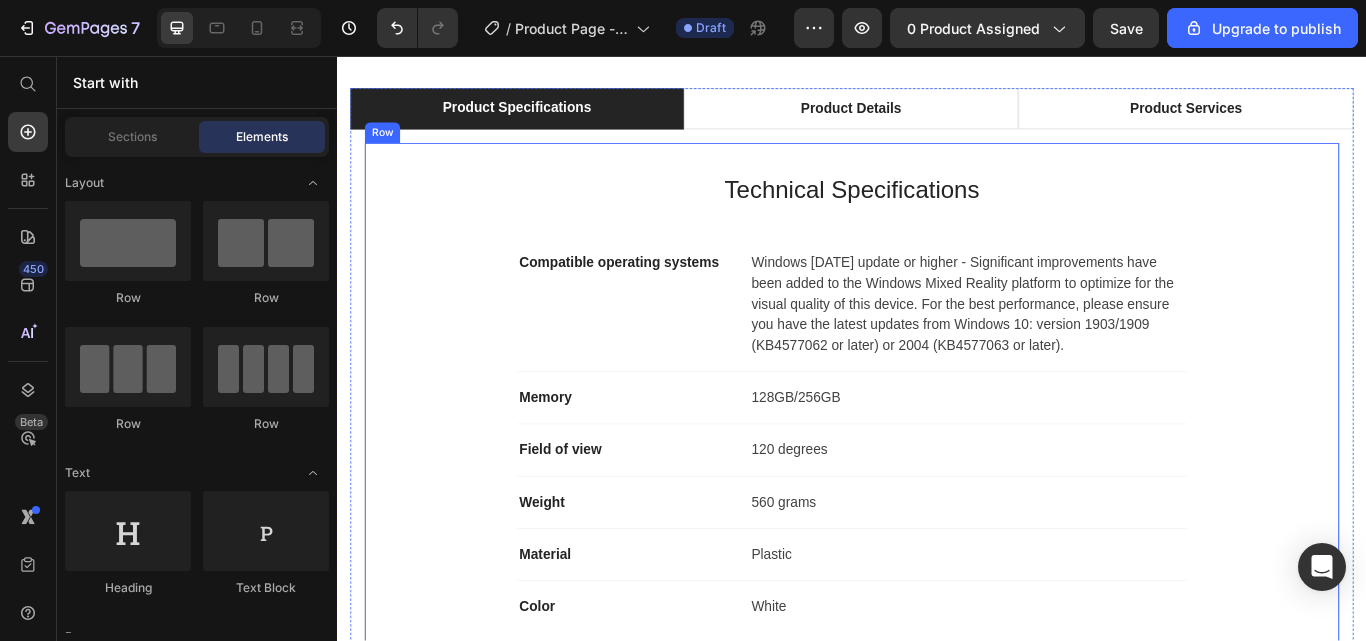scroll, scrollTop: 2054, scrollLeft: 0, axis: vertical 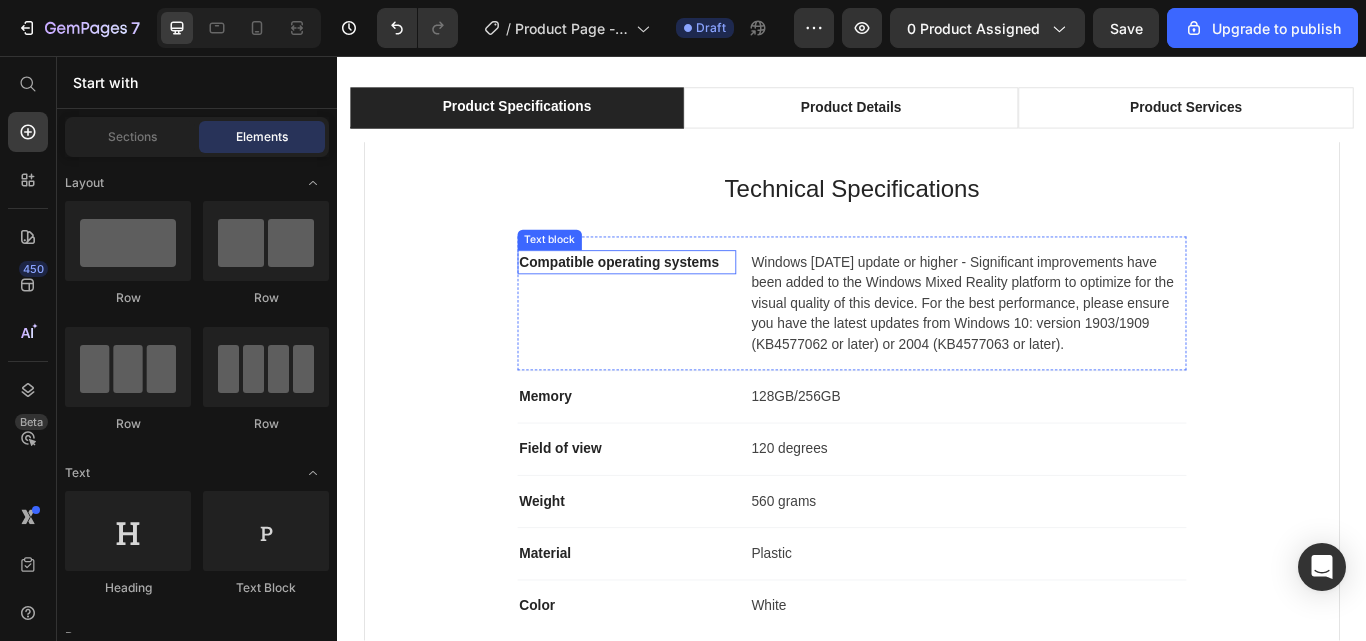 click on "Compatible operating systems" at bounding box center [674, 297] 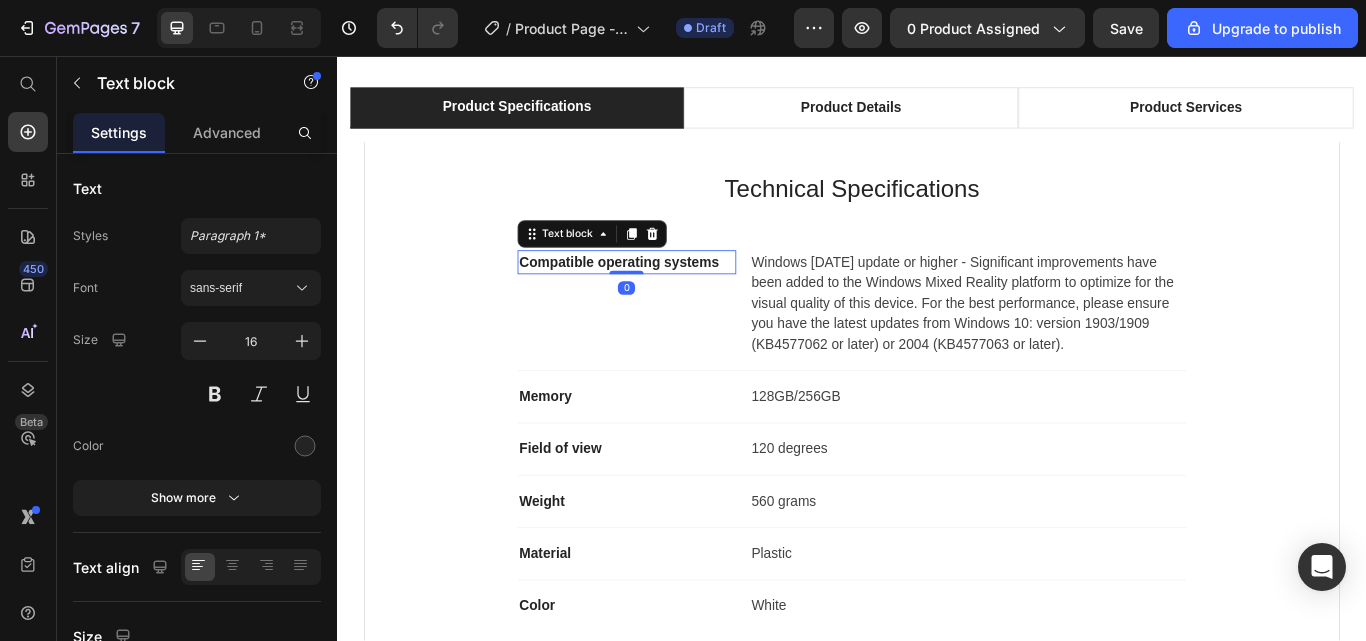 click on "Compatible operating systems" at bounding box center (674, 297) 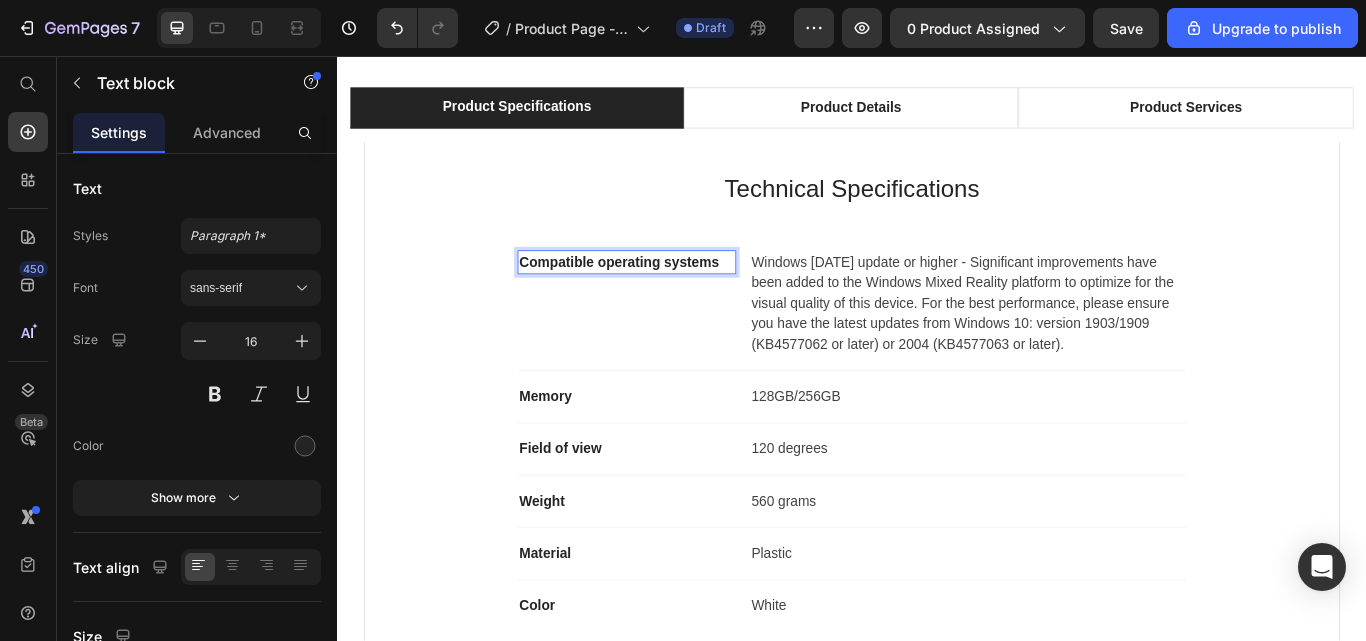 click on "Compatible operating systems" at bounding box center [674, 297] 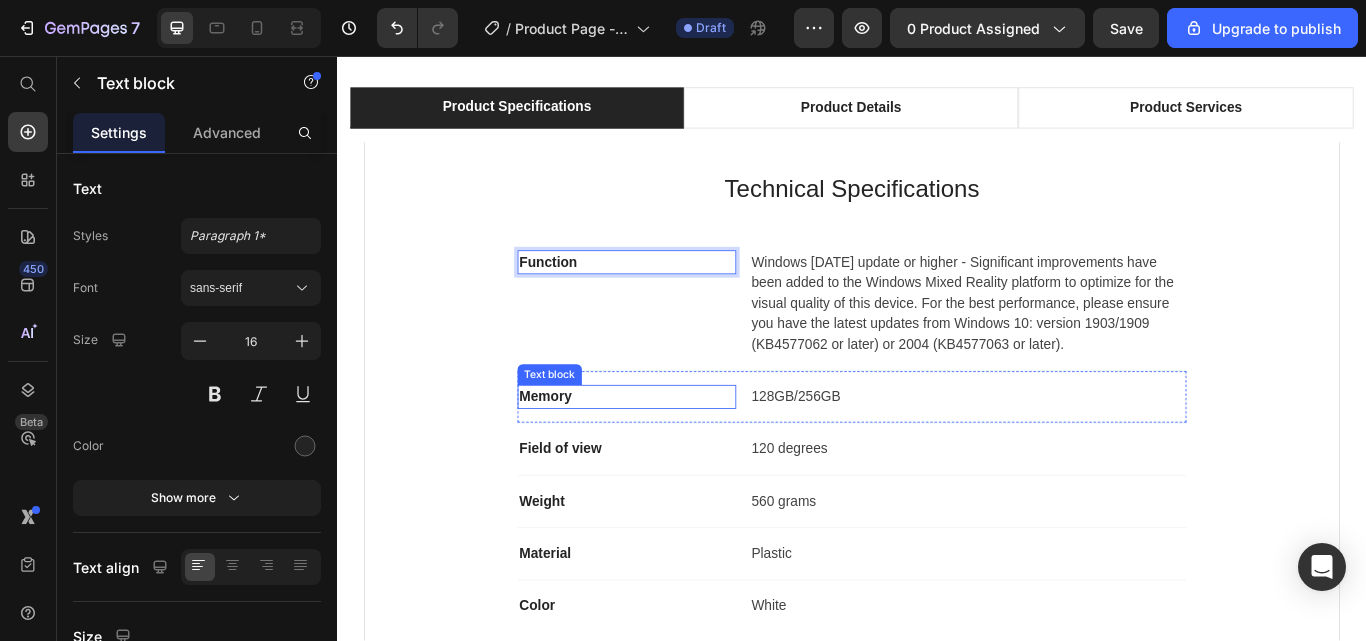 click on "Memory" at bounding box center [674, 454] 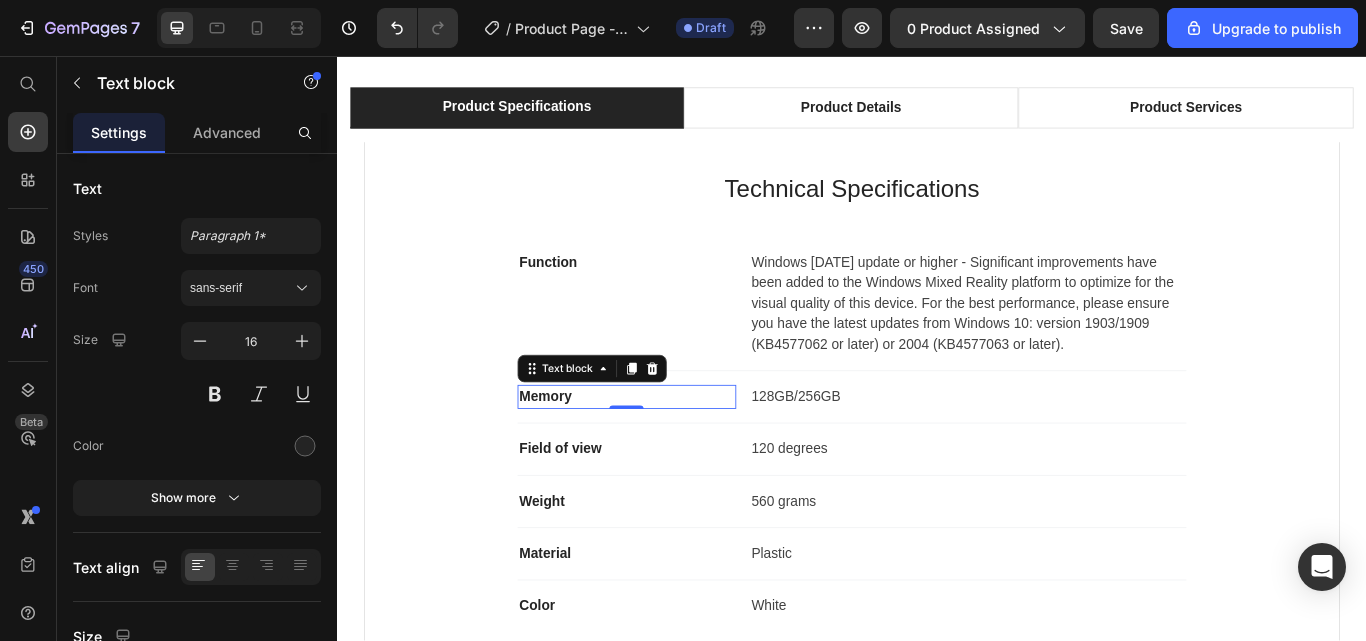 click on "Memory" at bounding box center (674, 454) 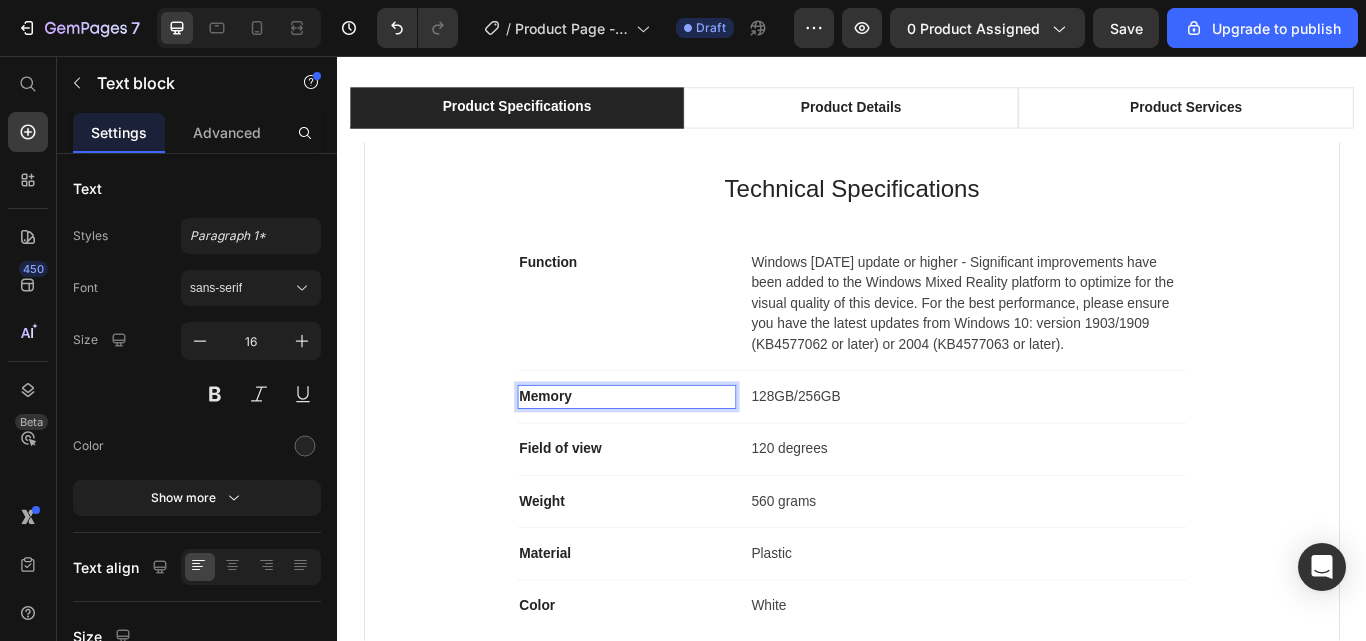 click on "Memory" at bounding box center [674, 454] 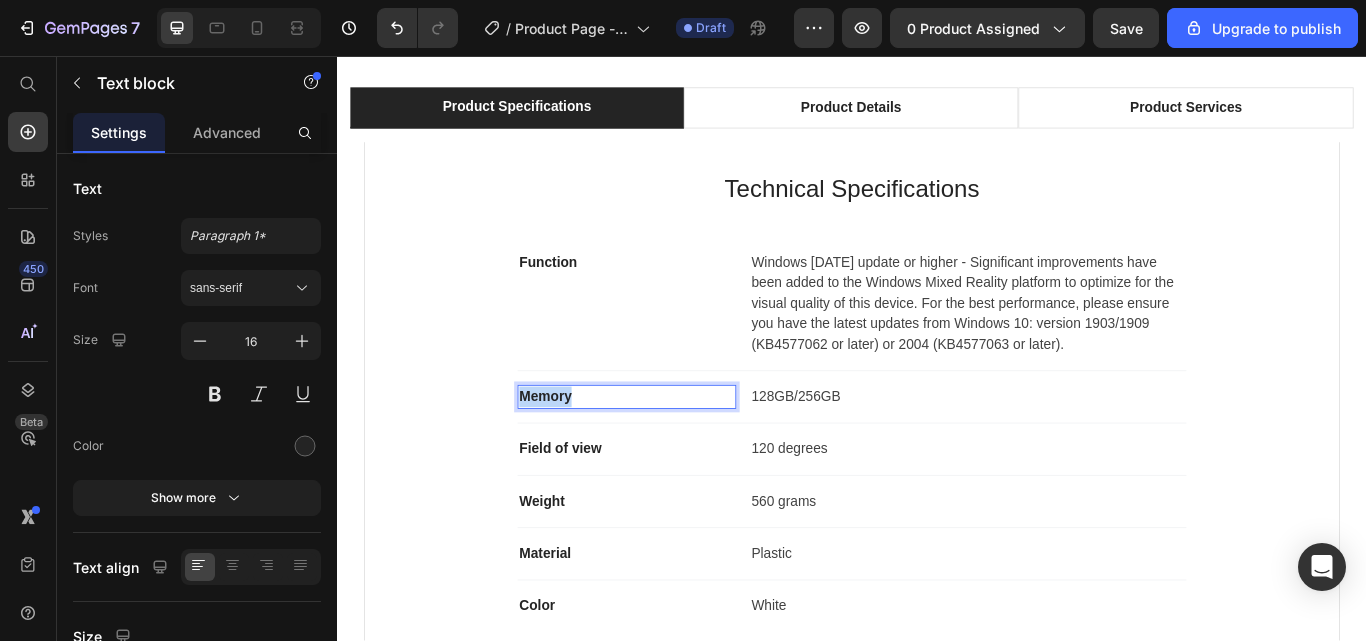 click on "Memory" at bounding box center [674, 454] 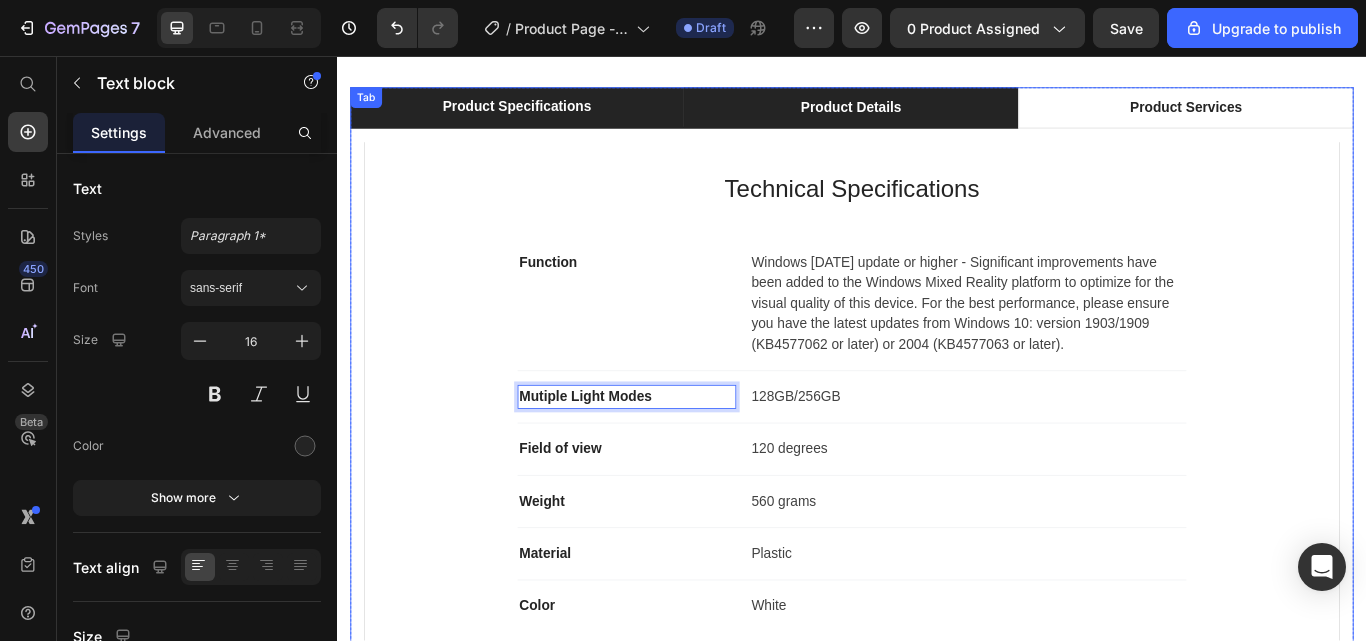 click on "Product Details" at bounding box center [935, 117] 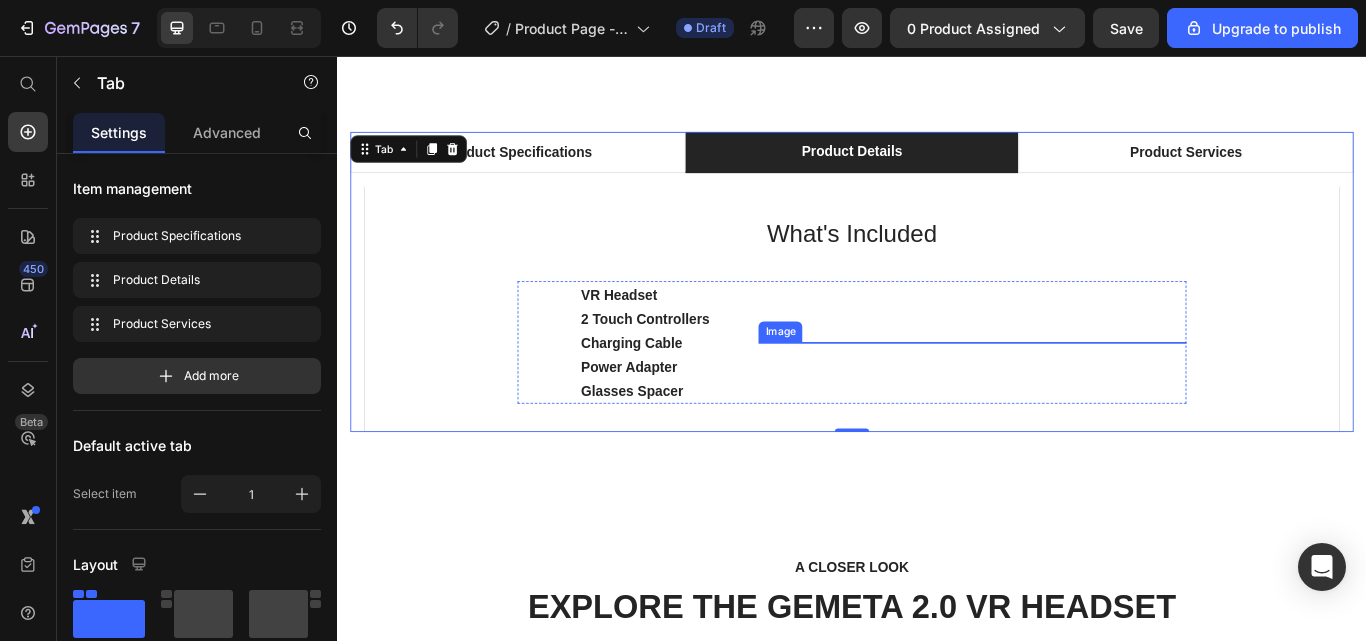 scroll, scrollTop: 1999, scrollLeft: 0, axis: vertical 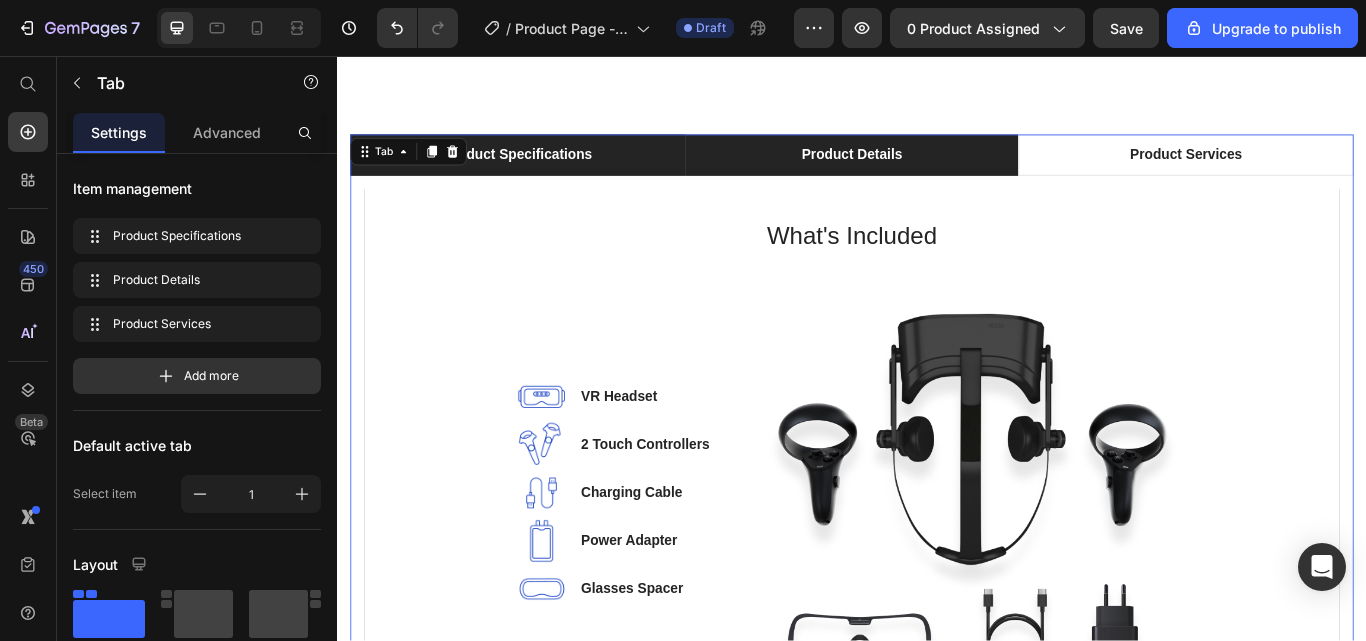 click on "Product Specifications" at bounding box center (547, 172) 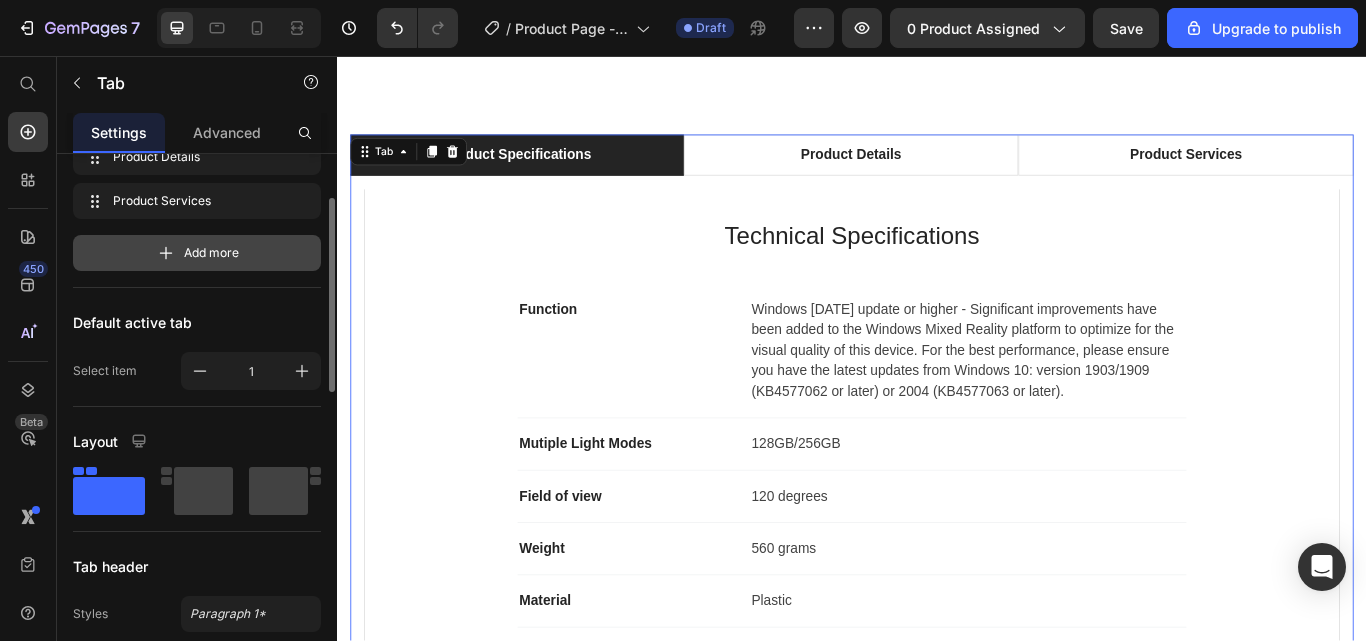 scroll, scrollTop: 124, scrollLeft: 0, axis: vertical 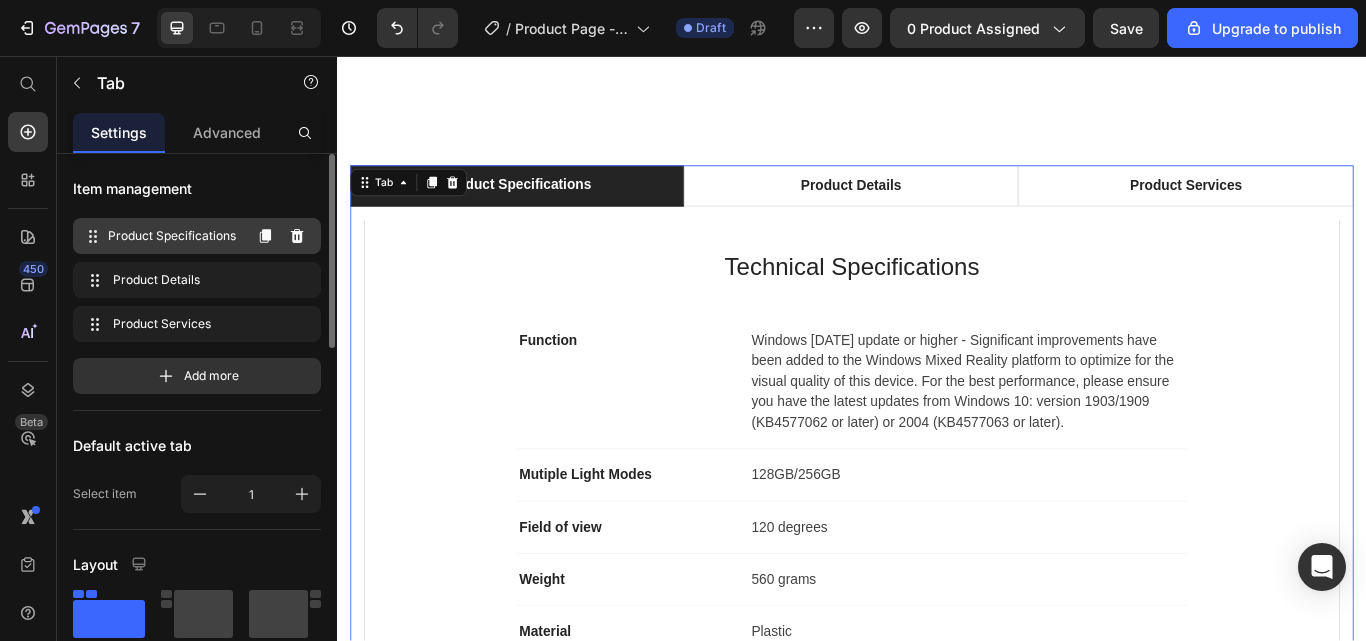 click on "Product Specifications" at bounding box center [174, 236] 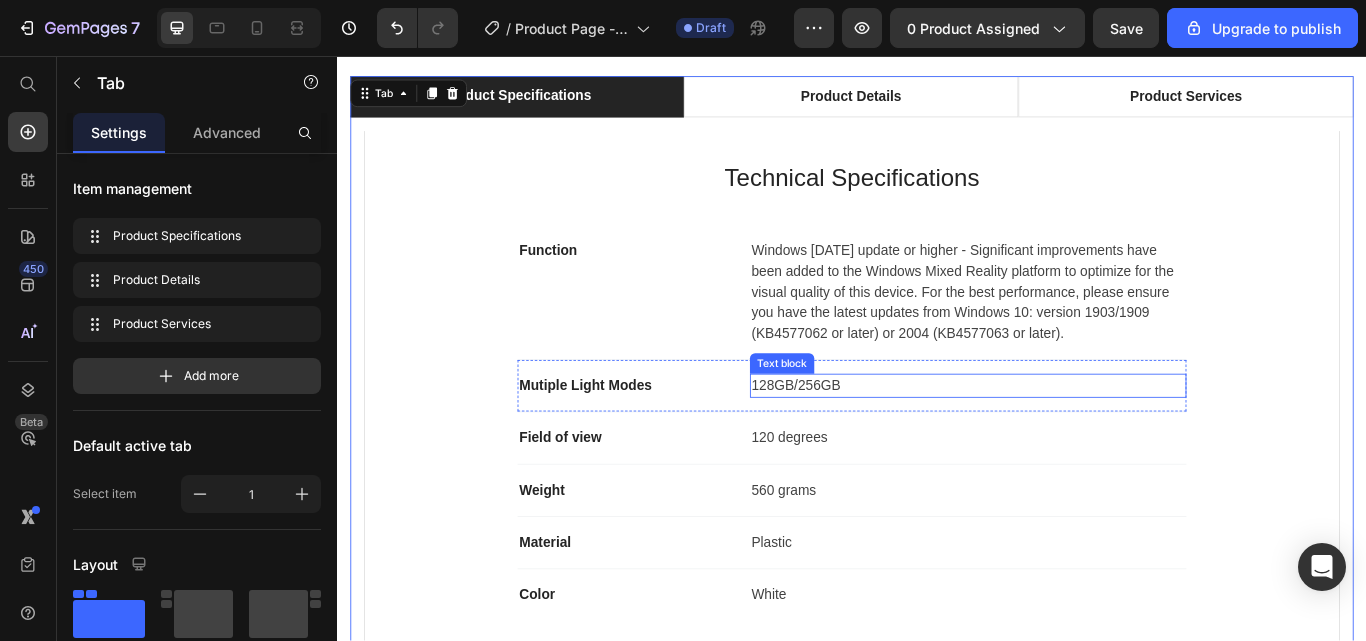 scroll, scrollTop: 2109, scrollLeft: 0, axis: vertical 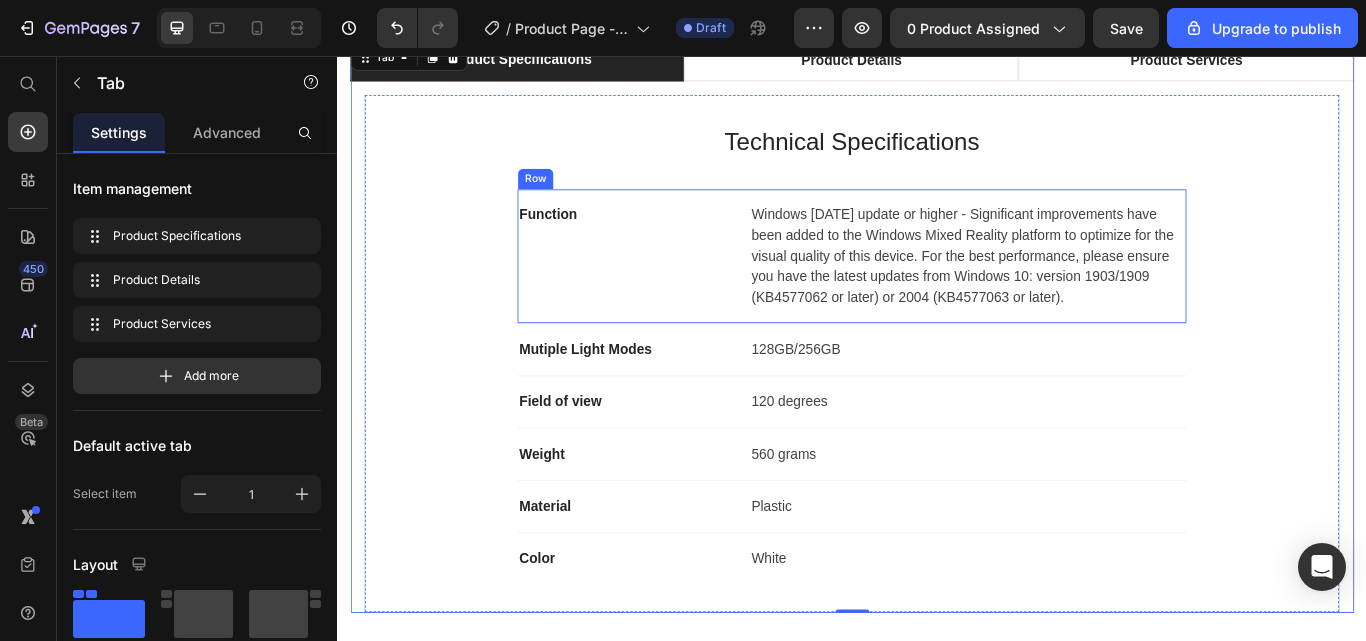 click on "Function Text block" at bounding box center [674, 290] 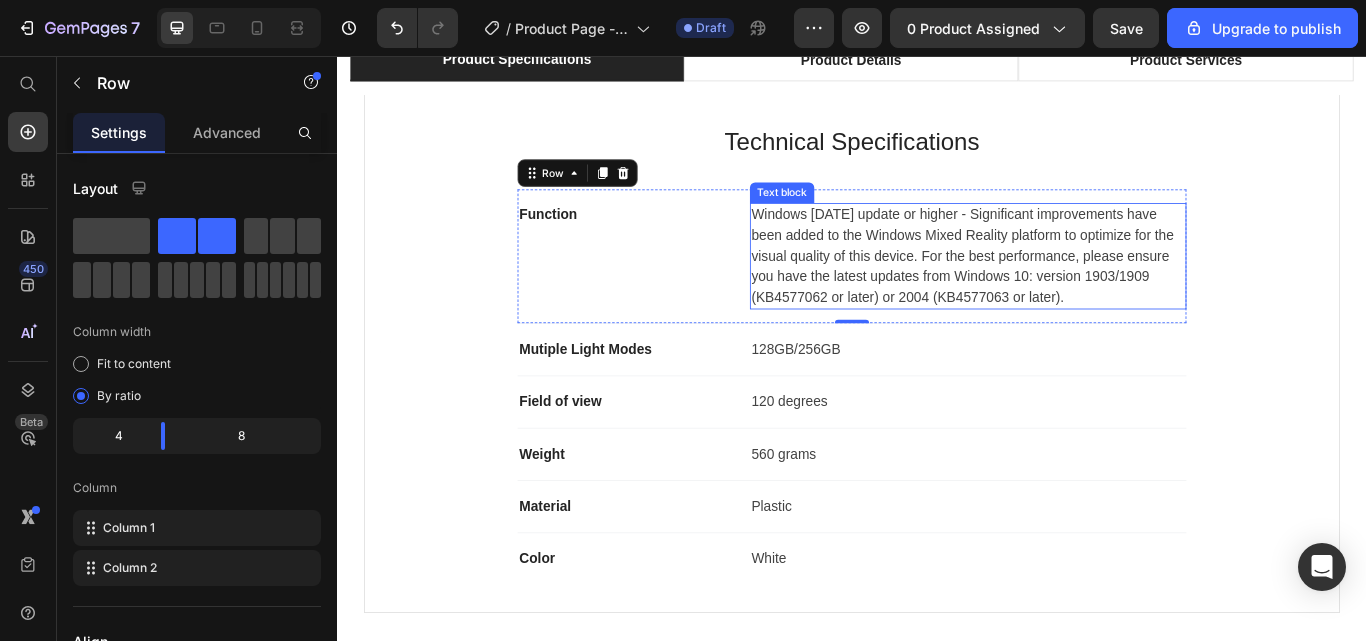 click on "Windows [DATE] update or higher - Significant improvements have been added to the Windows Mixed Reality platform to optimize for the visual quality of this device. For the best performance, please ensure you have the latest updates from Windows 10: version 1903/1909 (KB4577062 or later) or 2004 (KB4577063 or later)." at bounding box center (1072, 290) 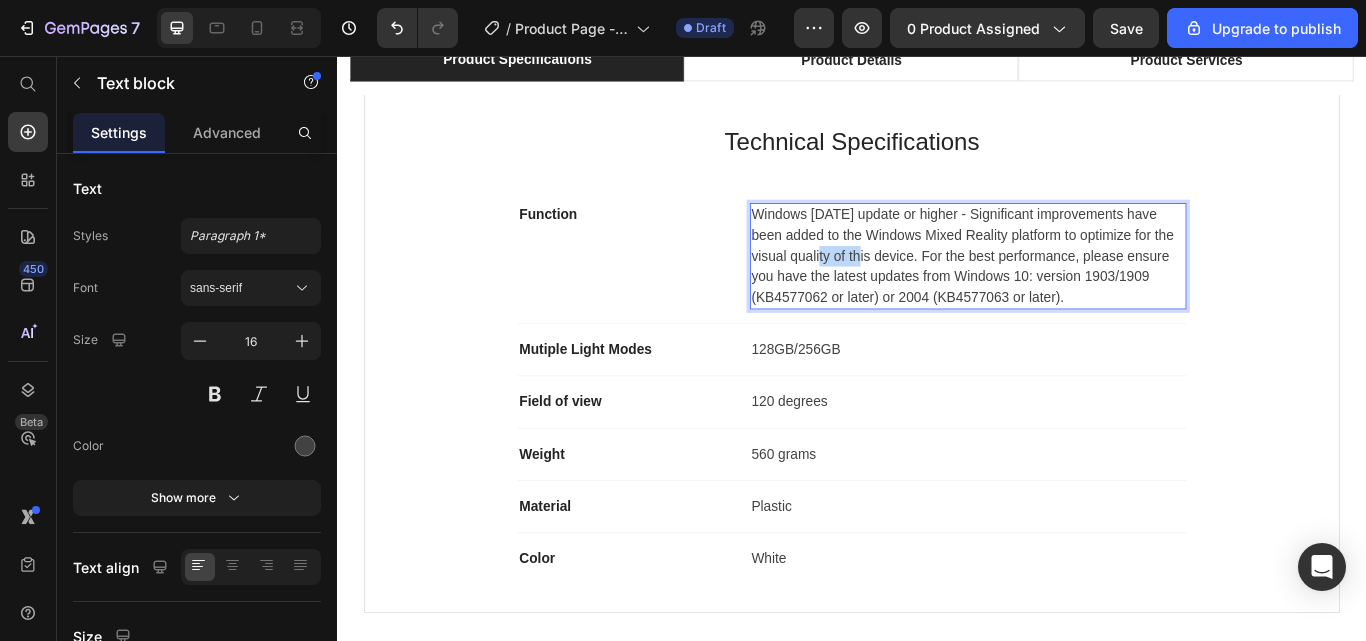 click on "Windows [DATE] update or higher - Significant improvements have been added to the Windows Mixed Reality platform to optimize for the visual quality of this device. For the best performance, please ensure you have the latest updates from Windows 10: version 1903/1909 (KB4577062 or later) or 2004 (KB4577063 or later)." at bounding box center [1072, 290] 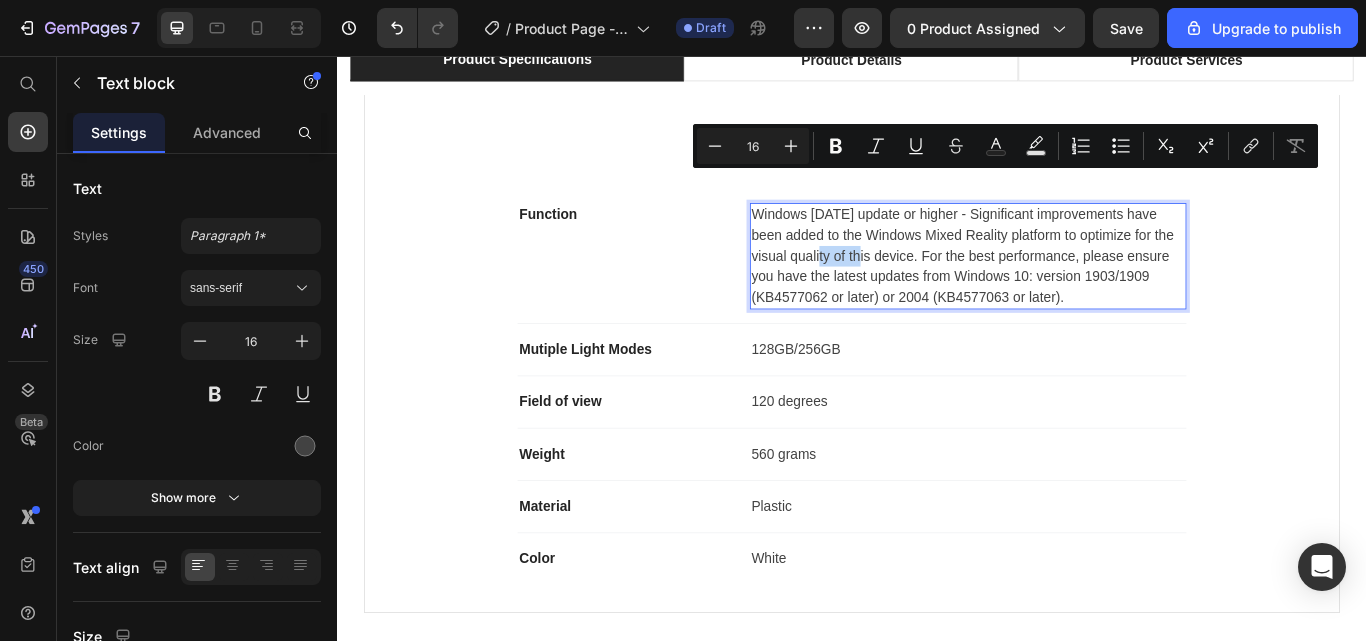 click on "Windows [DATE] update or higher - Significant improvements have been added to the Windows Mixed Reality platform to optimize for the visual quality of this device. For the best performance, please ensure you have the latest updates from Windows 10: version 1903/1909 (KB4577062 or later) or 2004 (KB4577063 or later)." at bounding box center [1072, 290] 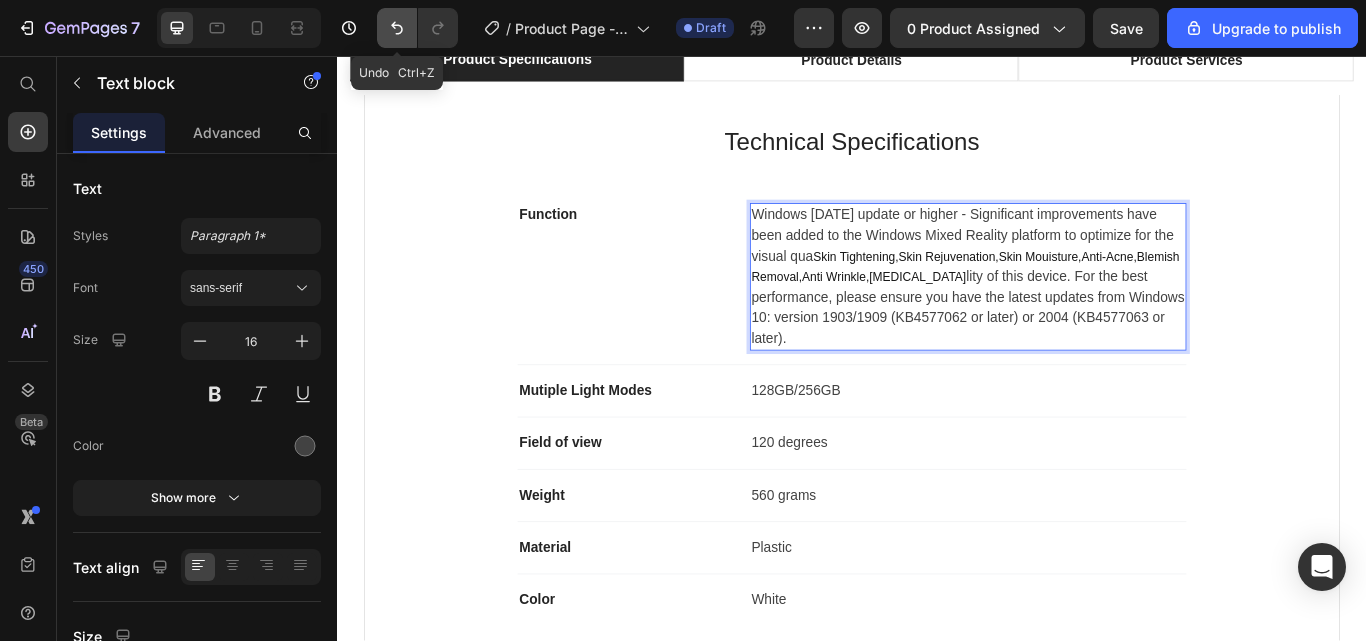click 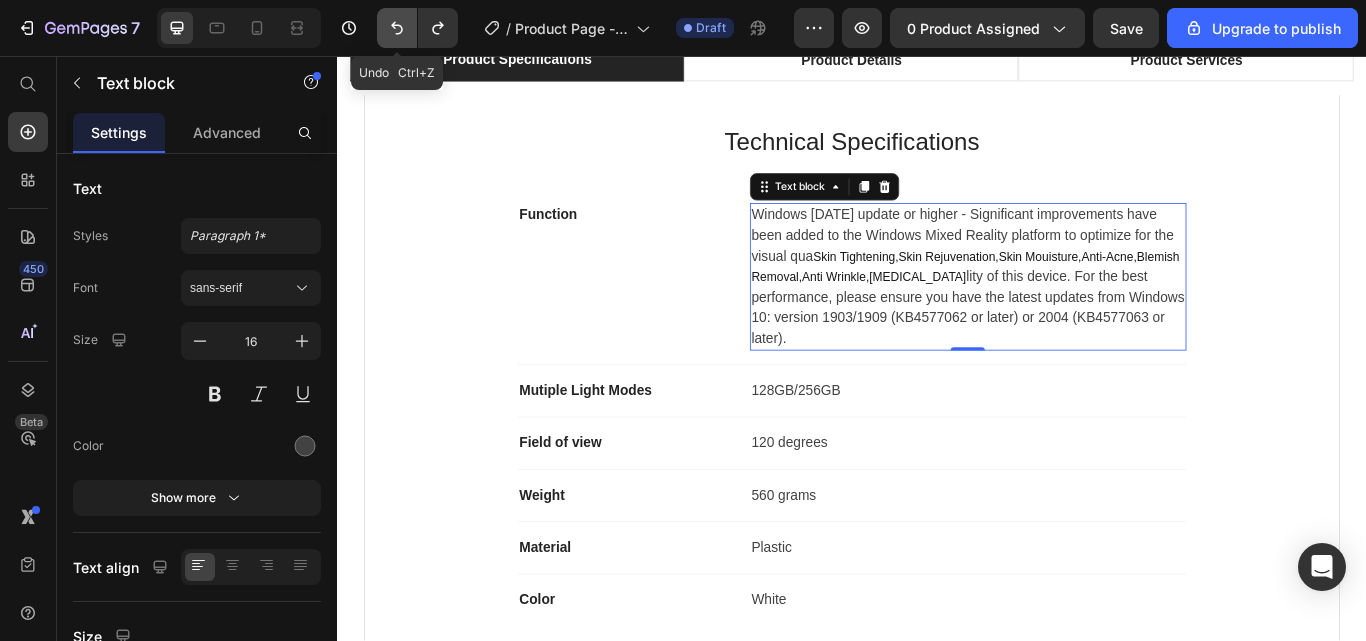 click 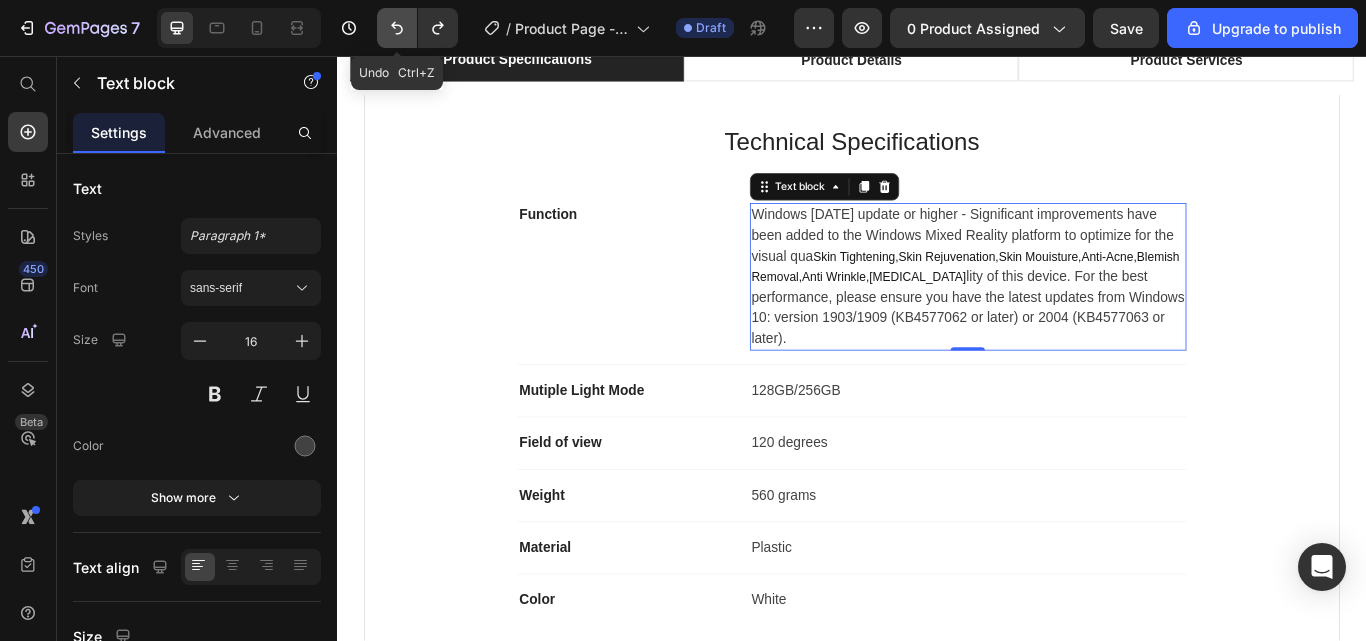 click 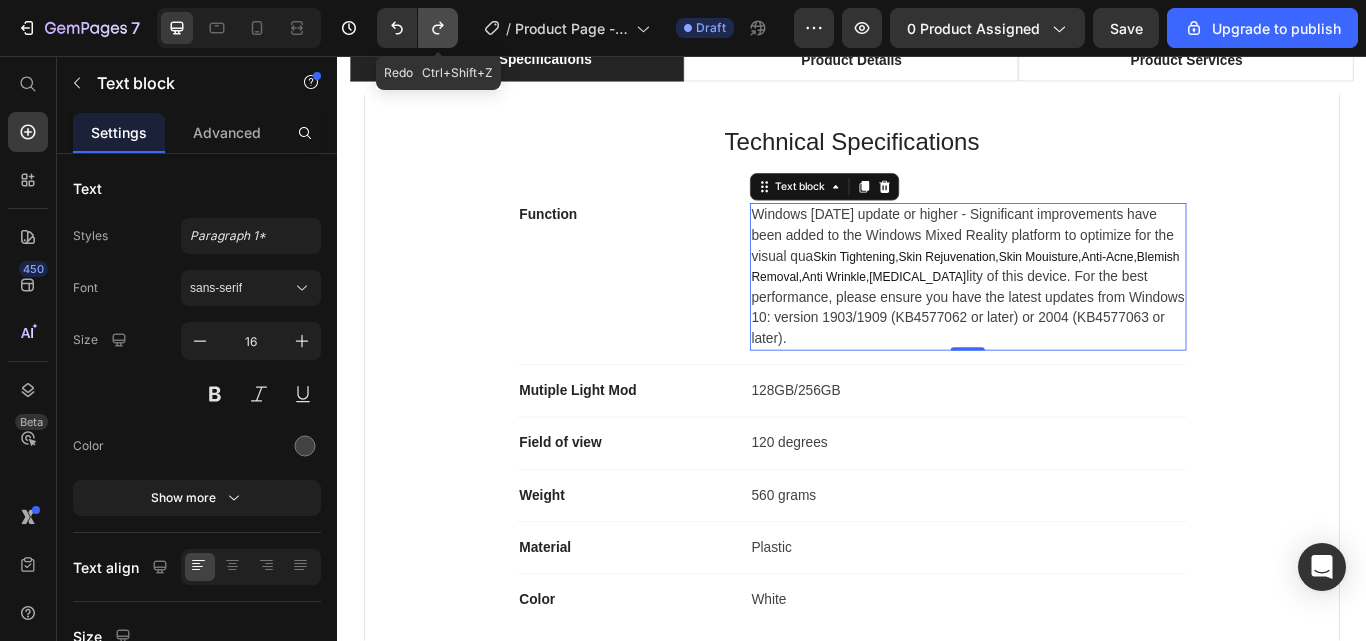 click 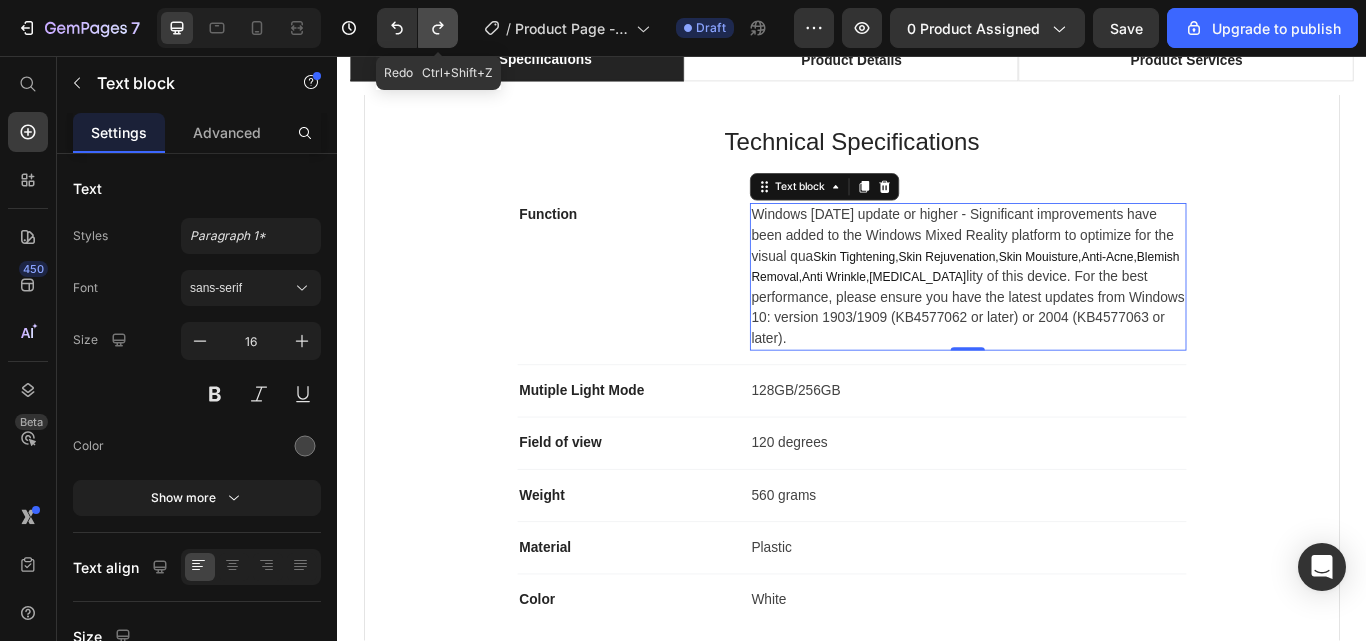 click 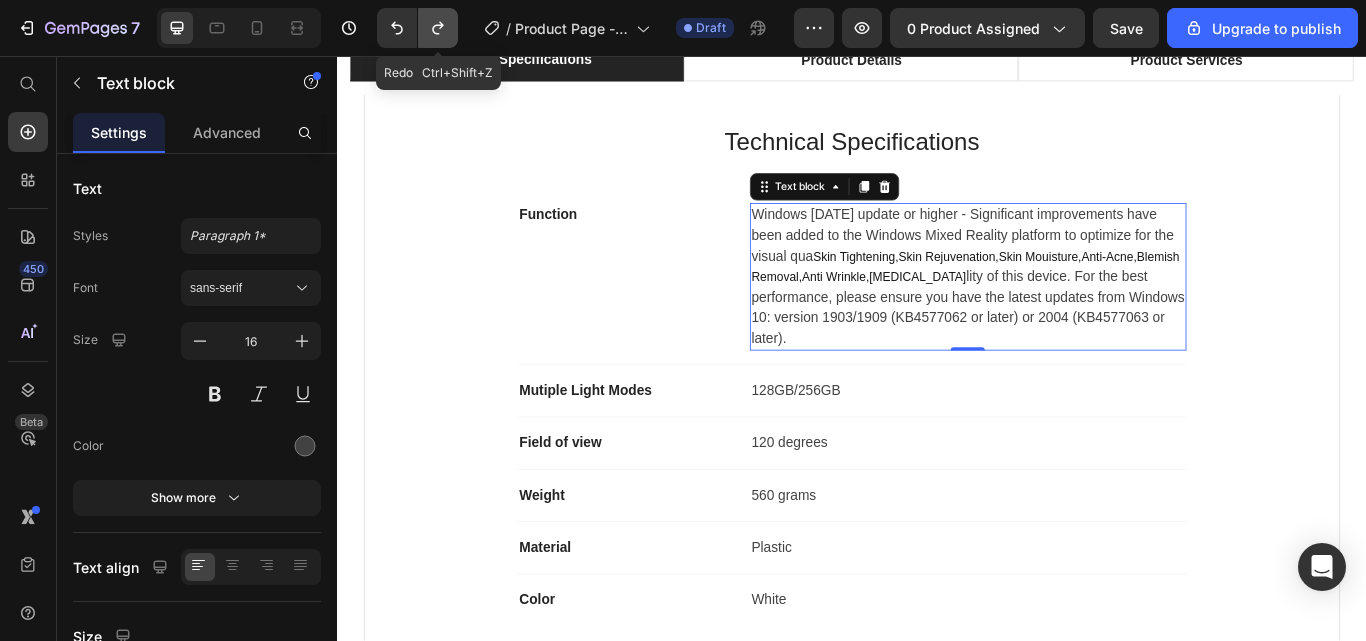 click 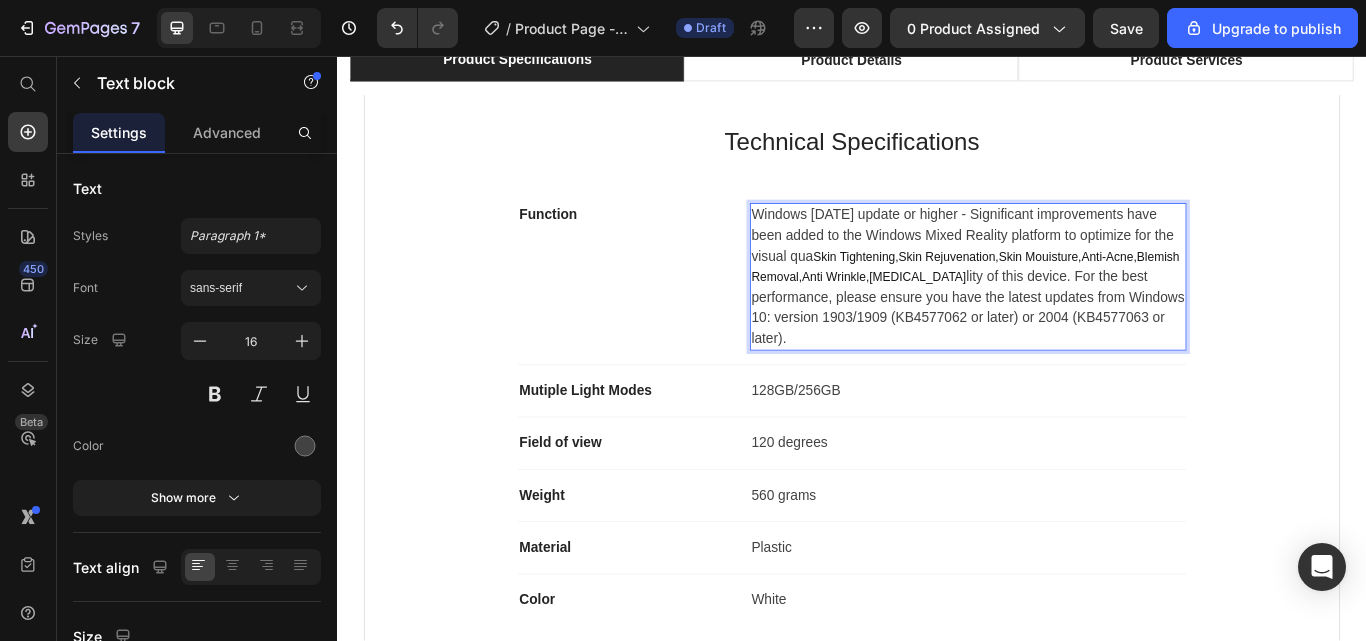 click on "Windows 10 May 2019 update or higher - Significant improvements have been added to the Windows Mixed Reality platform to optimize for the visual qua Skin Tightening,Skin Rejuvenation,Skin Mouisture,Anti-Acne,Blemish Removal,Anti Wrinkle,Whitening lity of this device. For the best performance, please ensure you have the latest updates from Windows 10: version 1903/1909 (KB4577062 or later) or 2004 (KB4577063 or later)." at bounding box center (1072, 314) 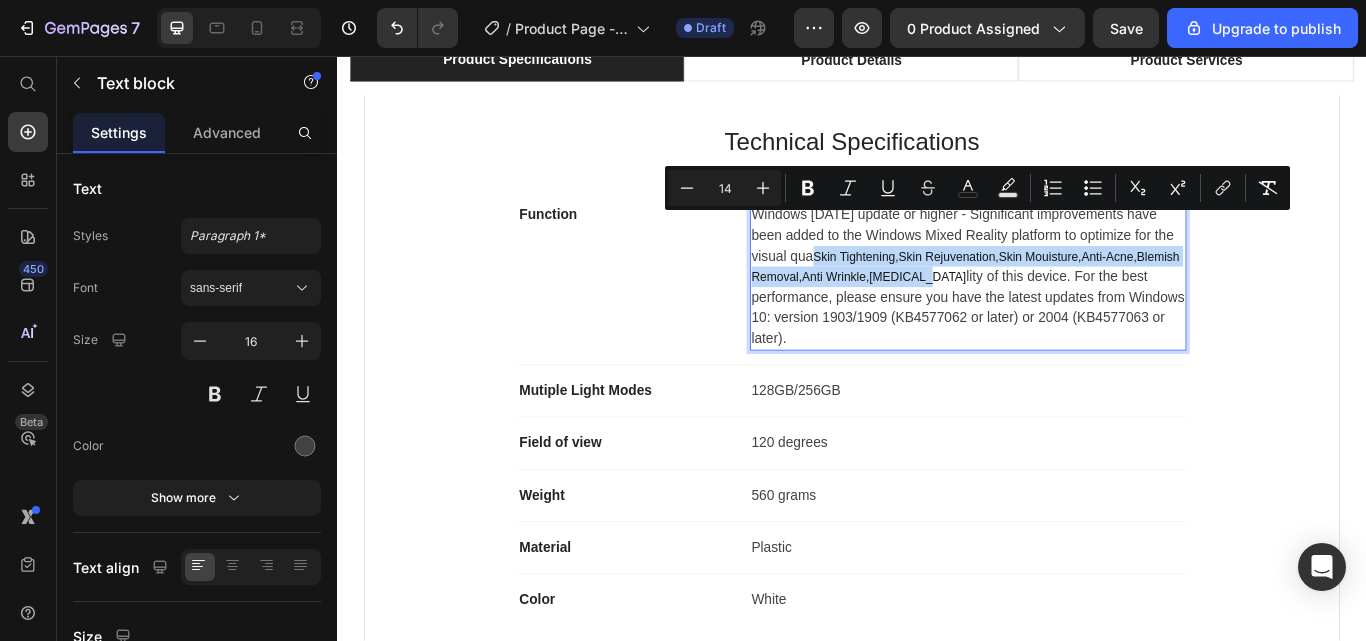 drag, startPoint x: 1103, startPoint y: 277, endPoint x: 913, endPoint y: 253, distance: 191.5098 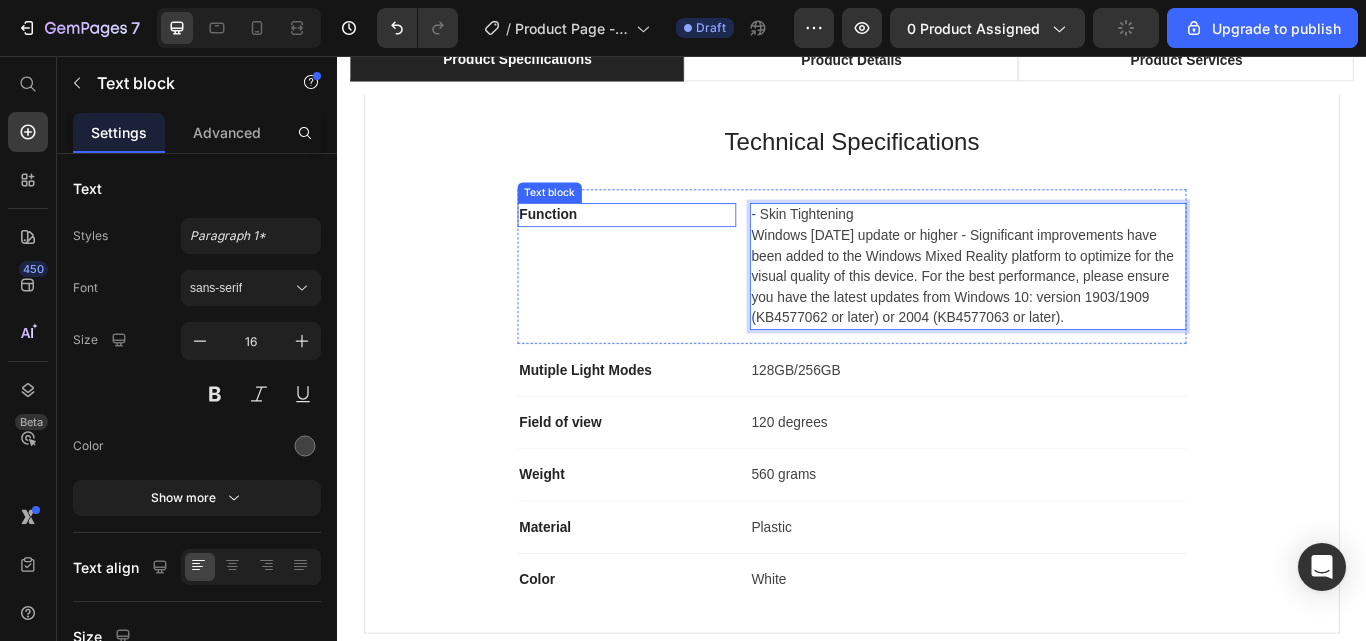click on "Function" at bounding box center [674, 242] 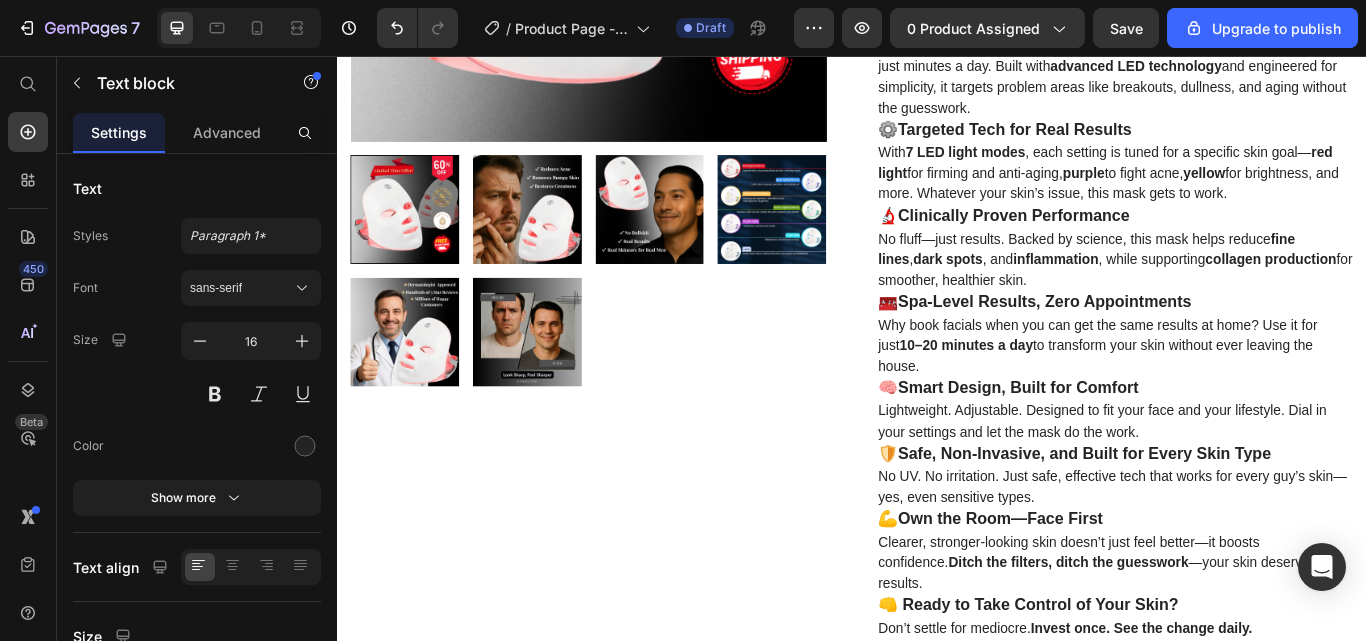 scroll, scrollTop: 0, scrollLeft: 0, axis: both 